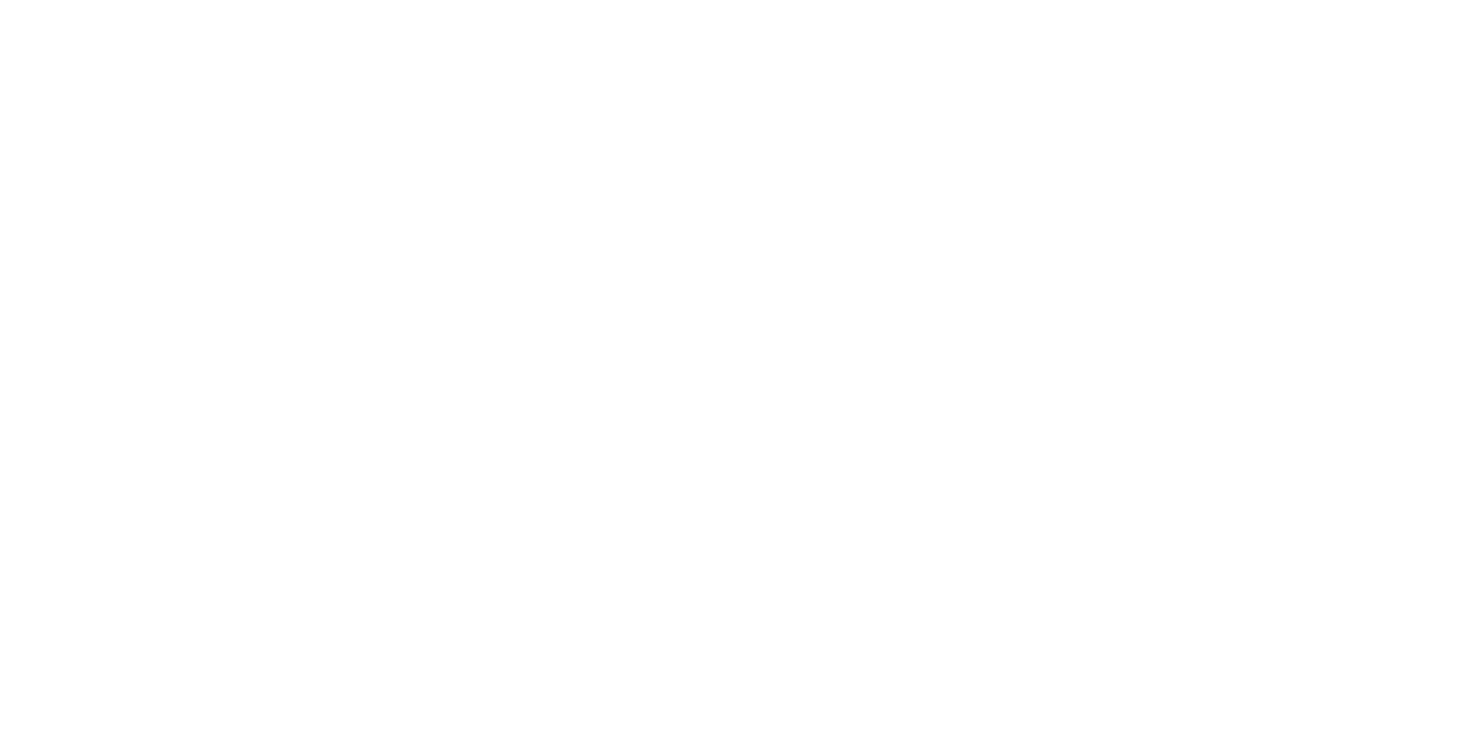 scroll, scrollTop: 0, scrollLeft: 0, axis: both 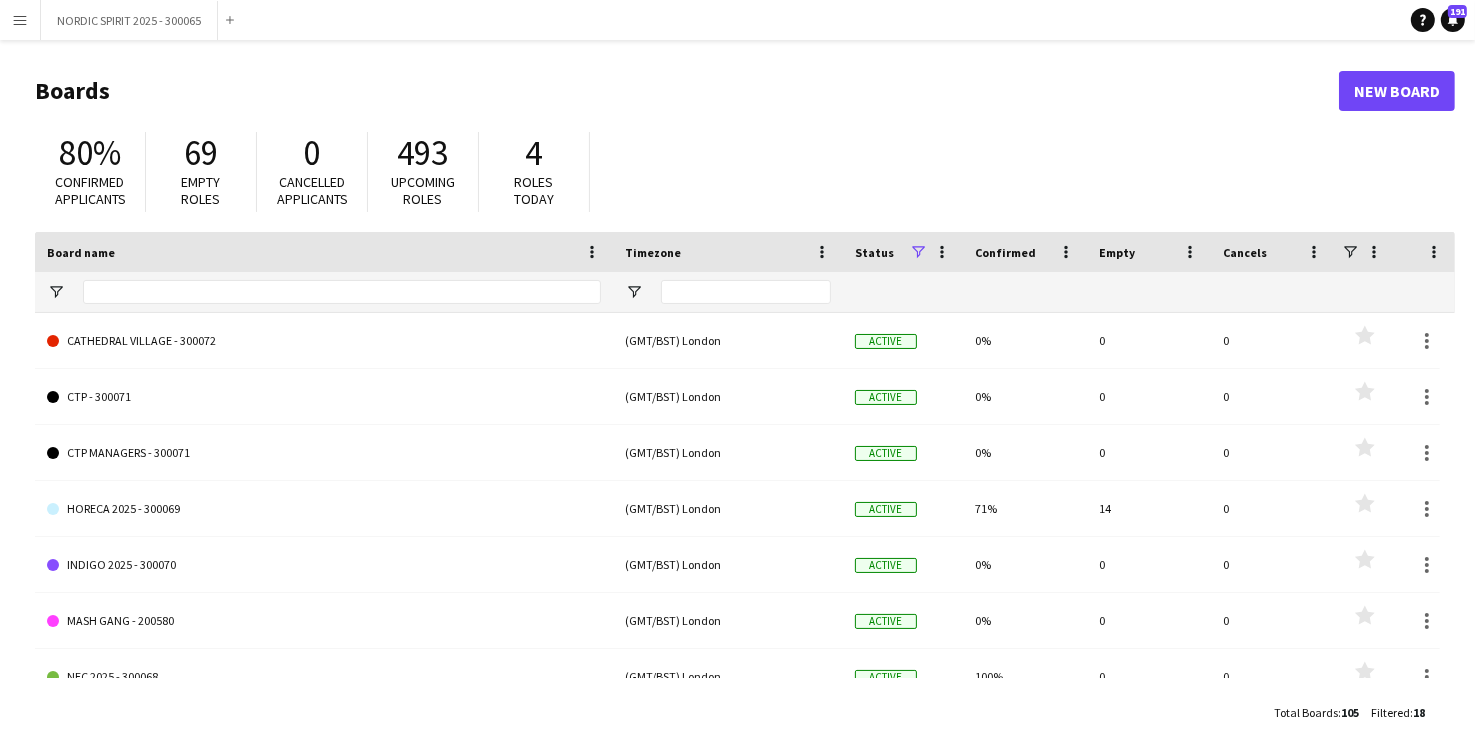 click on "Menu" at bounding box center [20, 20] 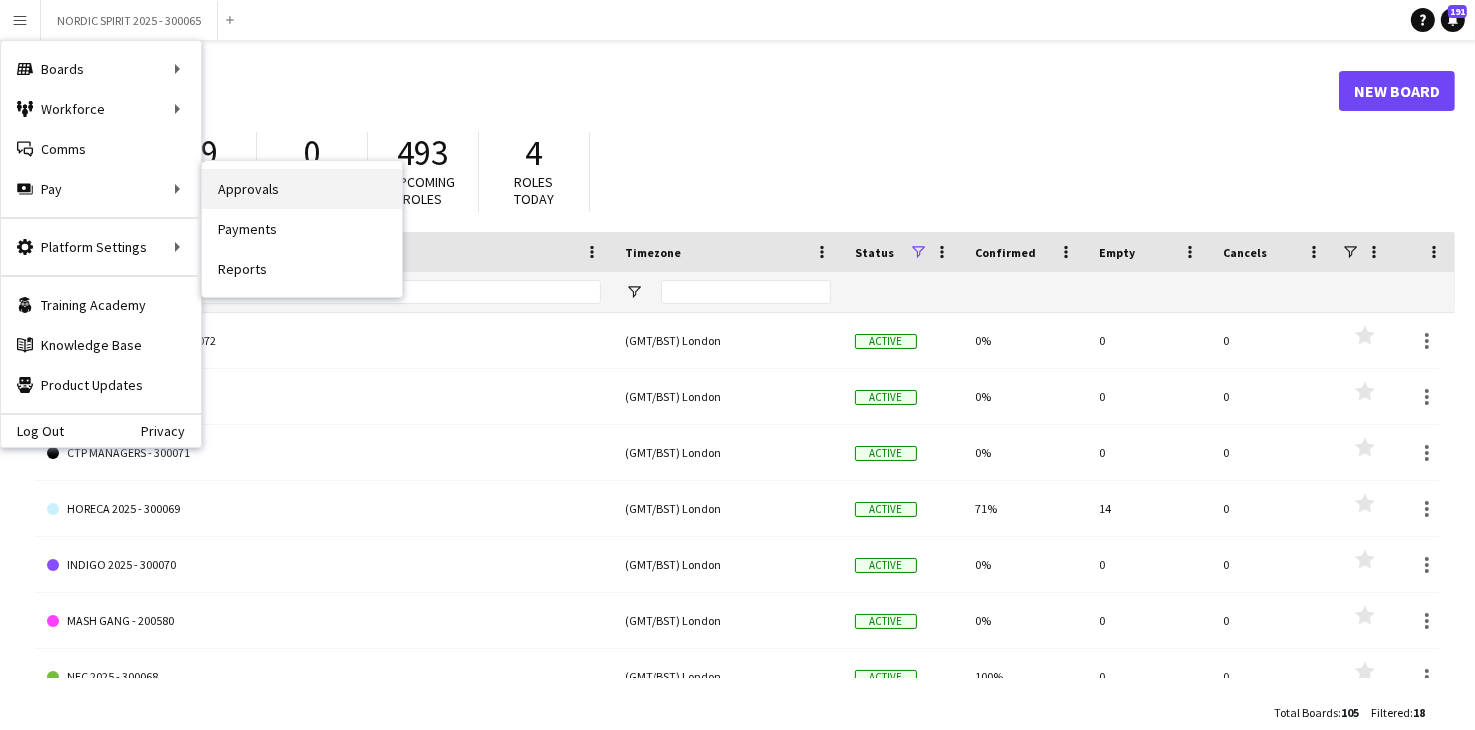 click on "Approvals" at bounding box center [302, 189] 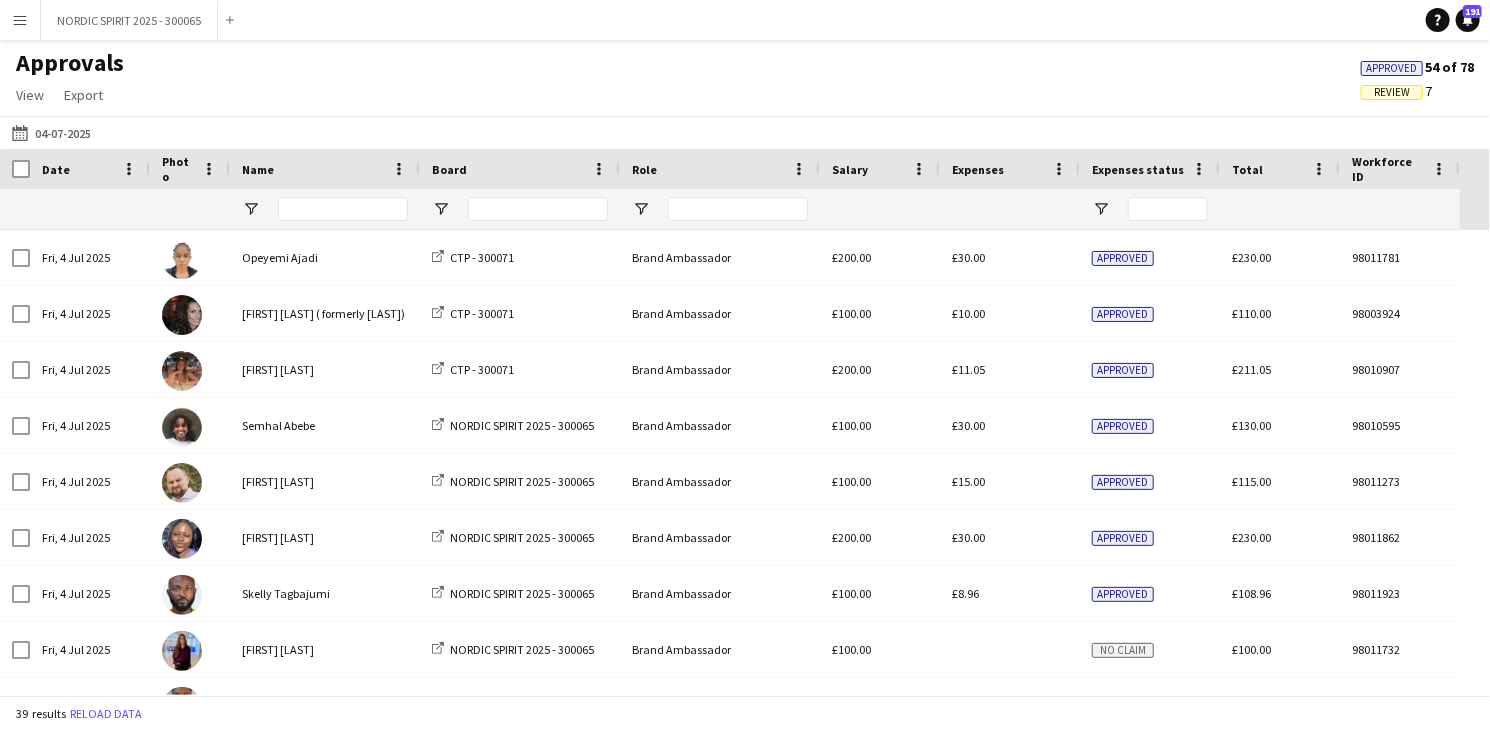 scroll, scrollTop: 80, scrollLeft: 0, axis: vertical 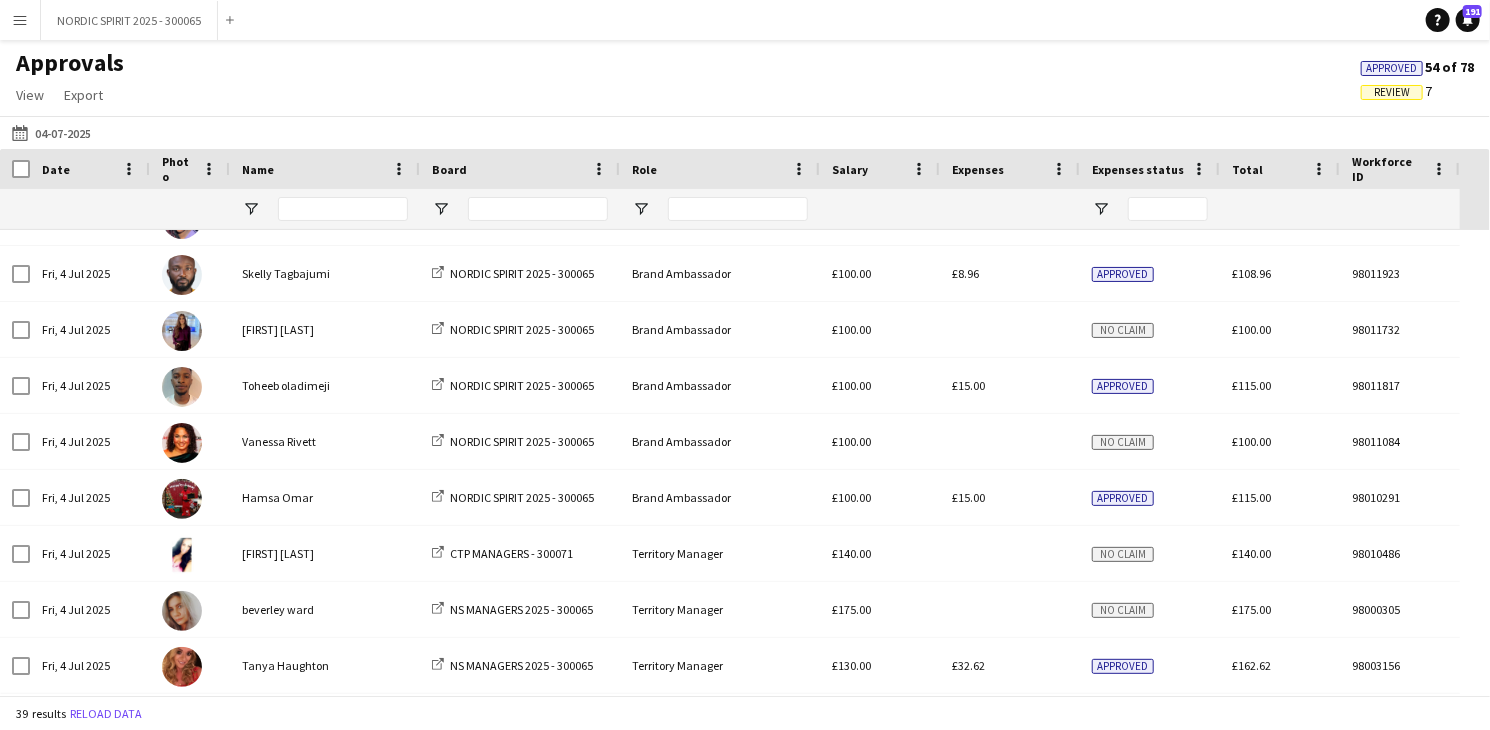 click on "[DATE]
[DATE]" 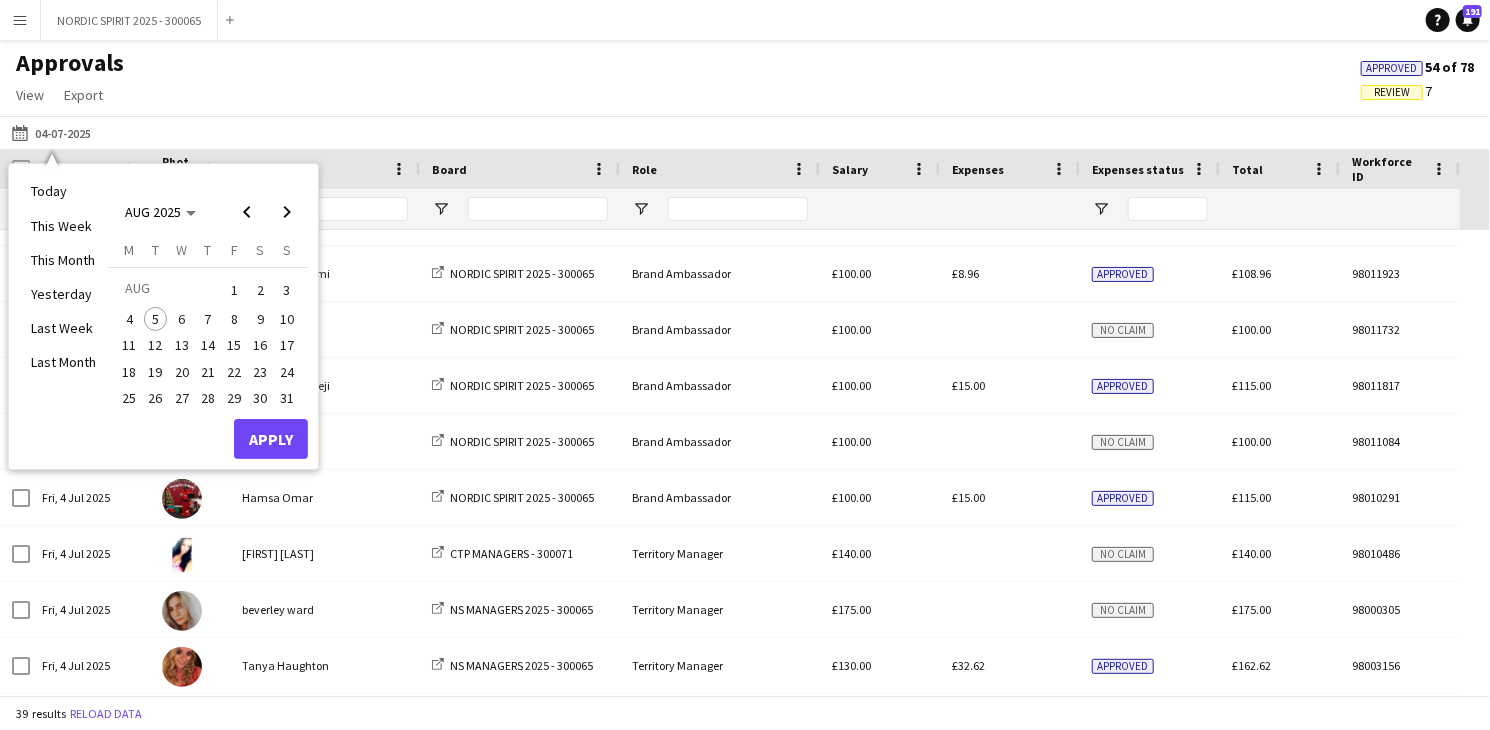drag, startPoint x: 205, startPoint y: 345, endPoint x: 246, endPoint y: 395, distance: 64.66065 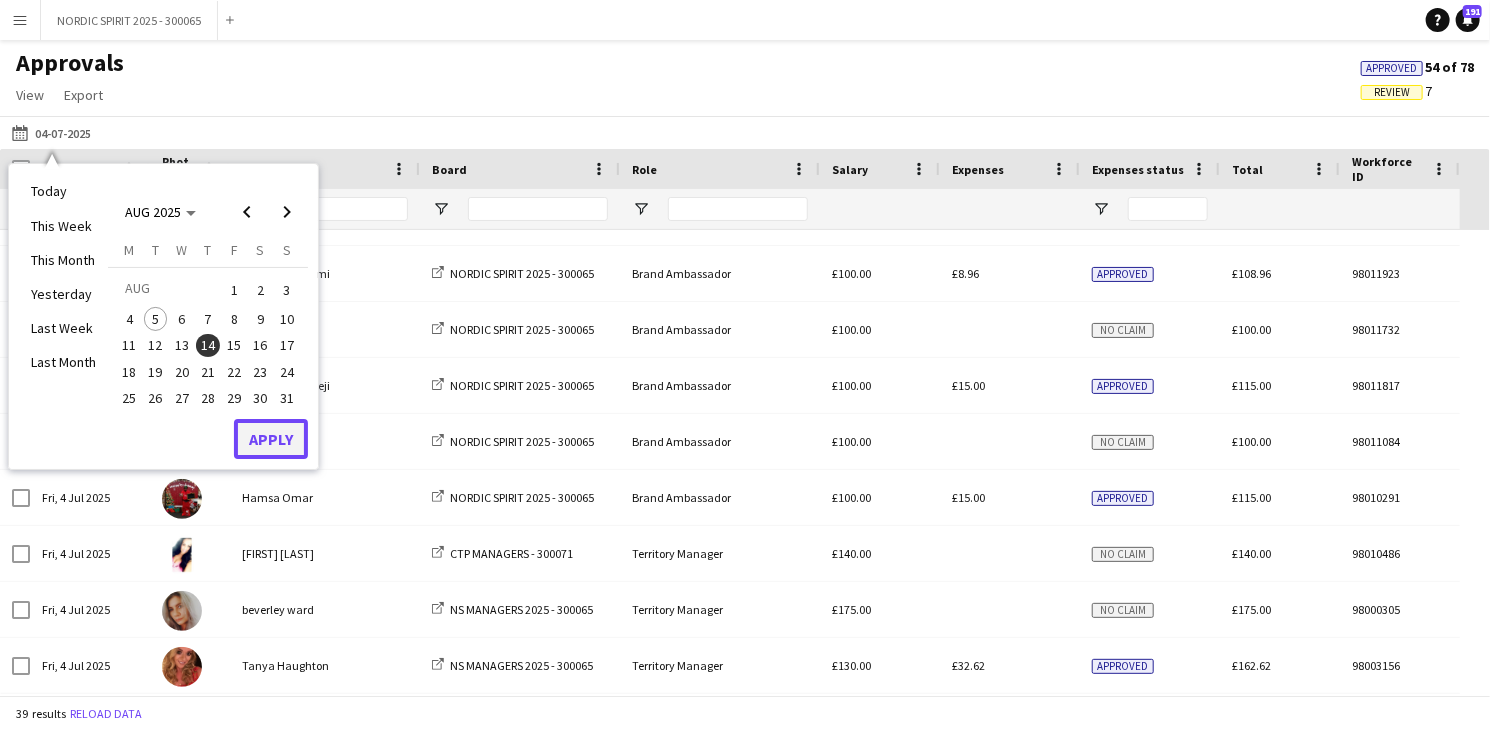 click on "Apply" at bounding box center [271, 439] 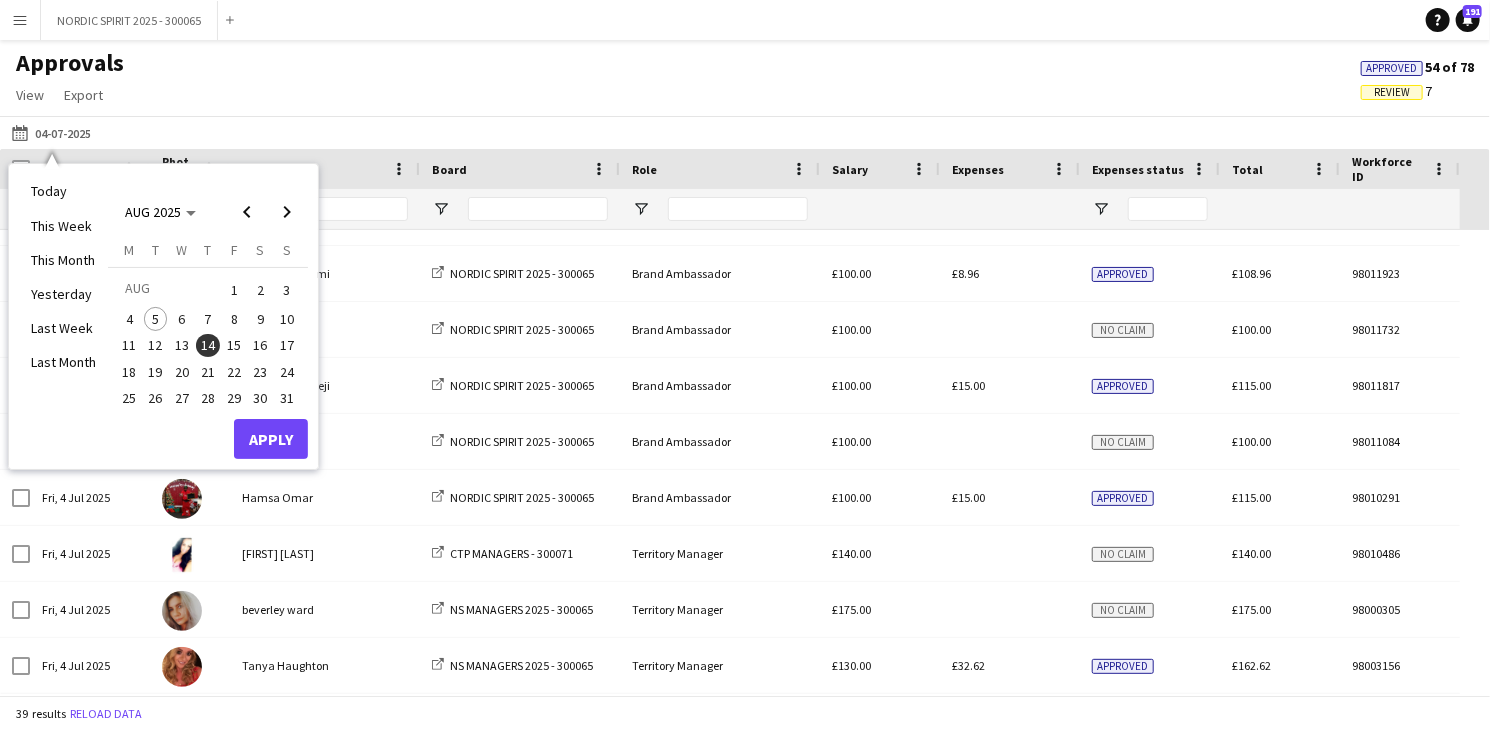 scroll, scrollTop: 0, scrollLeft: 0, axis: both 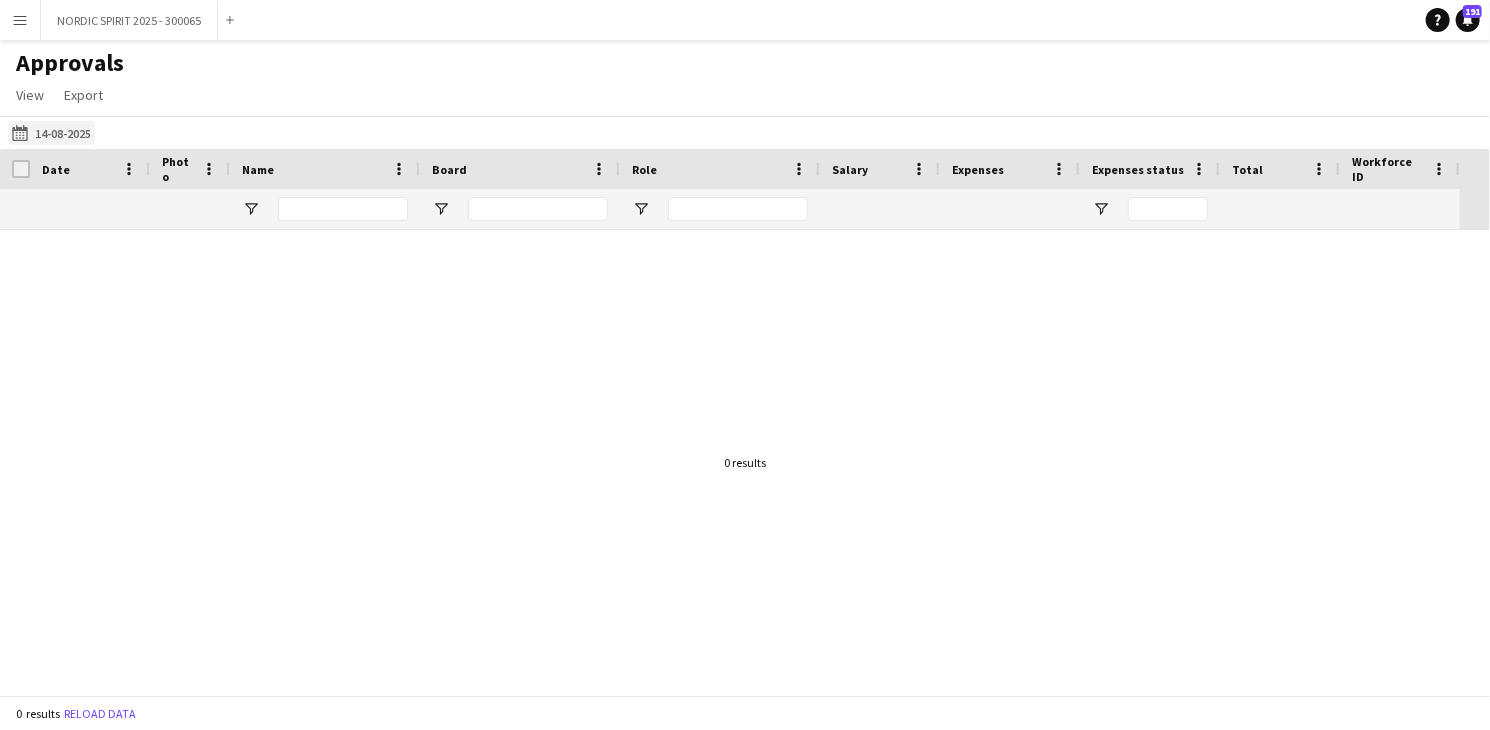 click on "[DATE]
[DATE]" 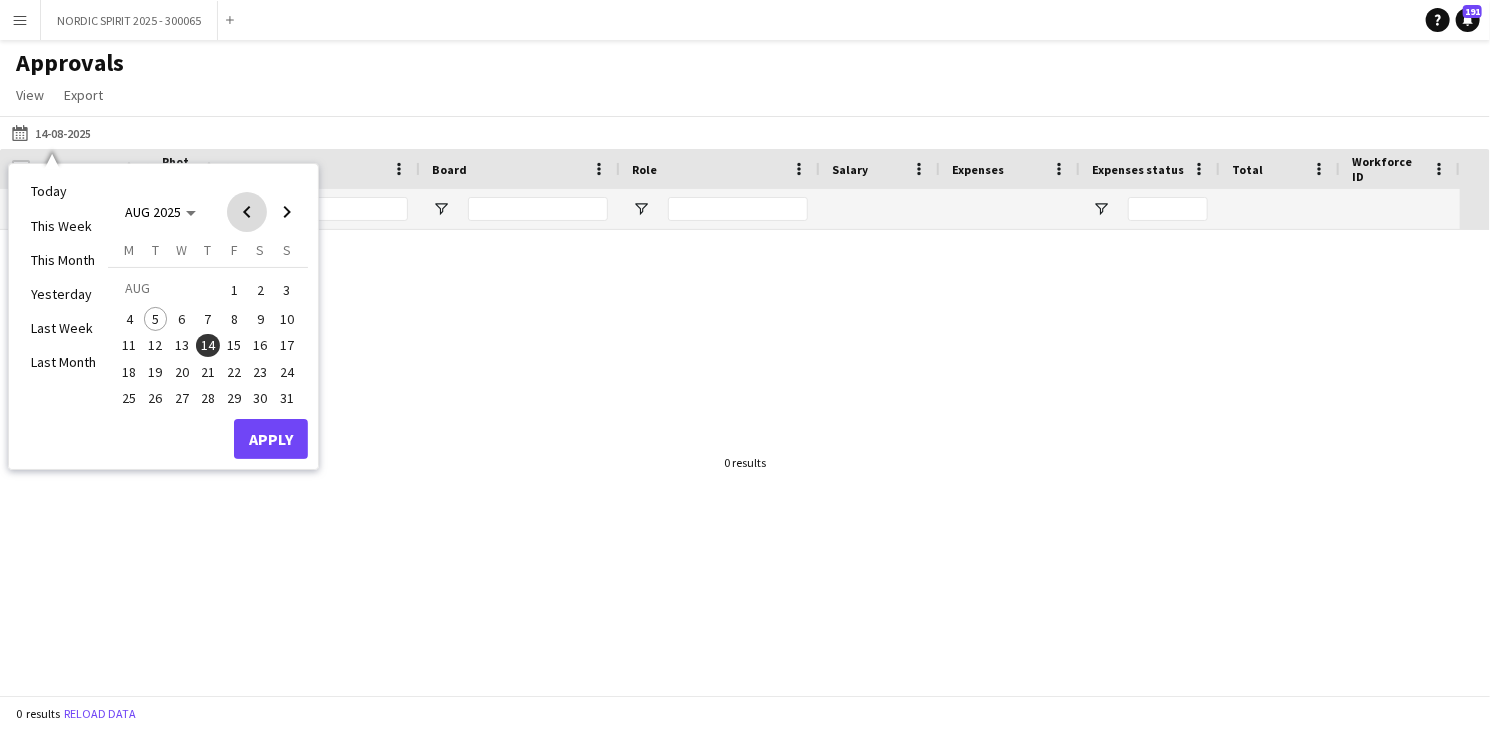 click at bounding box center (247, 212) 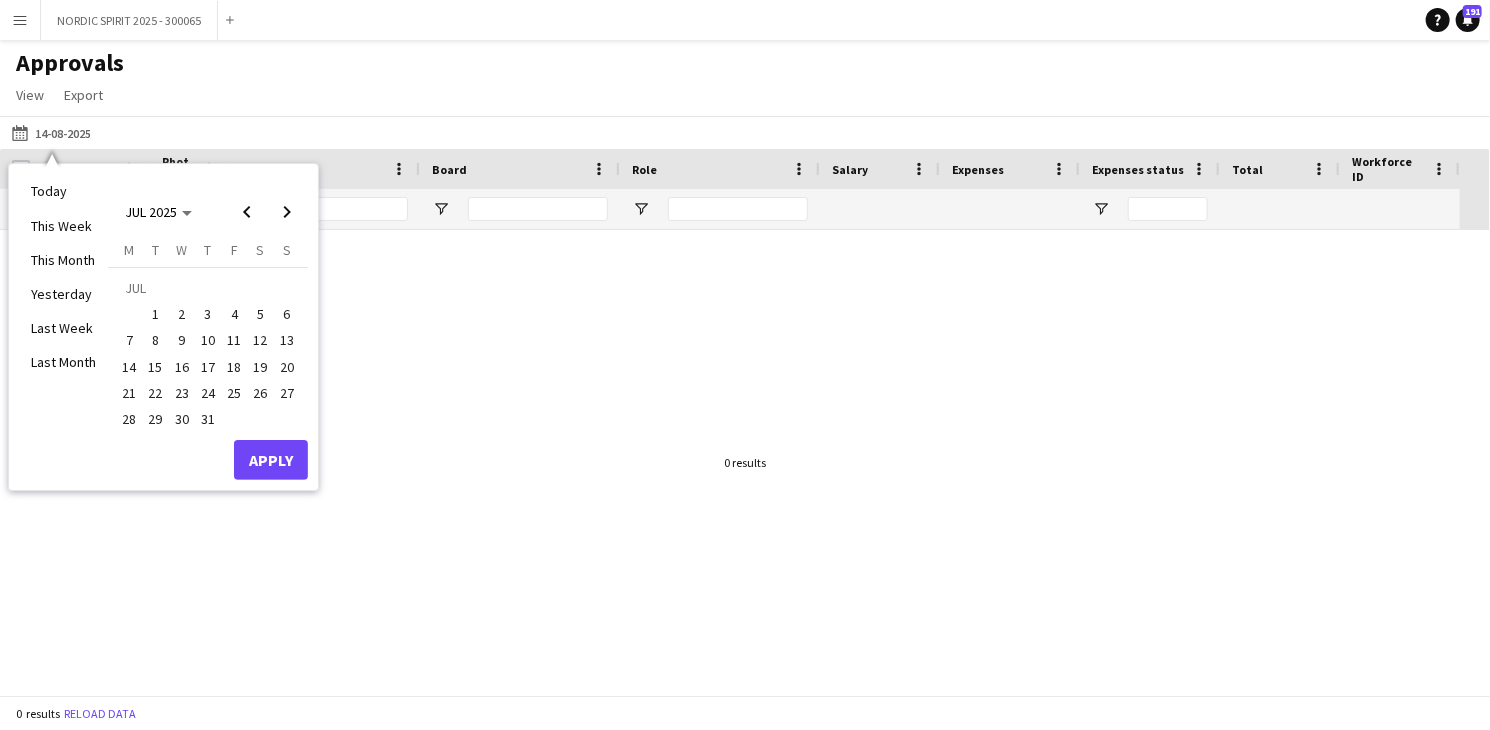 click on "14" at bounding box center (129, 367) 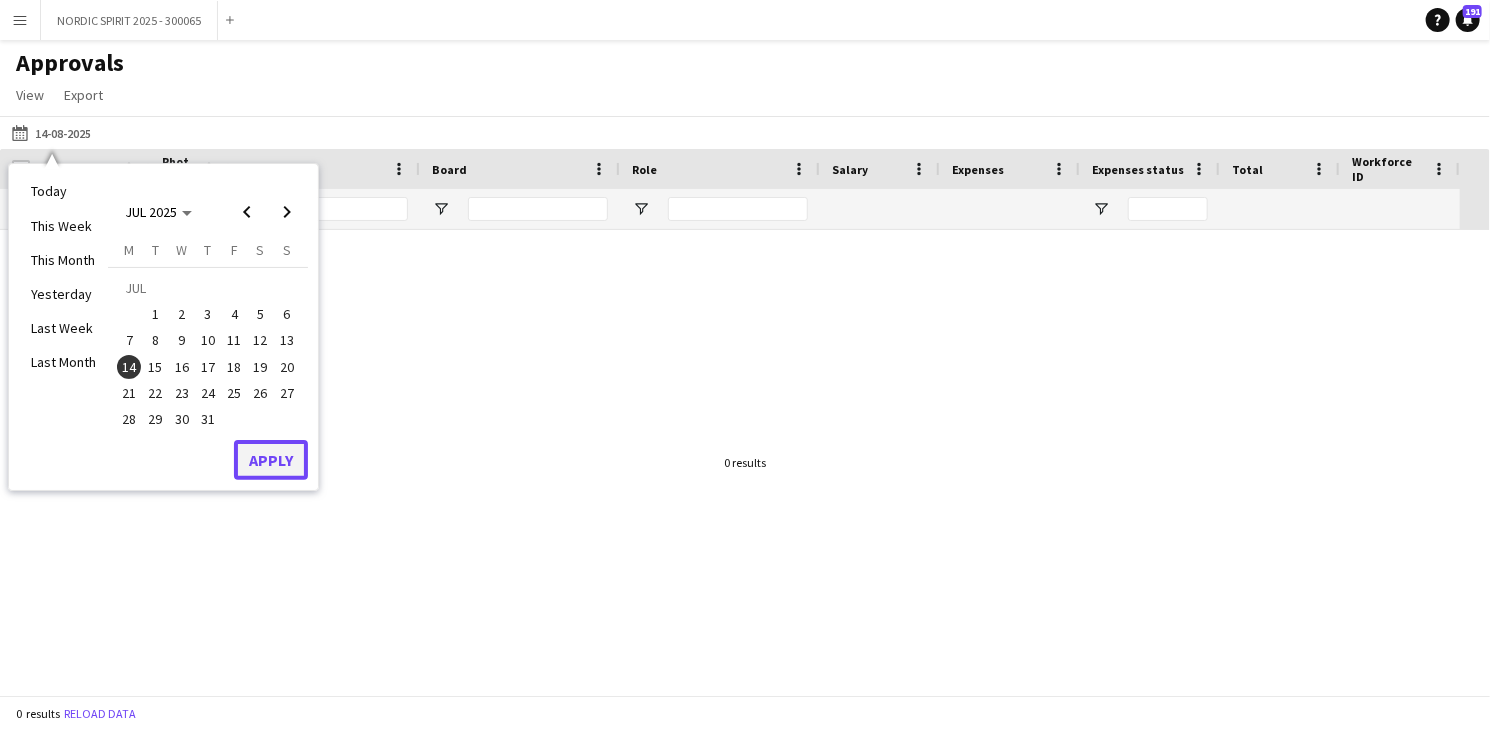click on "Apply" at bounding box center [271, 460] 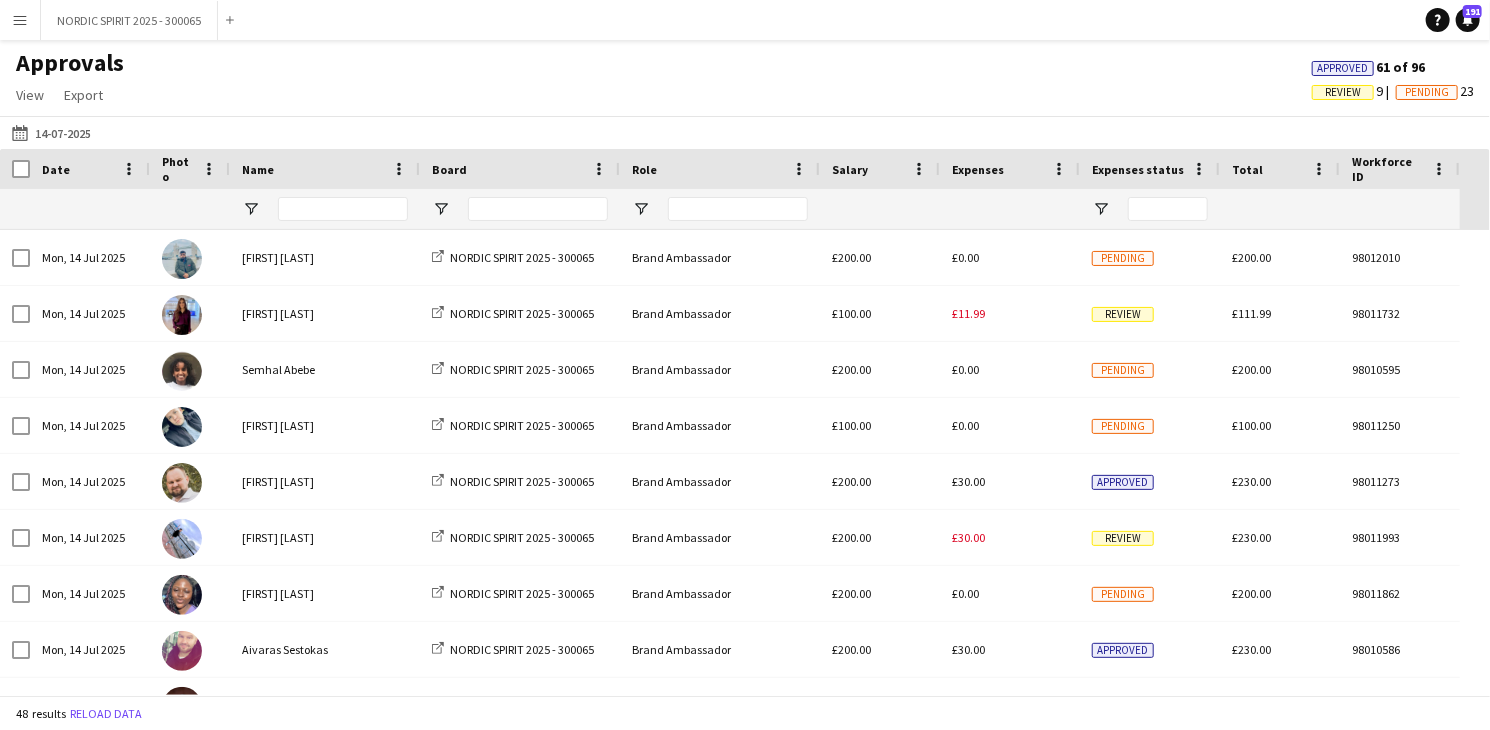 scroll, scrollTop: 73, scrollLeft: 0, axis: vertical 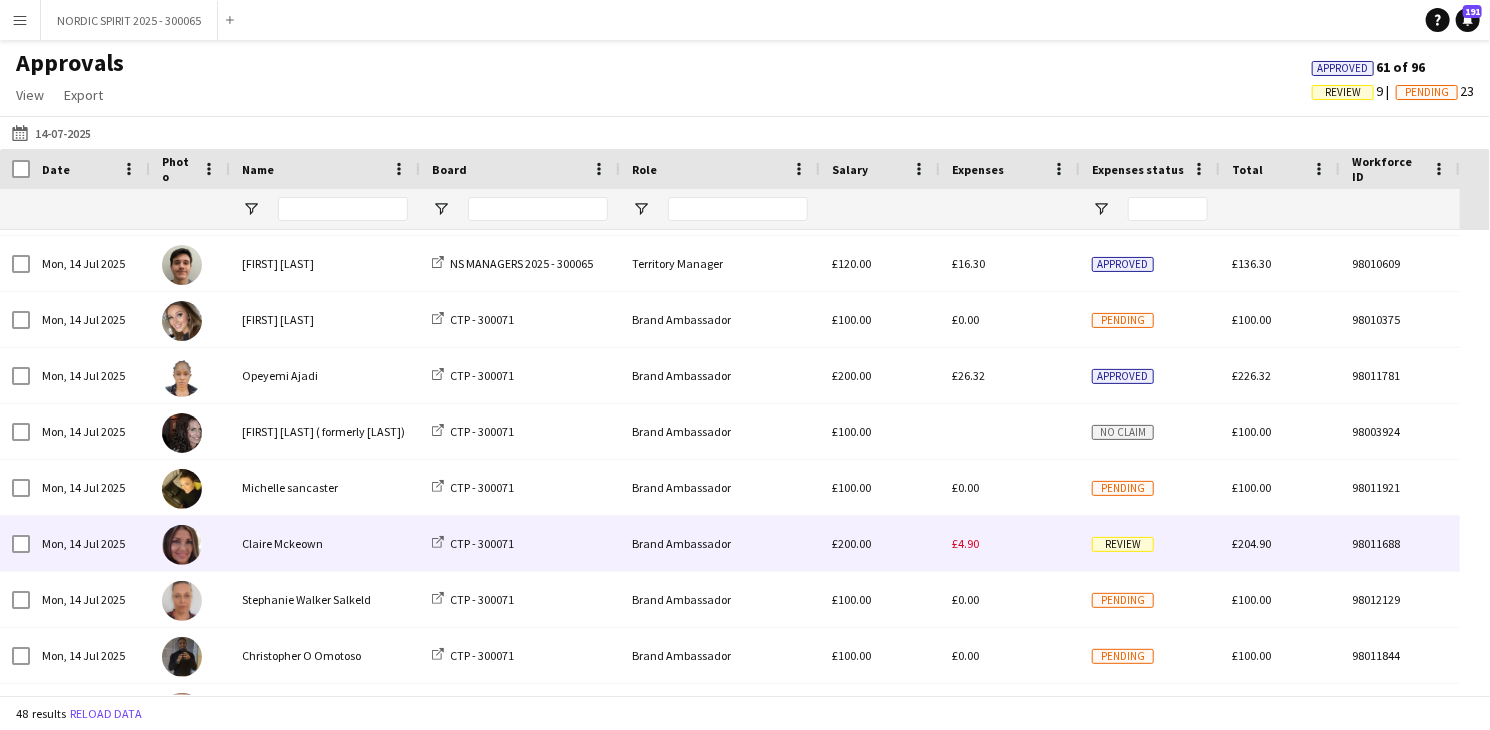 click on "£4.90" at bounding box center (965, 543) 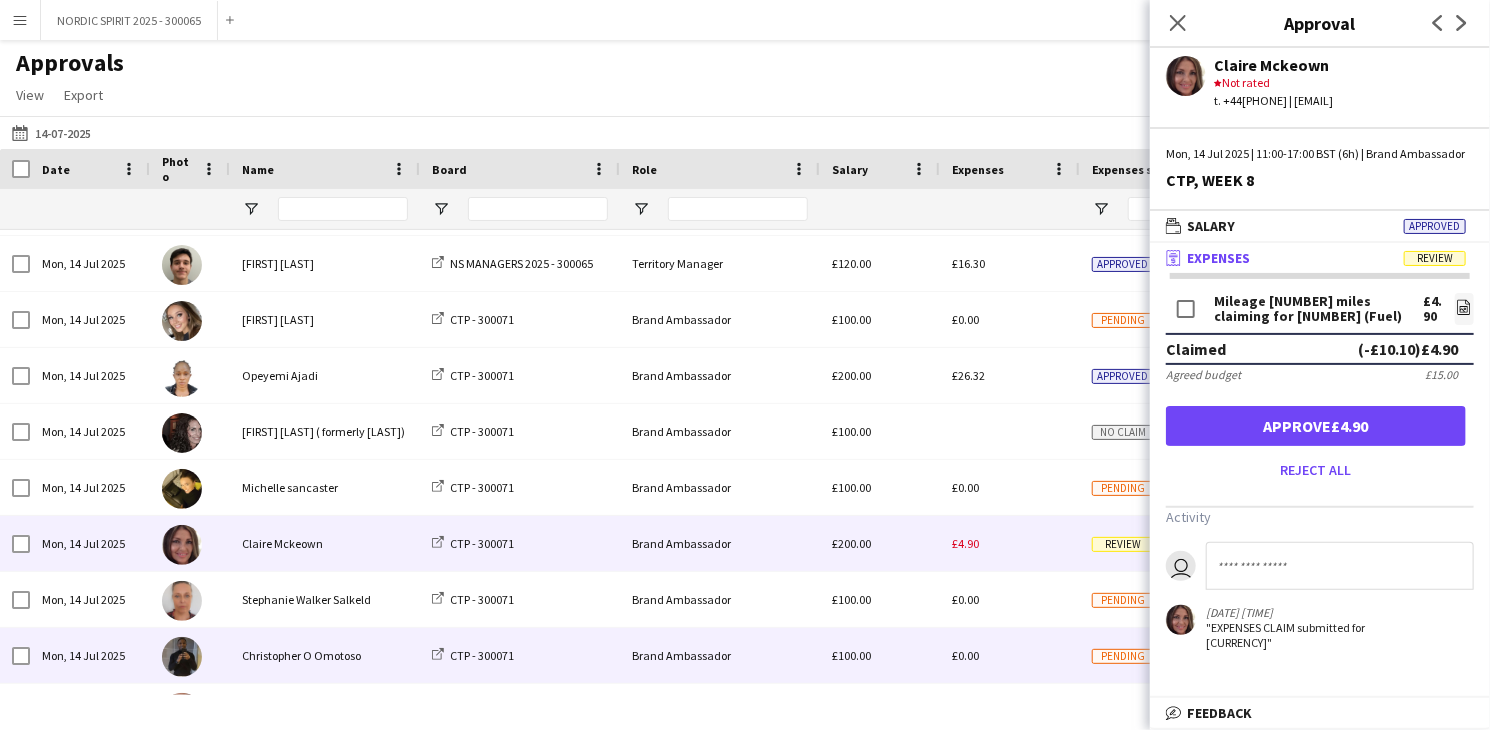 click on "£0.00" at bounding box center (1010, 655) 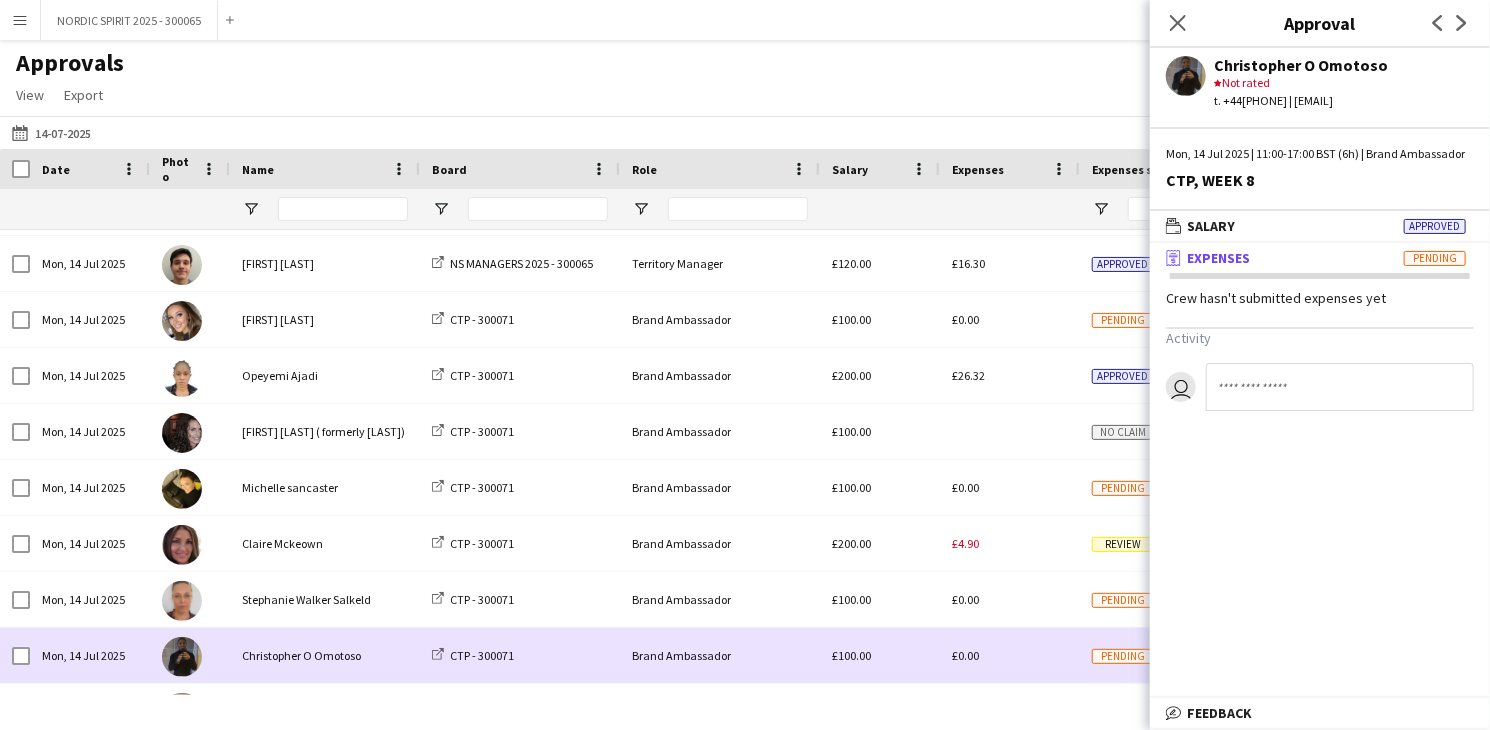 click on "£0.00" at bounding box center [1010, 655] 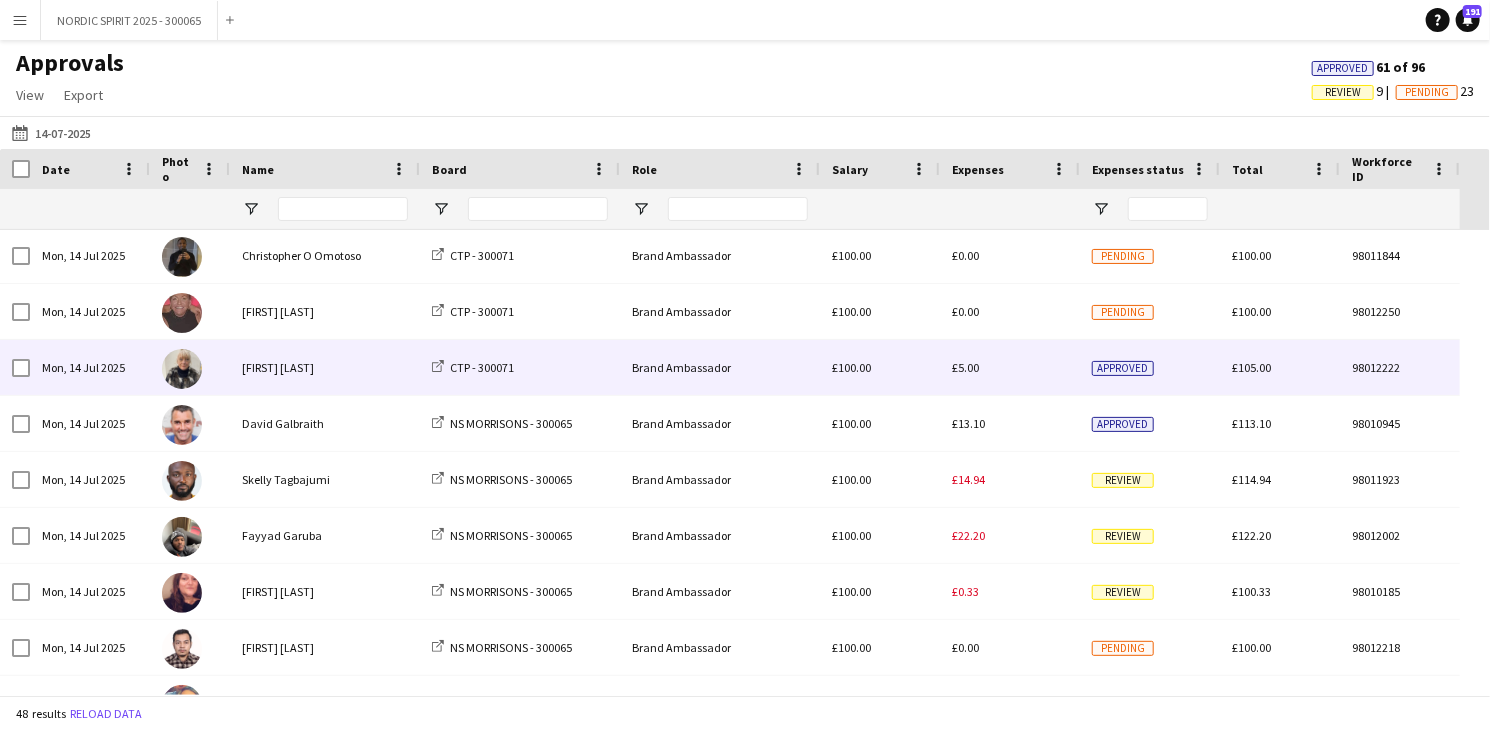 click on "£5.00" at bounding box center [965, 367] 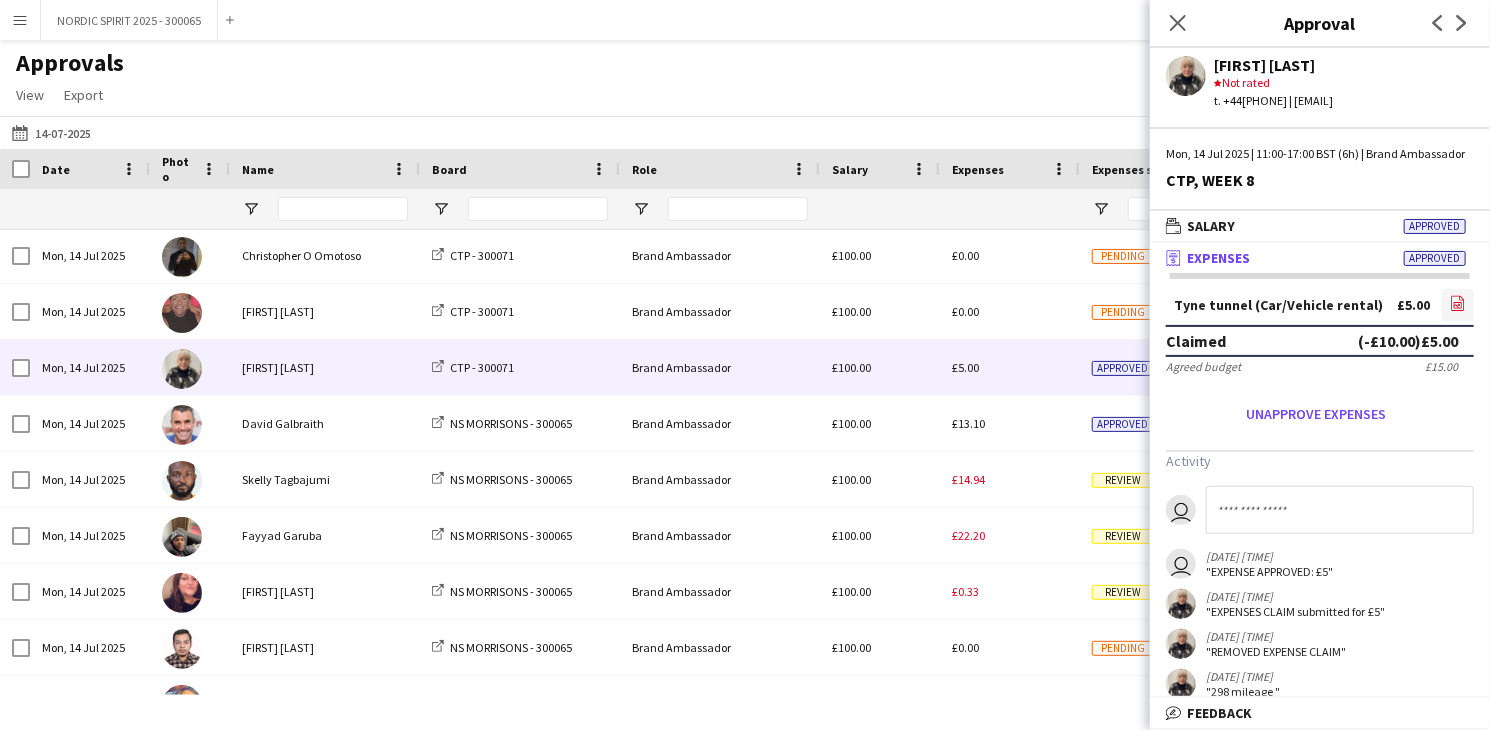 click 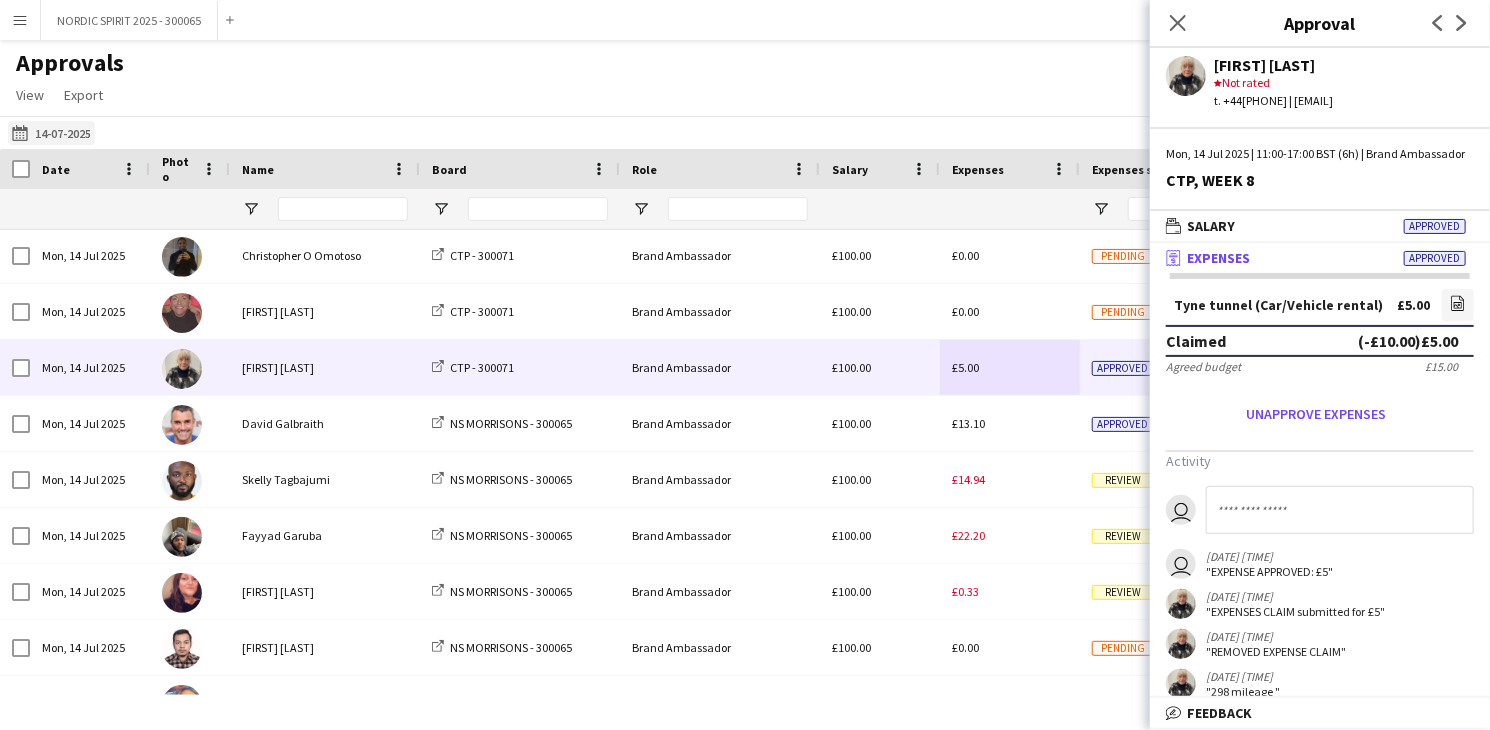 click on "[DATE]
[DATE]" 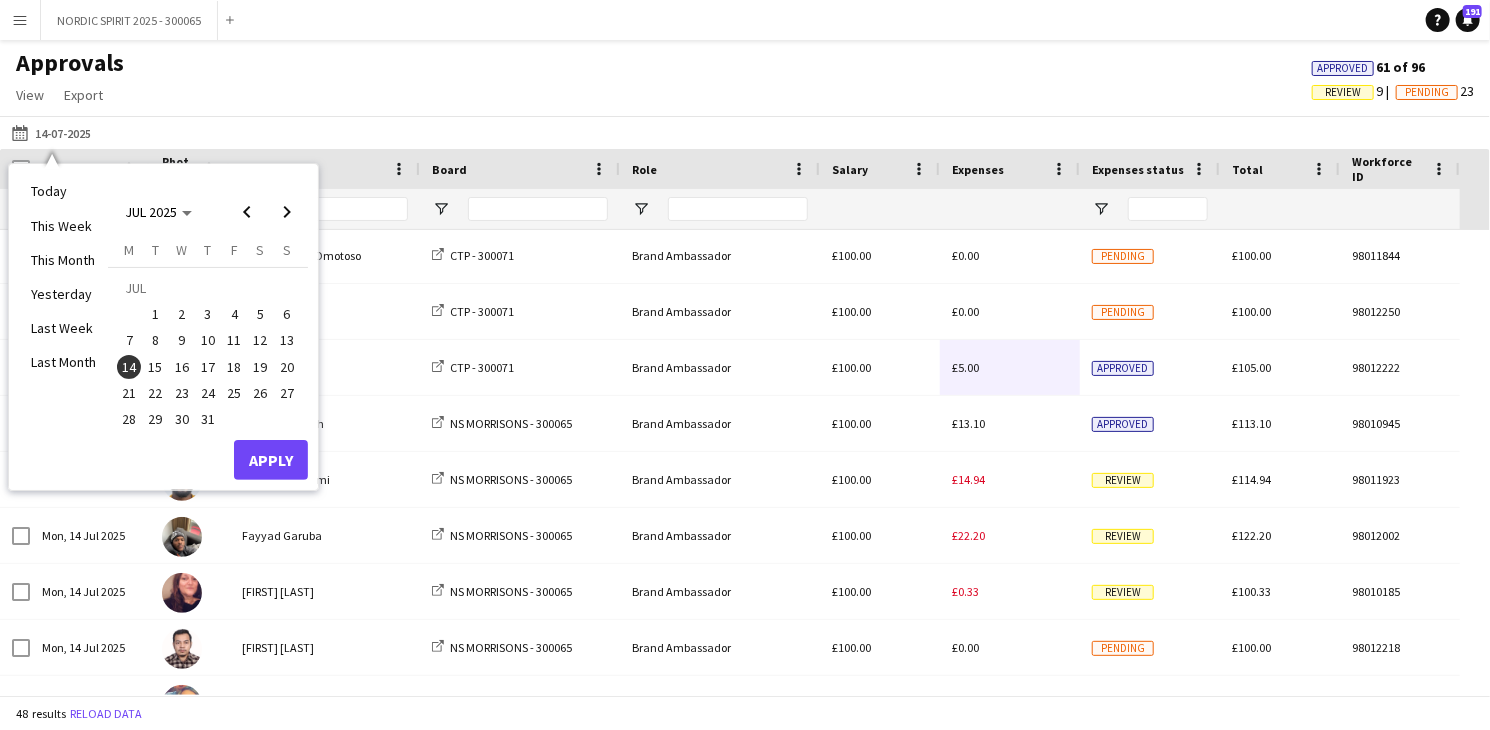 click on "15" at bounding box center [156, 367] 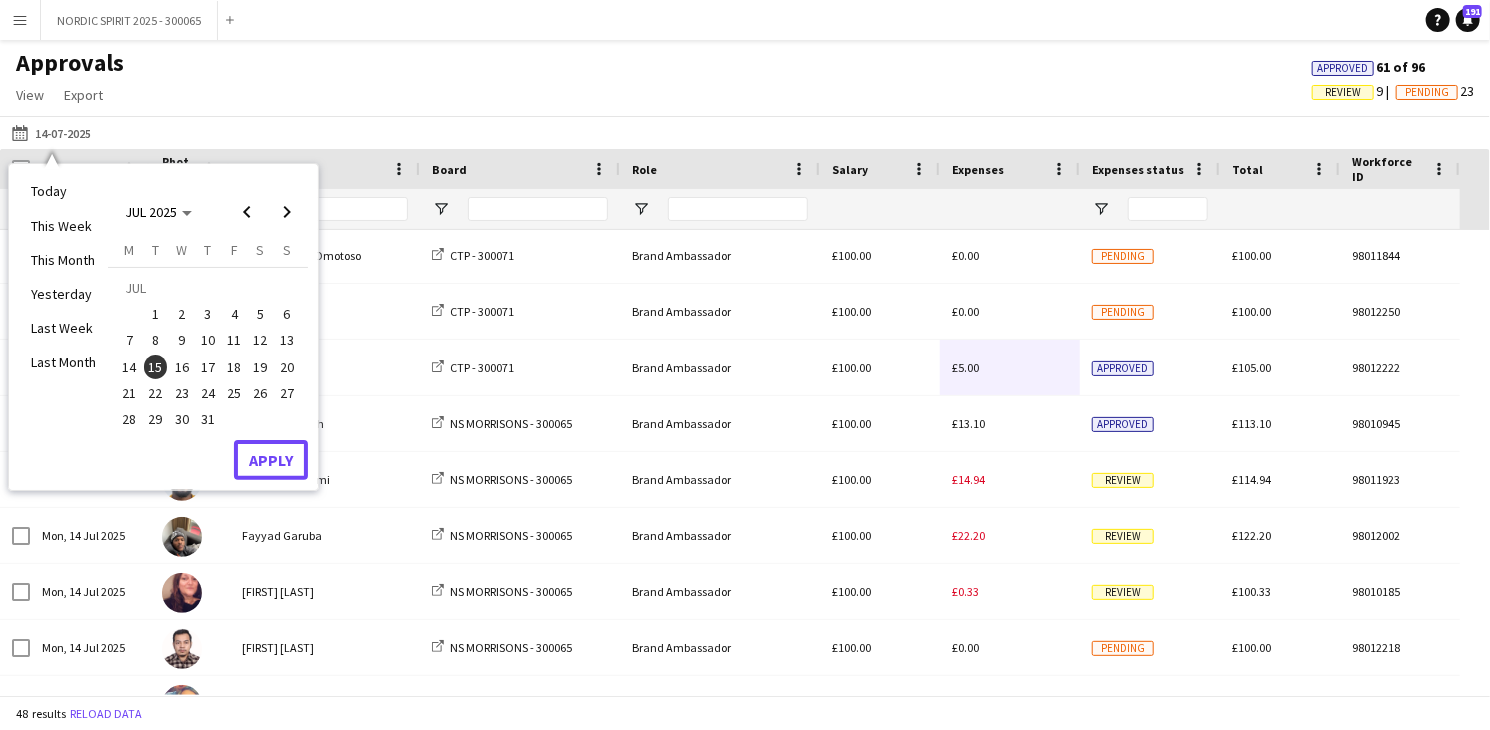 click on "Apply" at bounding box center [271, 460] 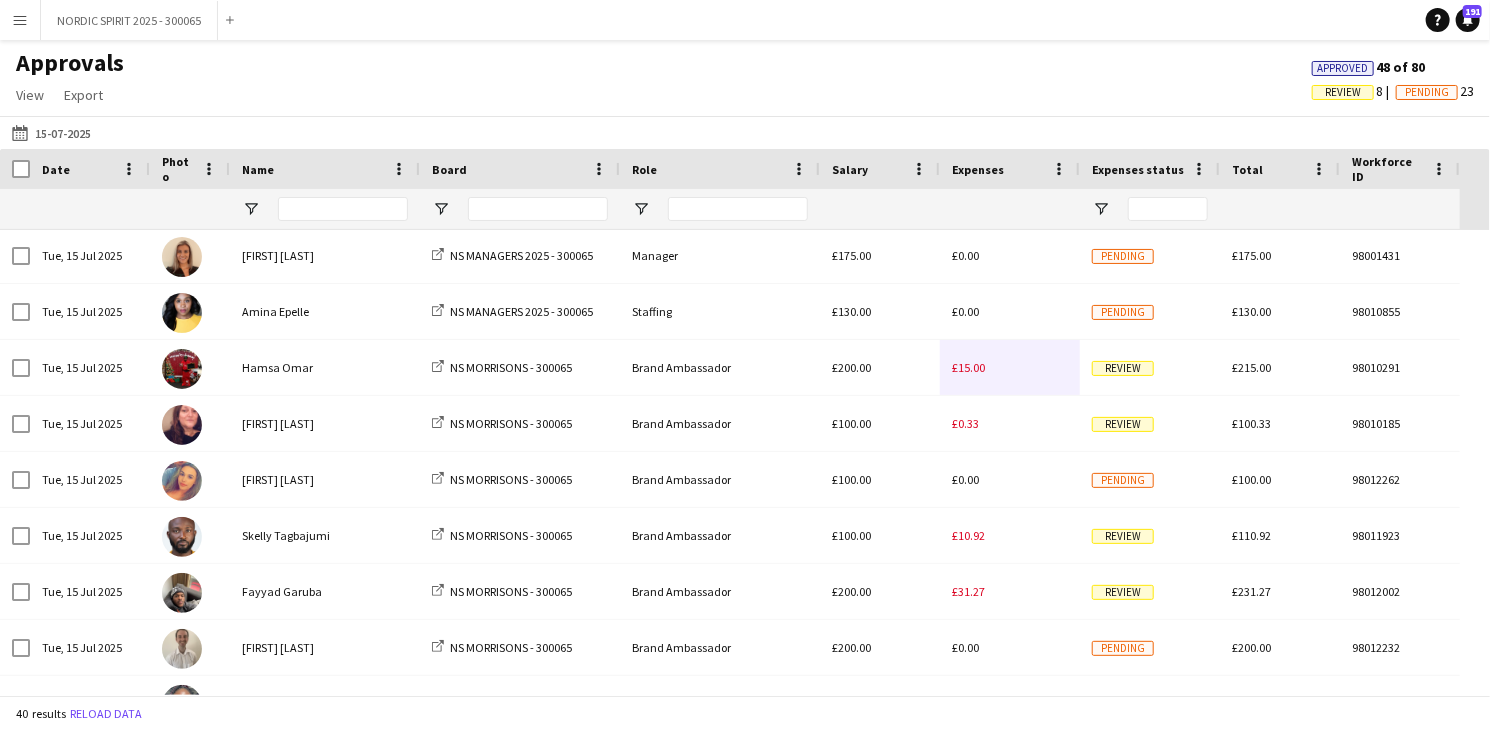 scroll, scrollTop: 1625, scrollLeft: 0, axis: vertical 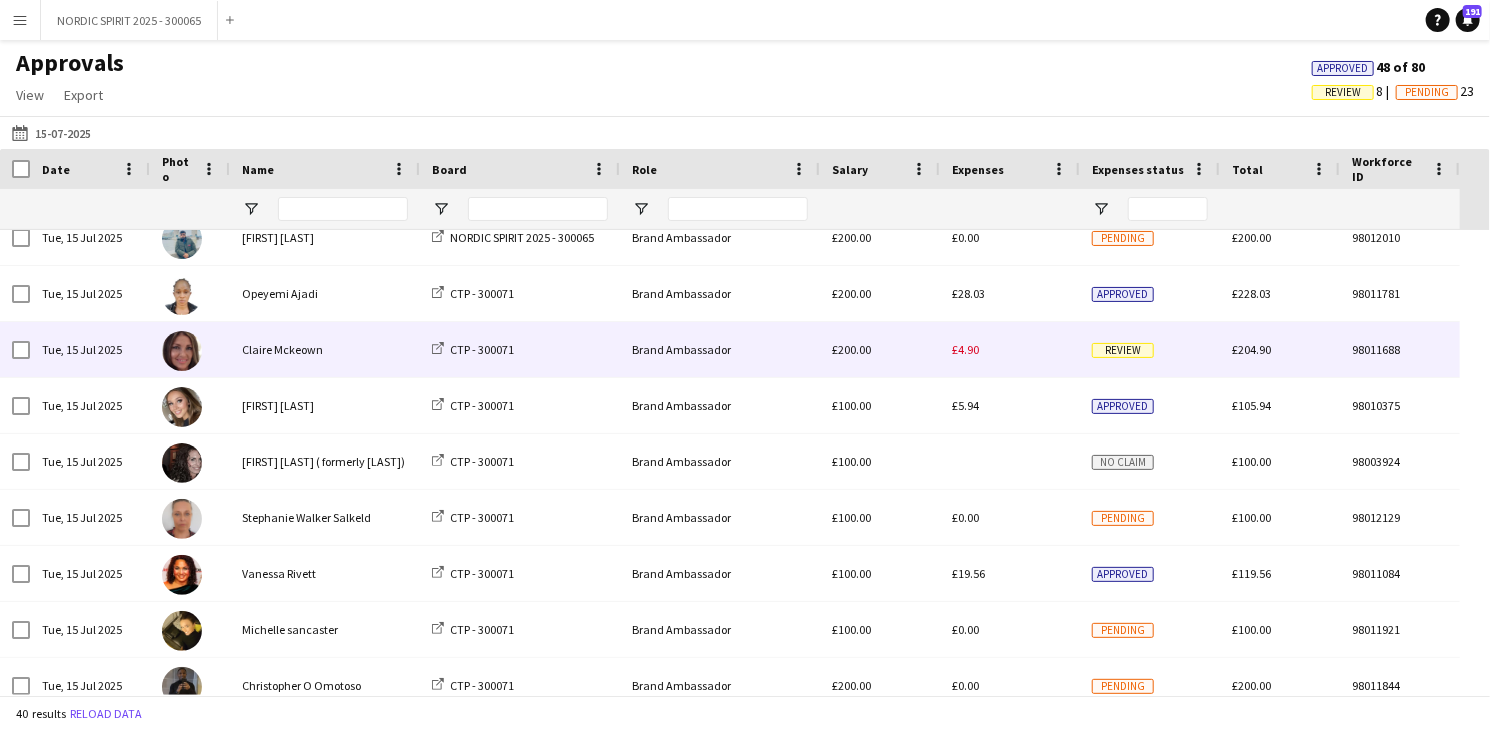 click on "£4.90" at bounding box center [965, 349] 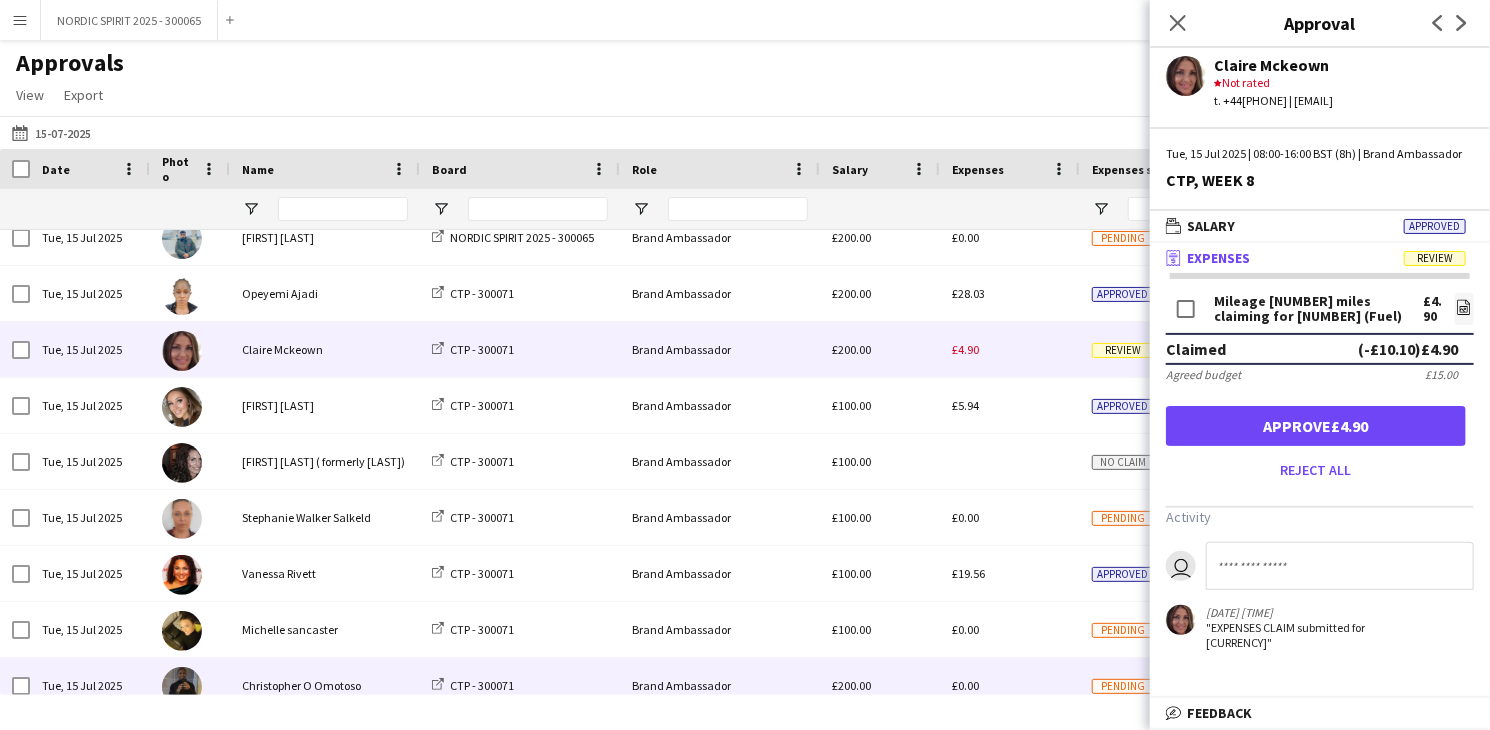 click on "£0.00" at bounding box center [1010, 685] 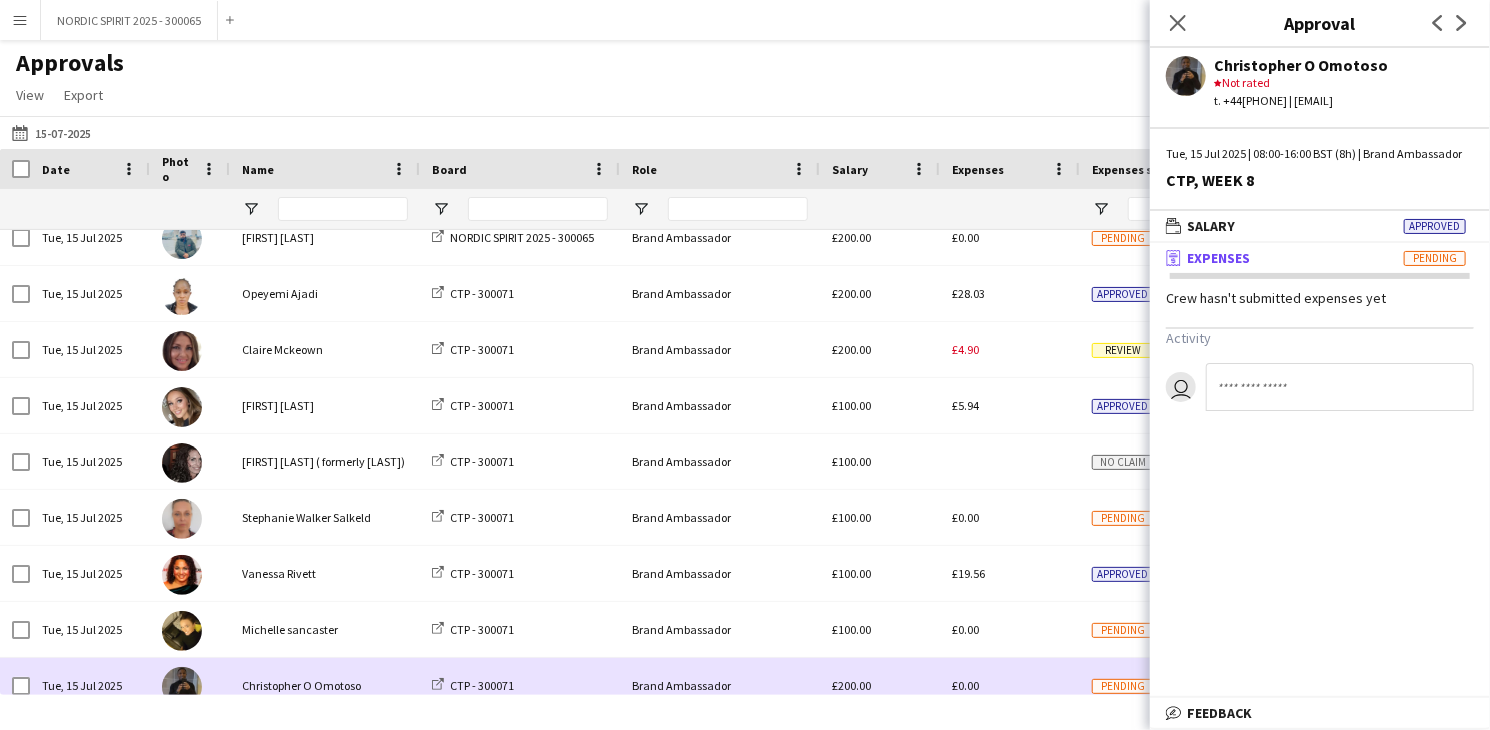 click on "£0.00" at bounding box center [1010, 685] 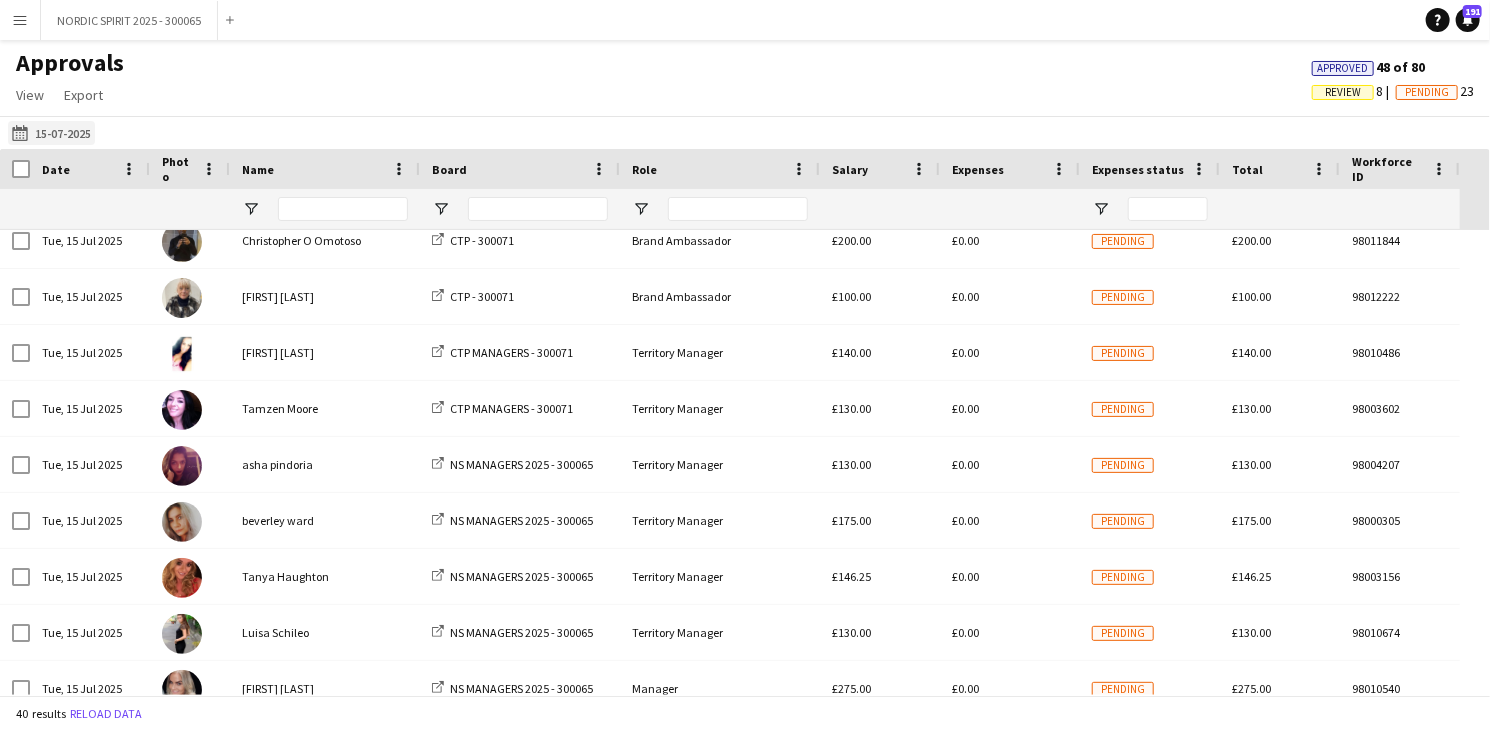 click on "[DATE]
[DATE]" 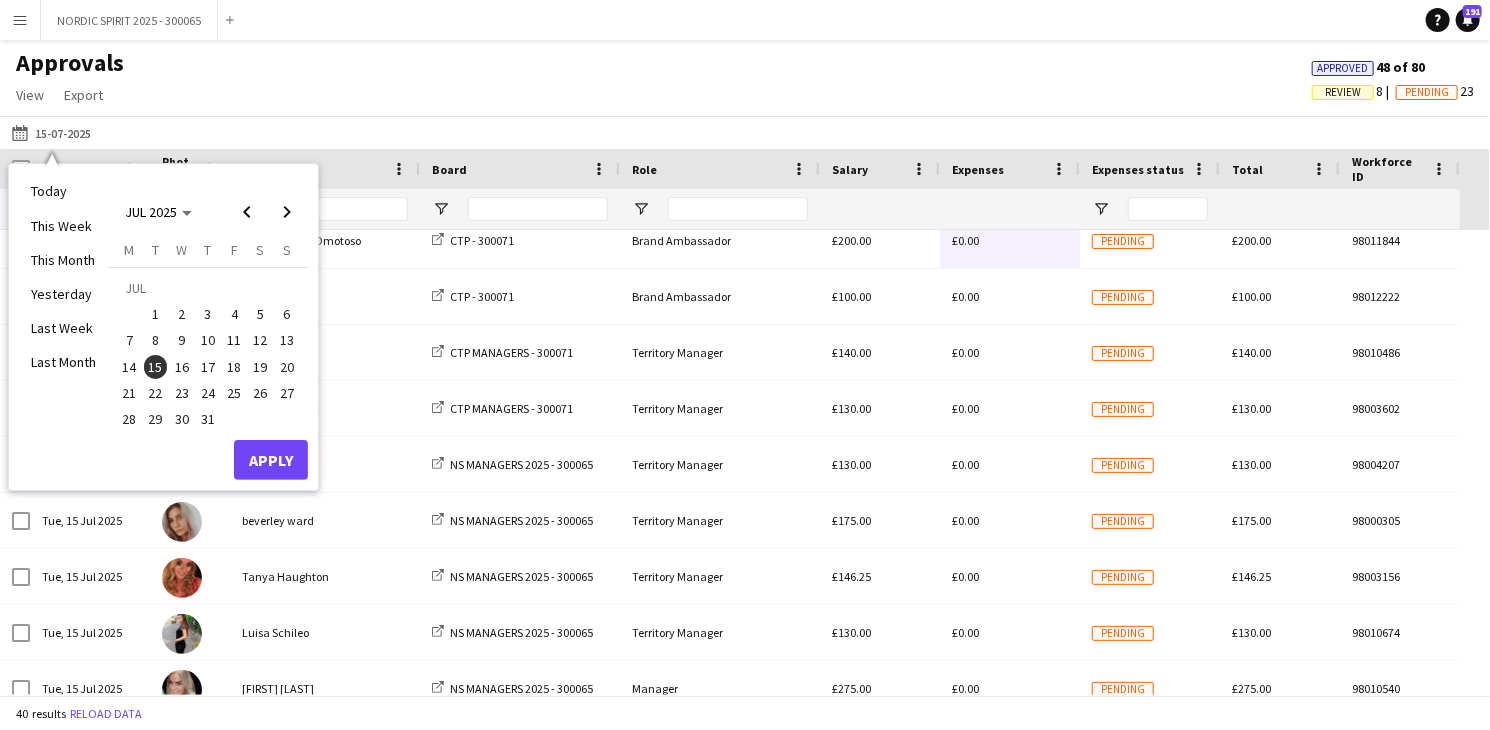 click on "16" at bounding box center (182, 367) 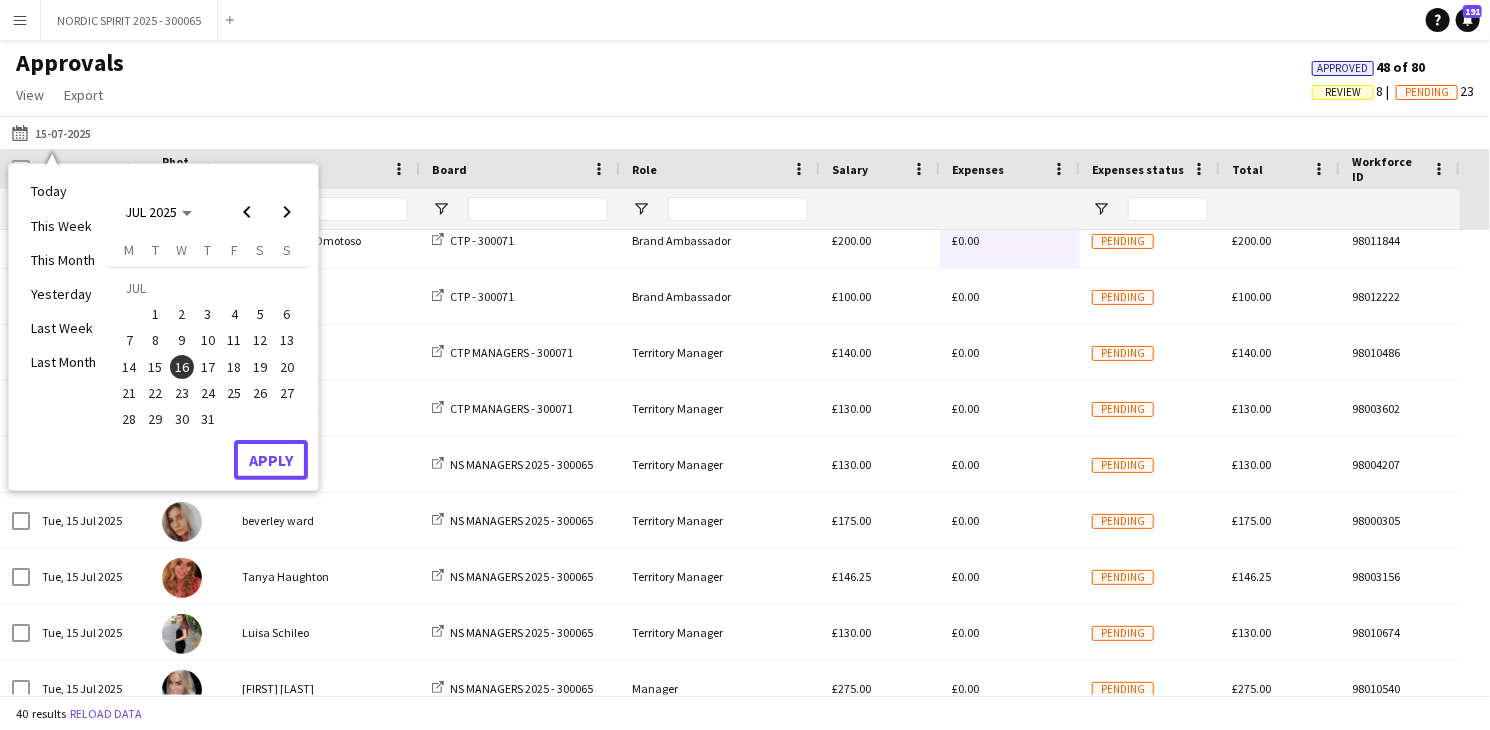 click on "Apply" at bounding box center [271, 460] 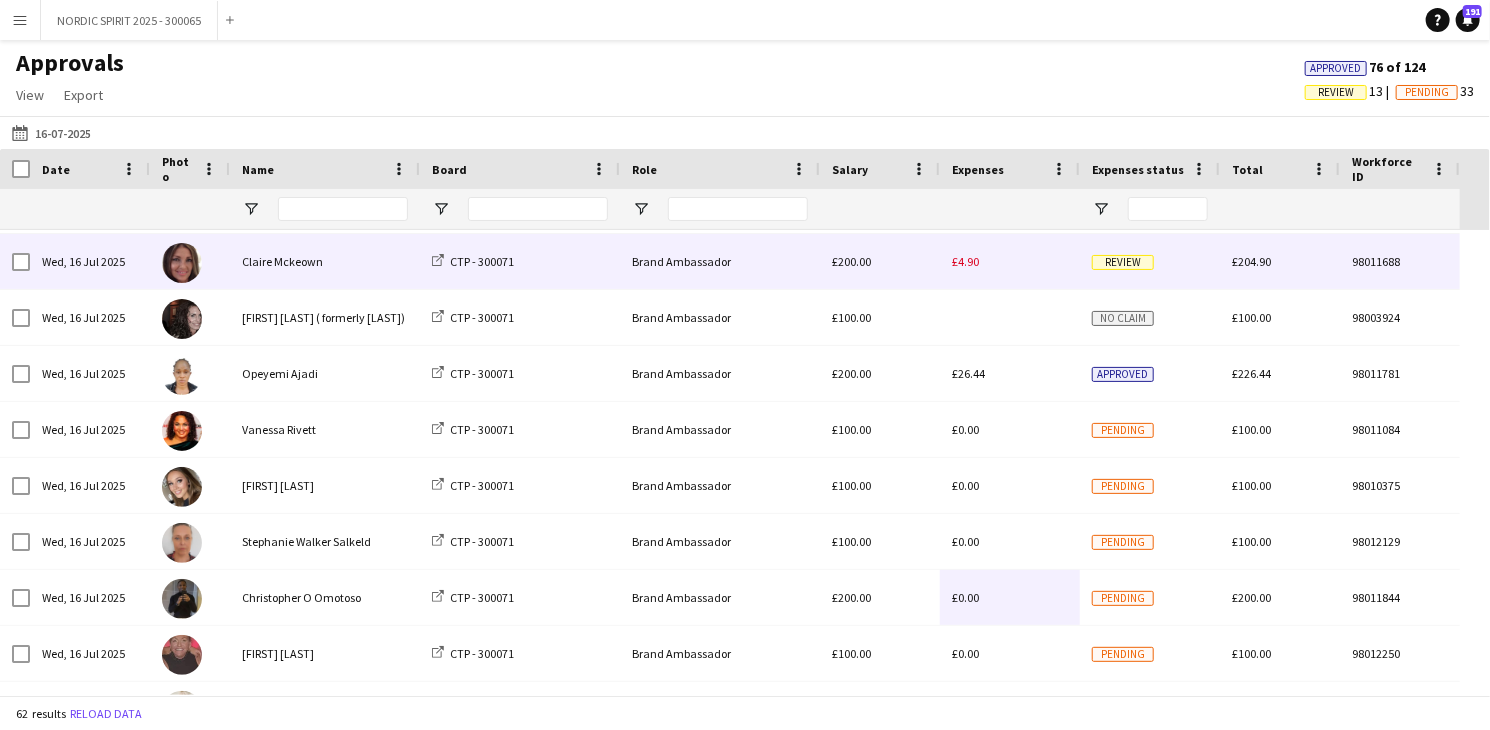 click on "£4.90" at bounding box center [1010, 261] 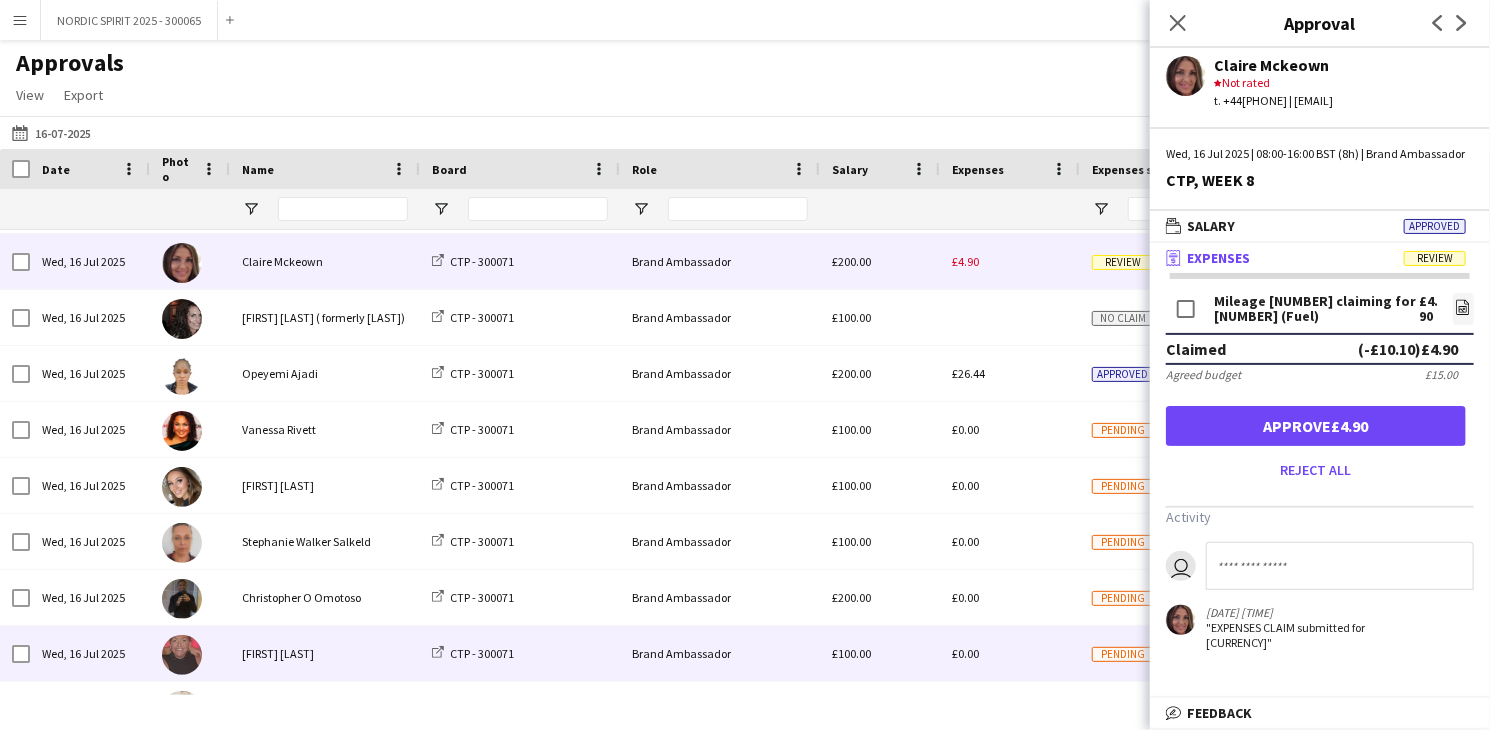 click on "£0.00" at bounding box center (1010, 653) 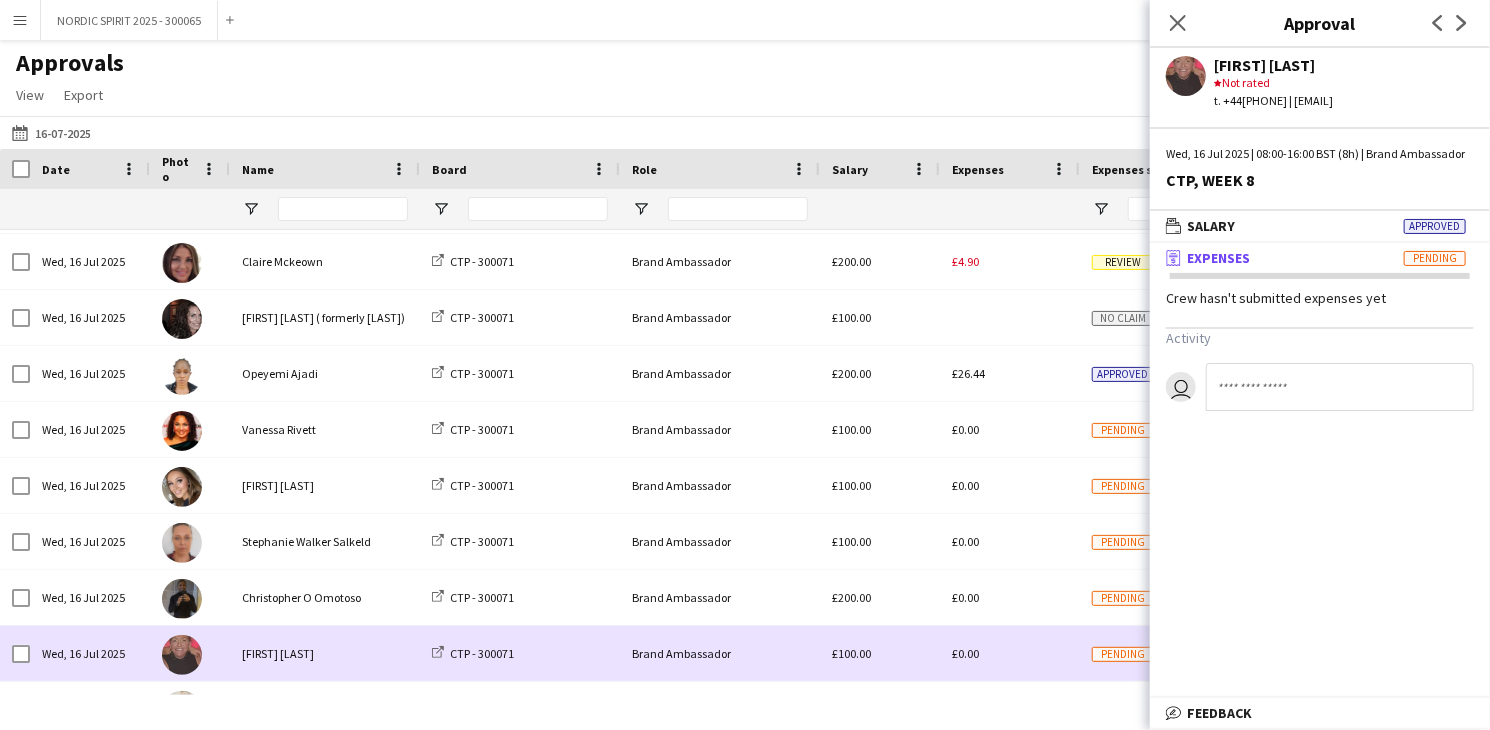 click on "£0.00" at bounding box center [1010, 653] 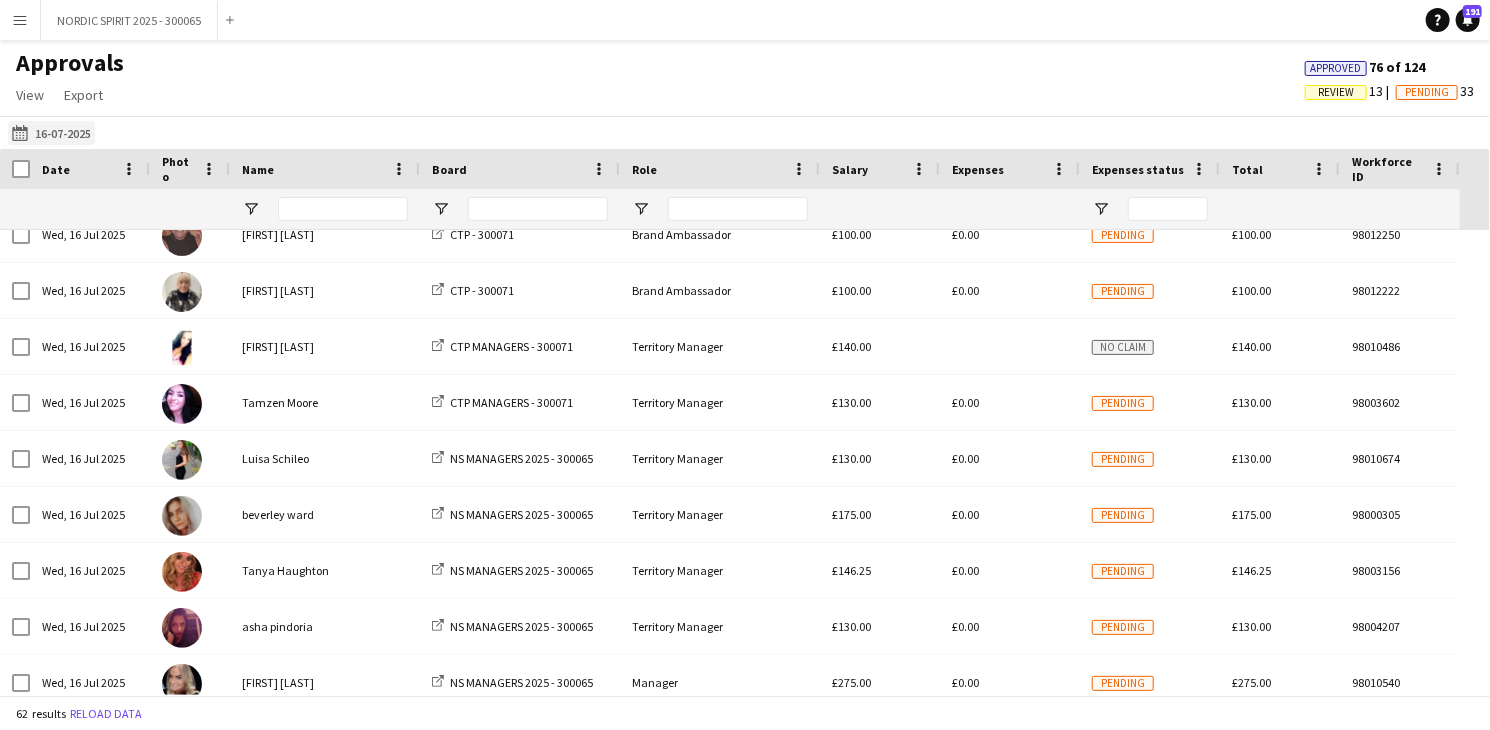 click on "04-07-2025
16-07-2025" 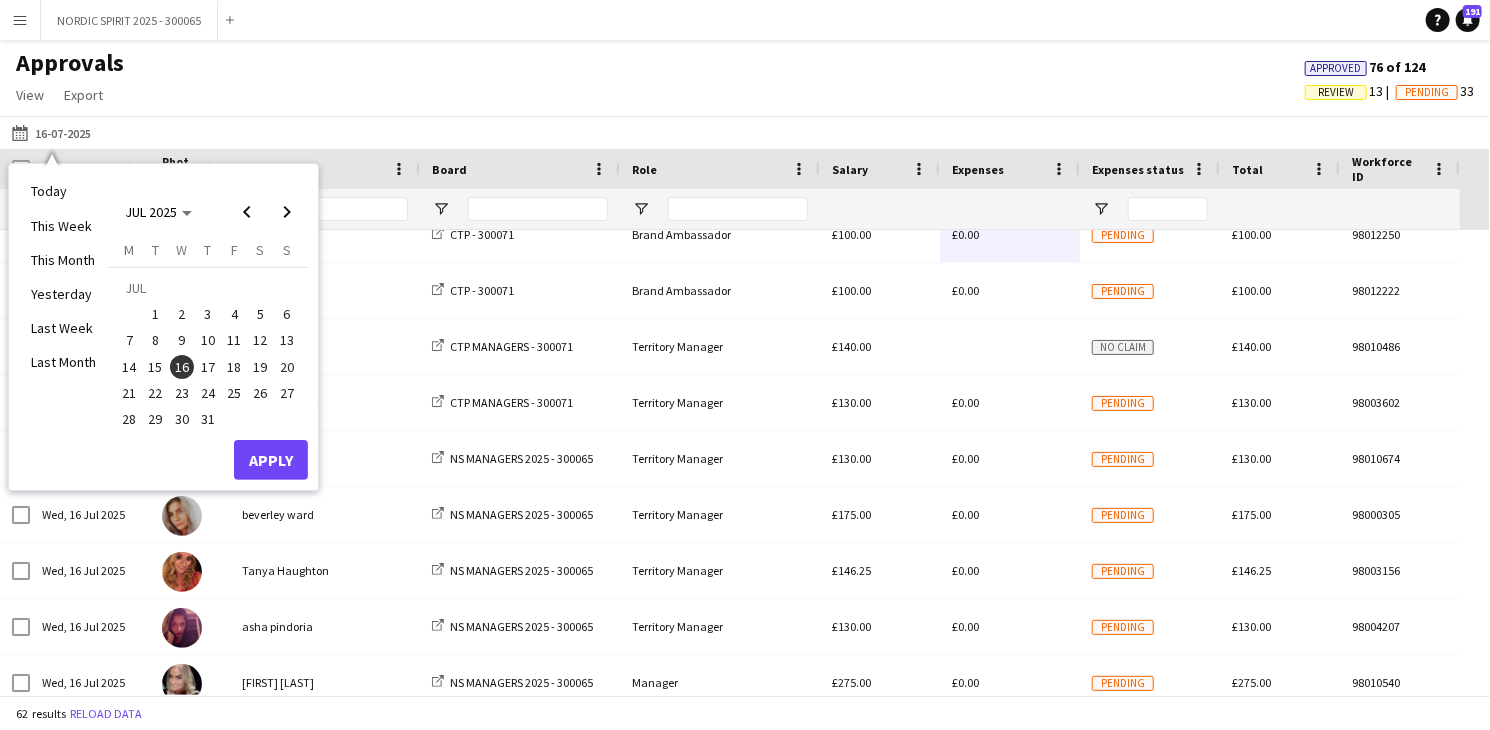 click on "17" at bounding box center (208, 367) 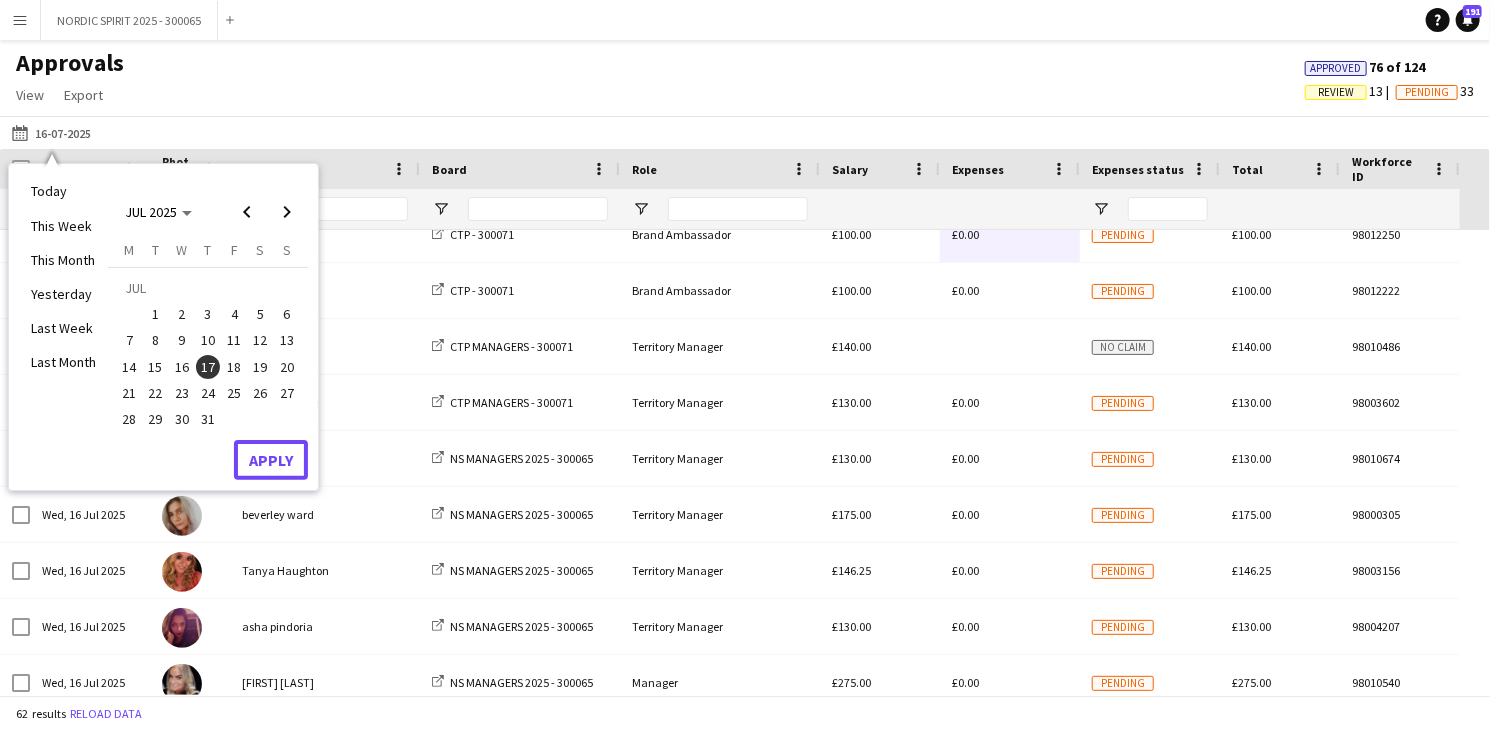 click on "Apply" at bounding box center [271, 460] 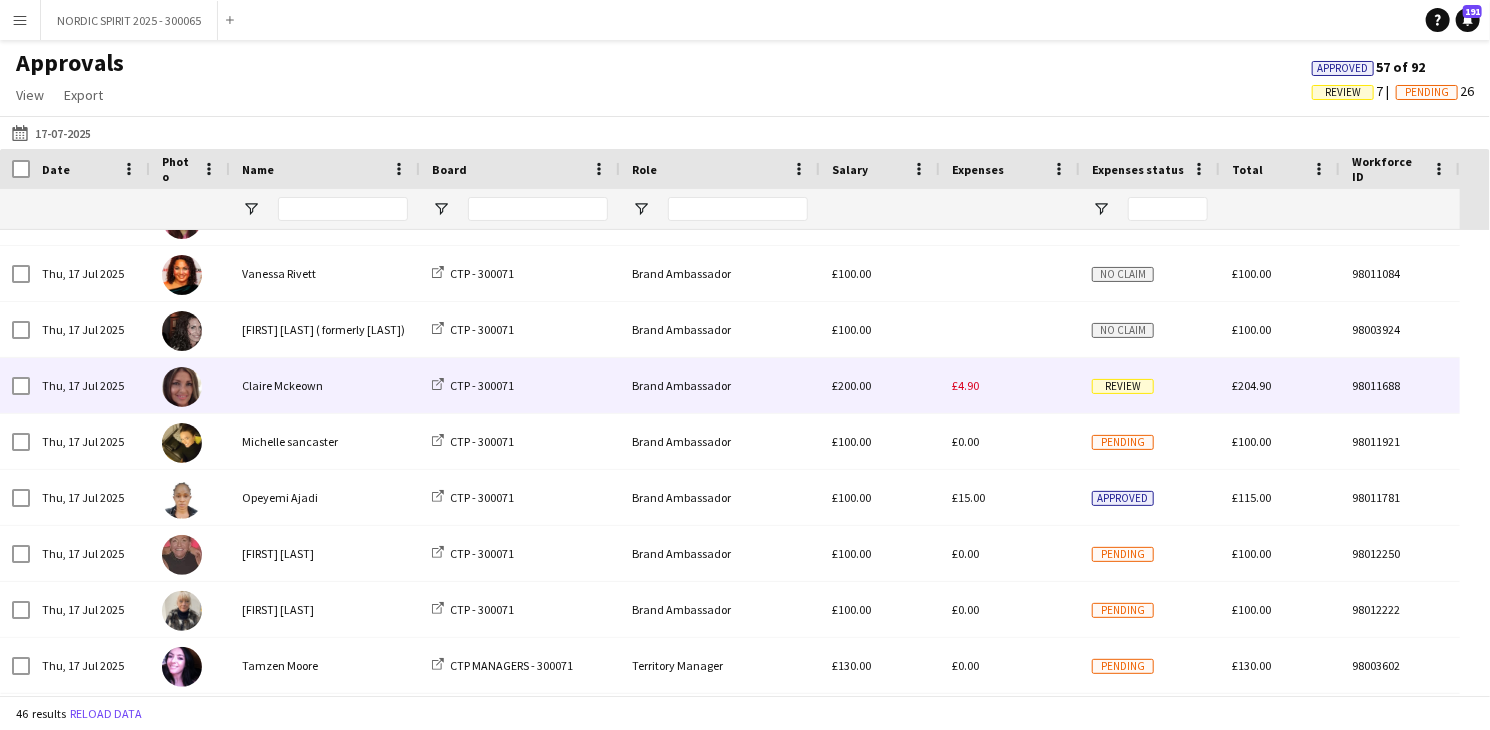 click on "£4.90" at bounding box center (965, 385) 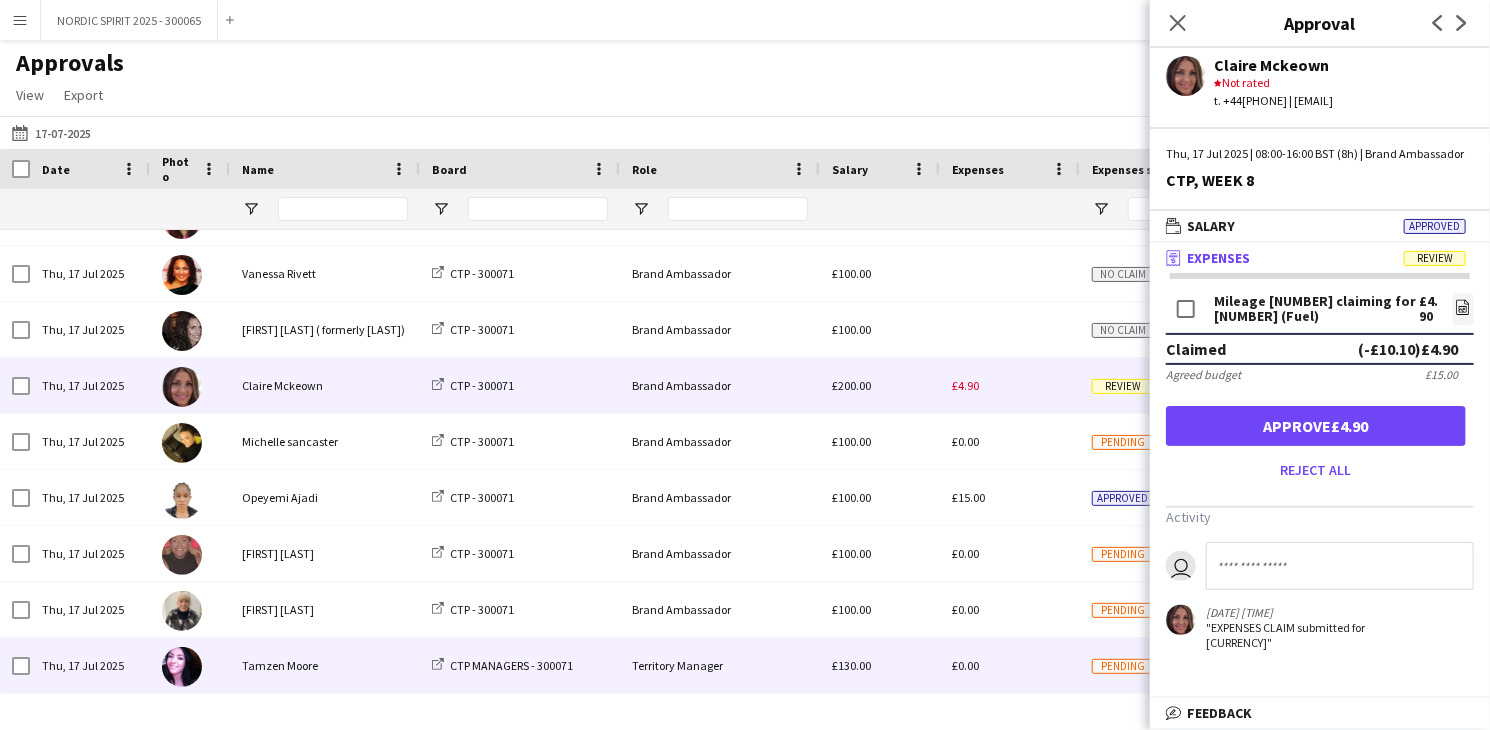 click on "£0.00" at bounding box center (1010, 665) 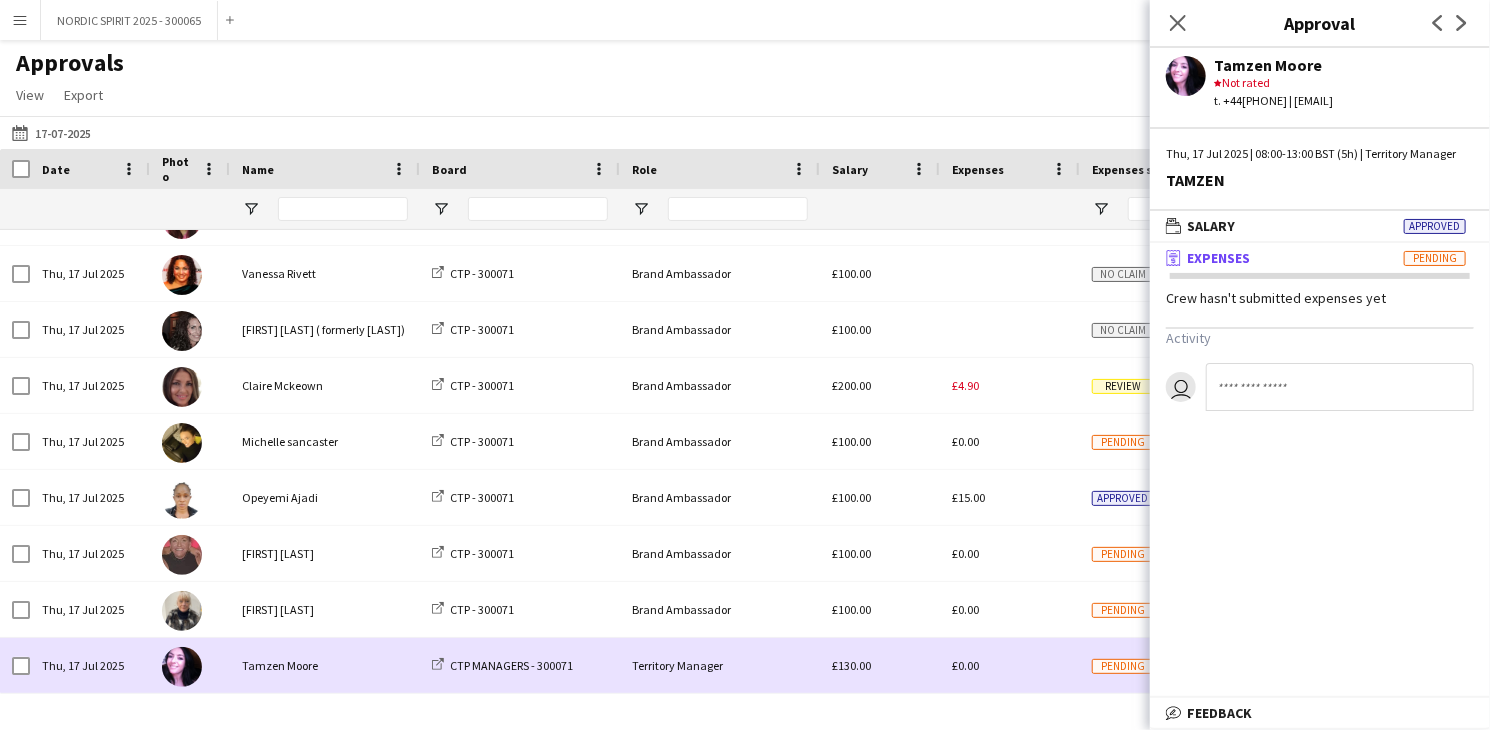 click on "£0.00" at bounding box center [1010, 665] 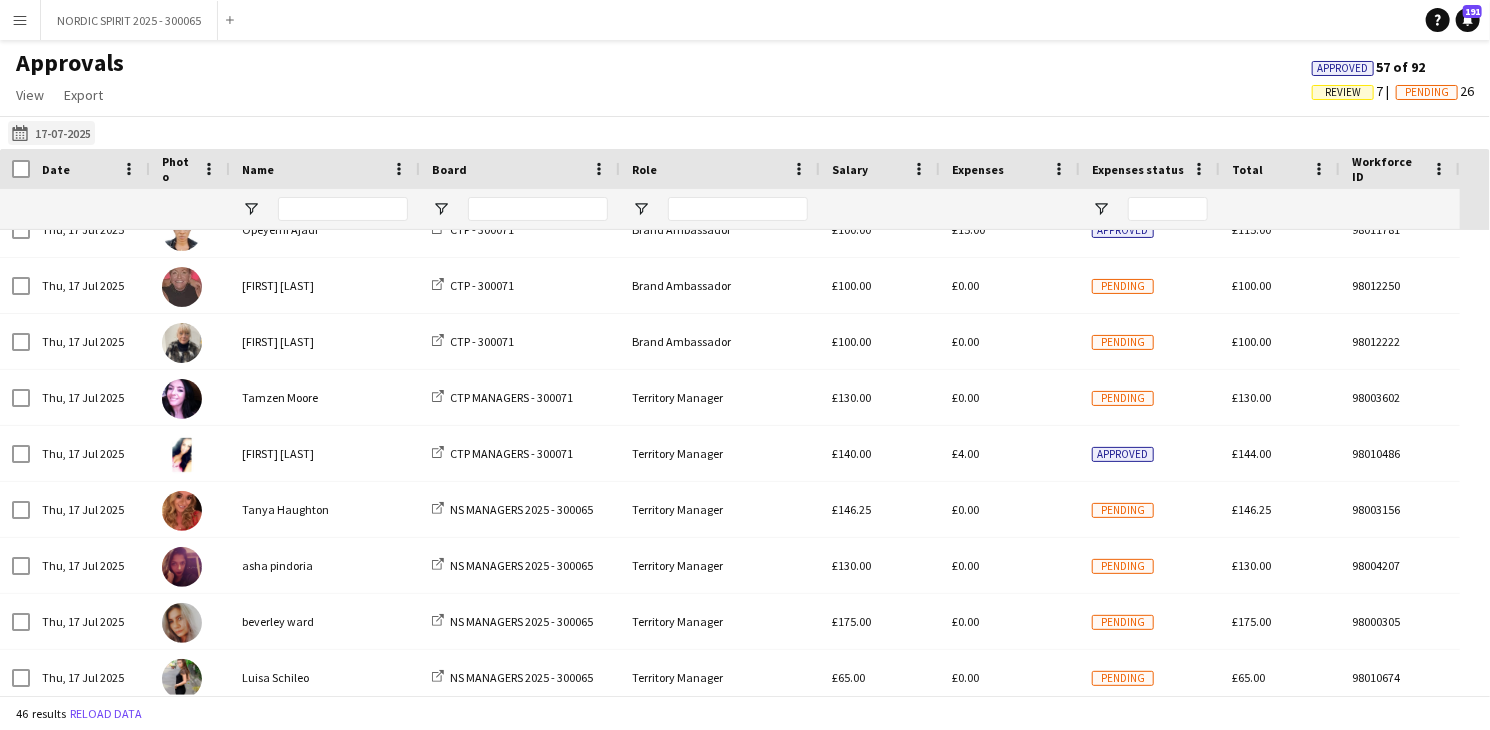 click on "[DATE]
[DATE]" 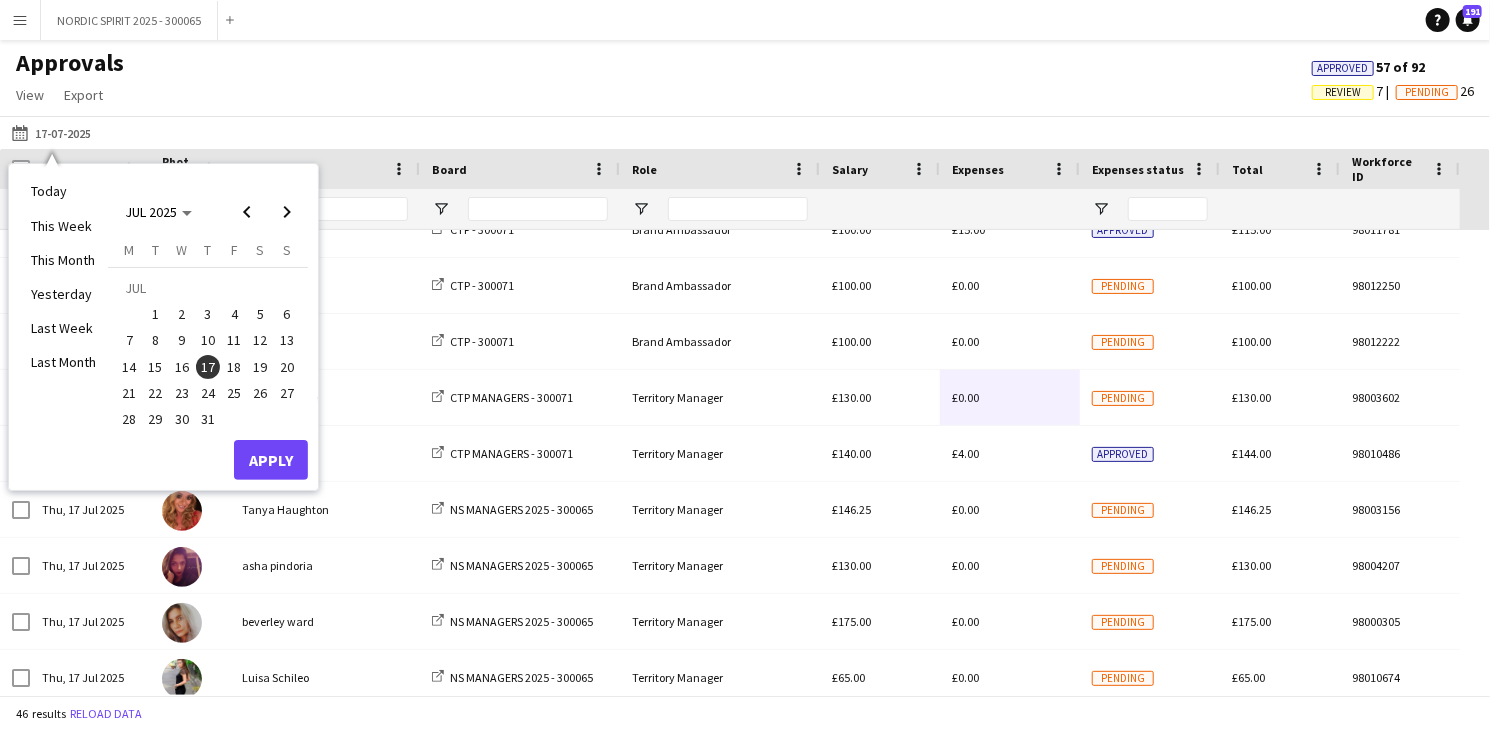 click on "18" at bounding box center (234, 367) 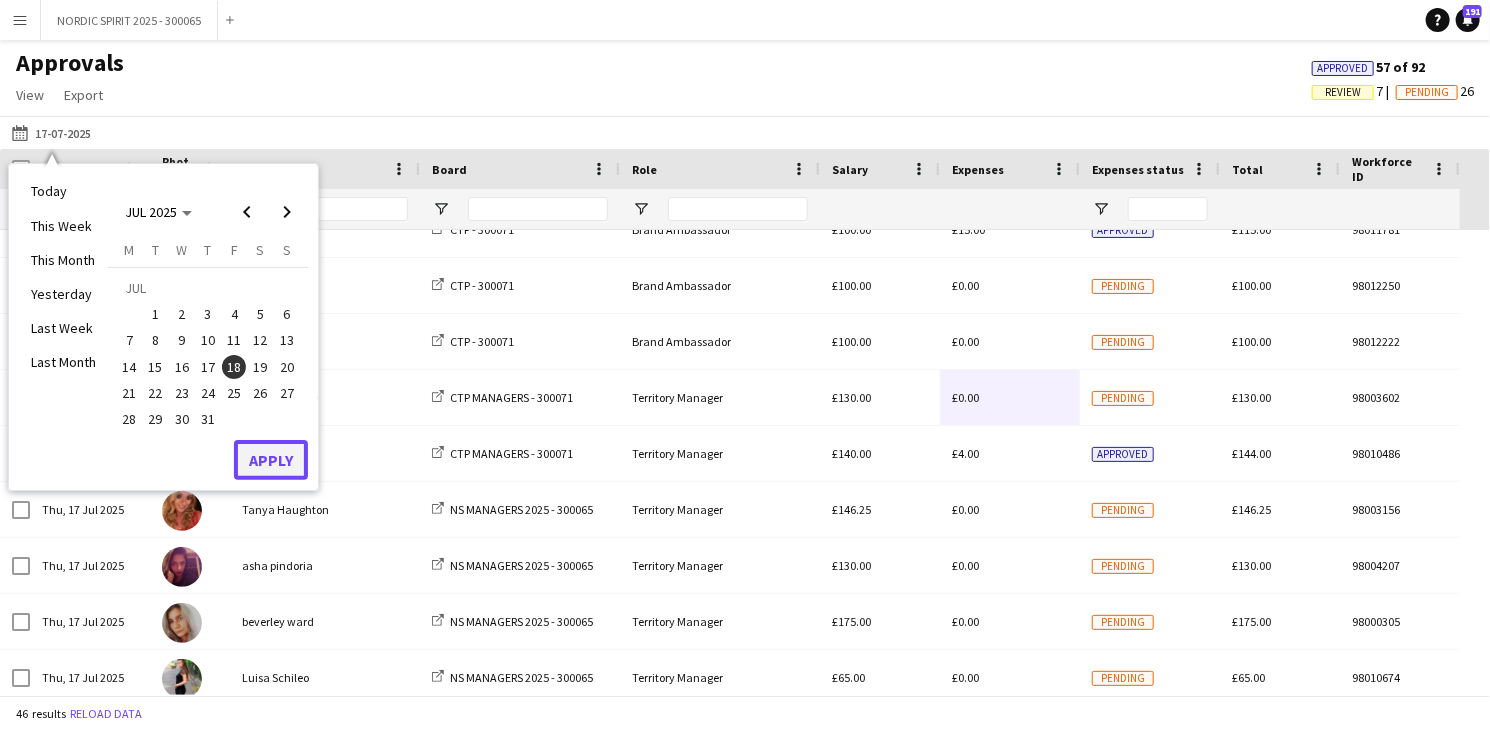 click on "Apply" at bounding box center (271, 460) 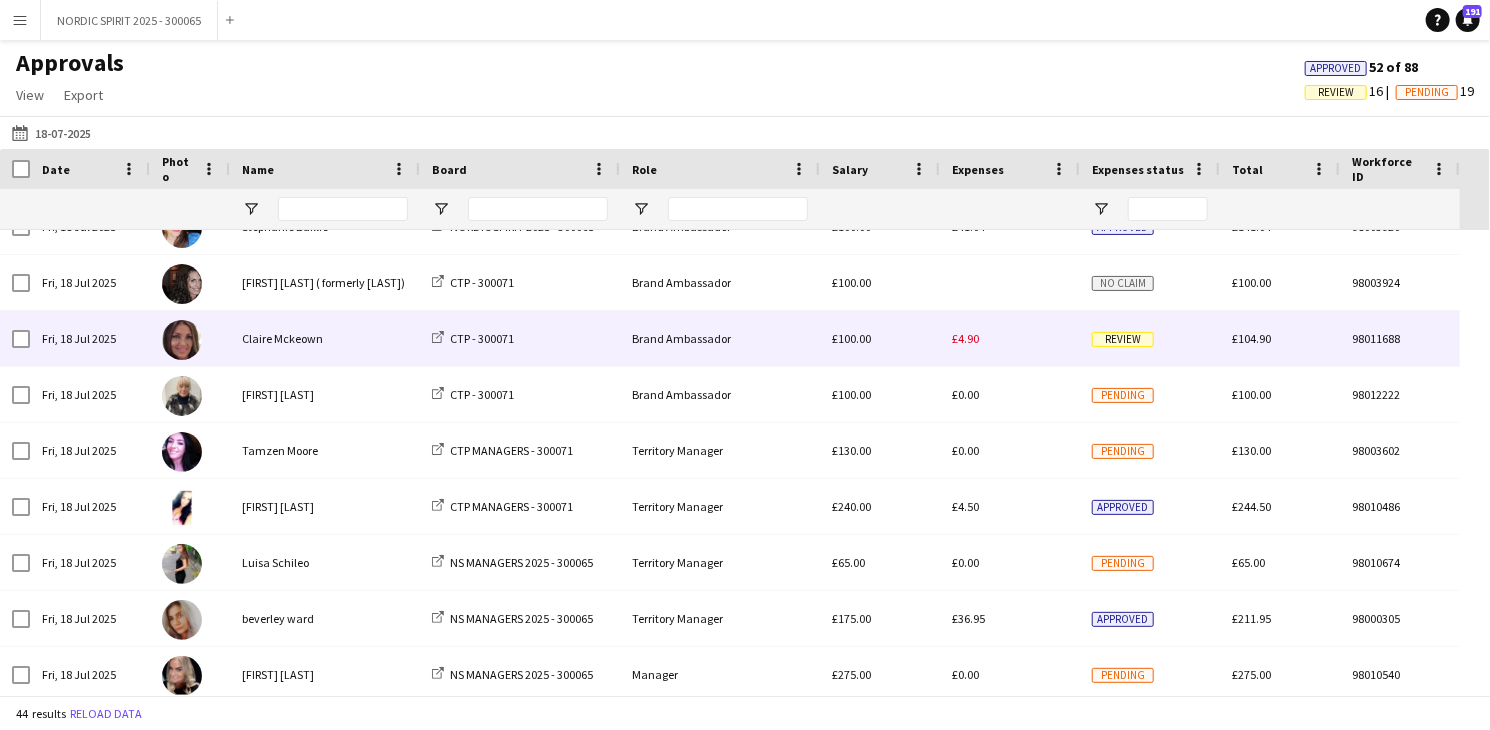 click on "£4.90" at bounding box center (965, 338) 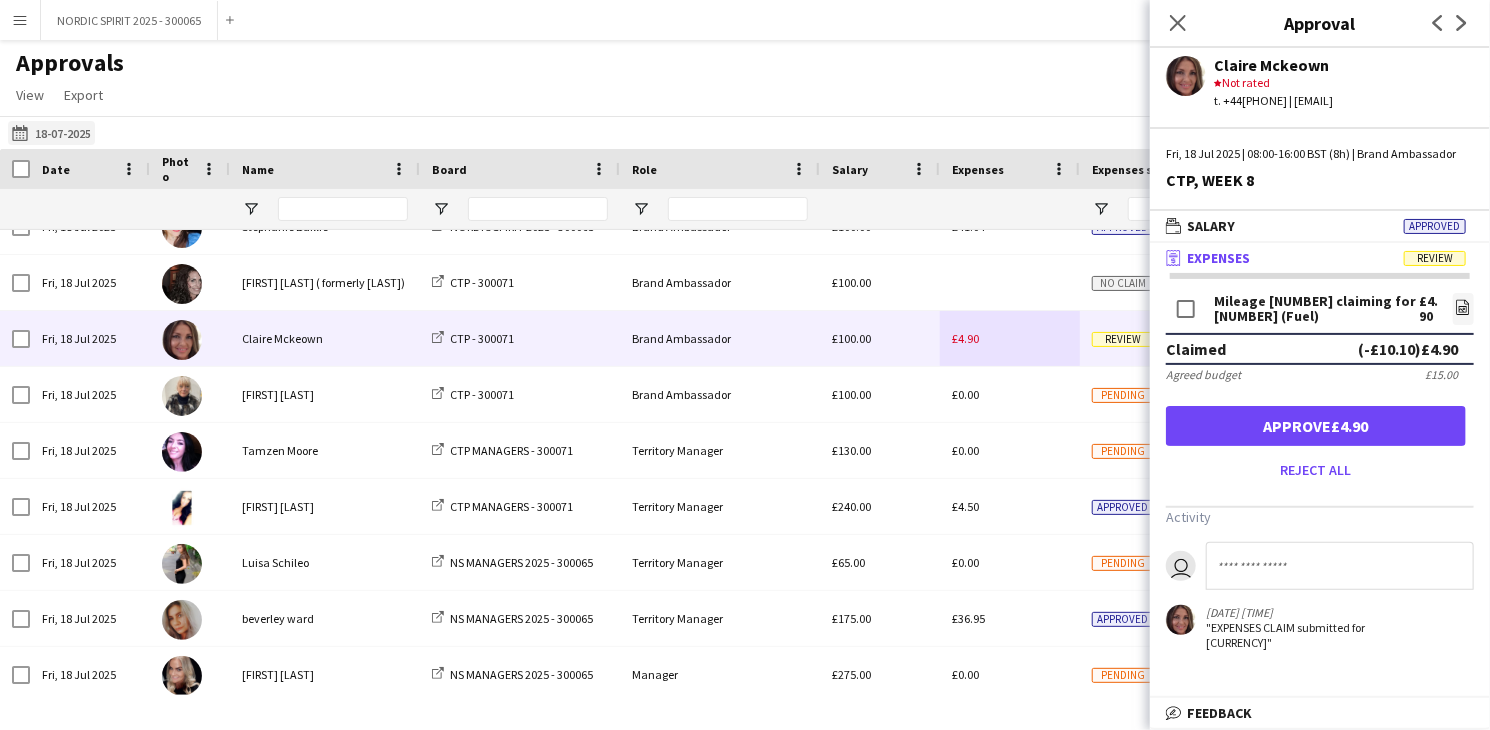 click on "[DATE]
[DATE]" 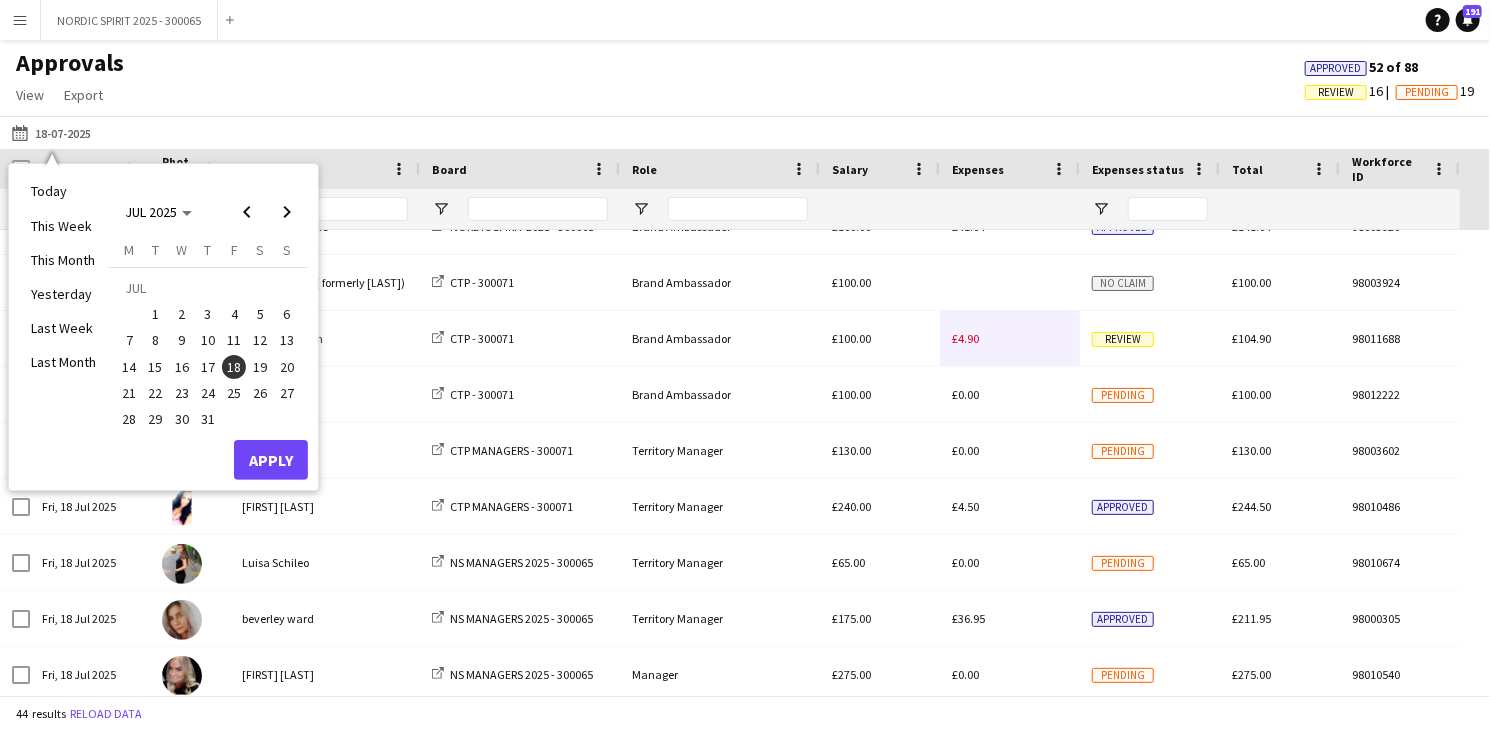click on "21" at bounding box center [129, 393] 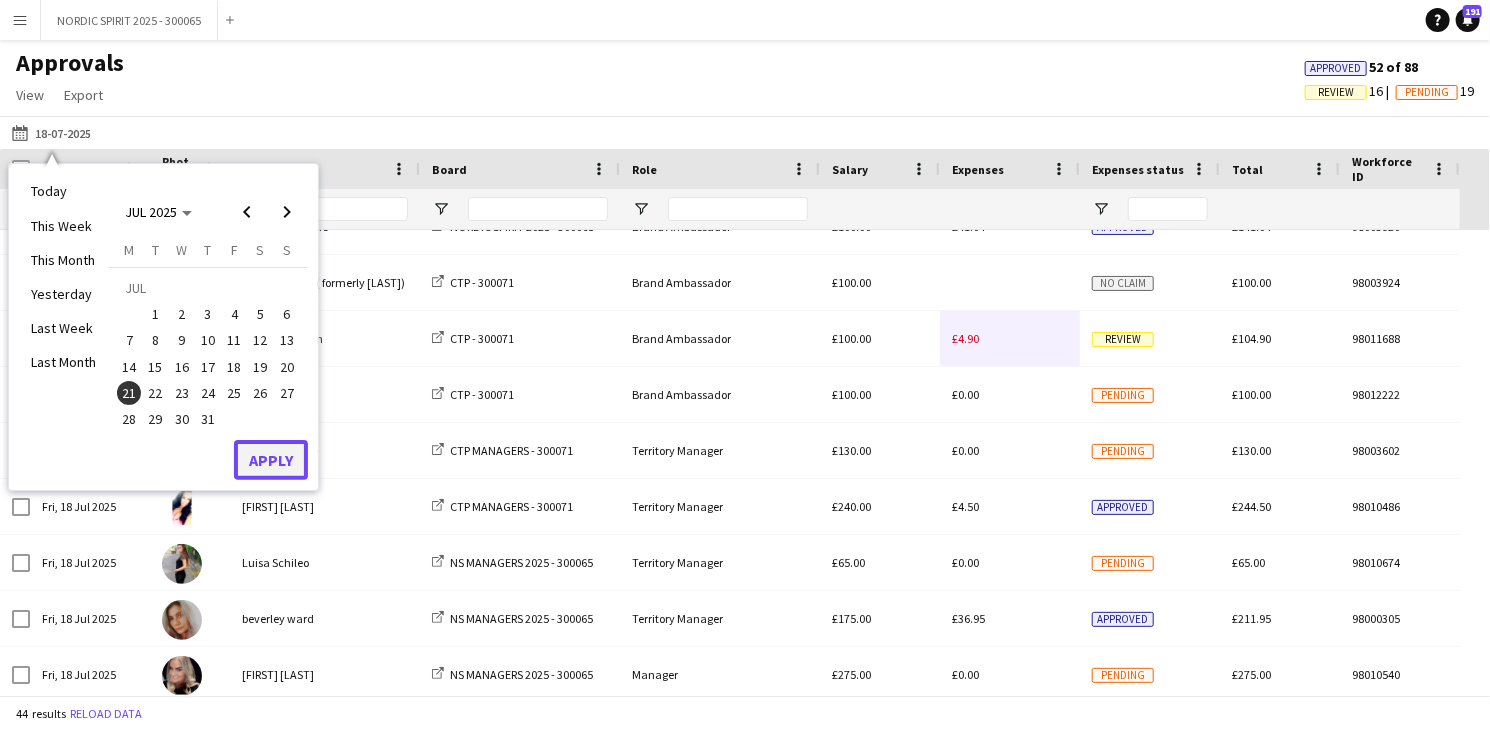click on "Apply" at bounding box center [271, 460] 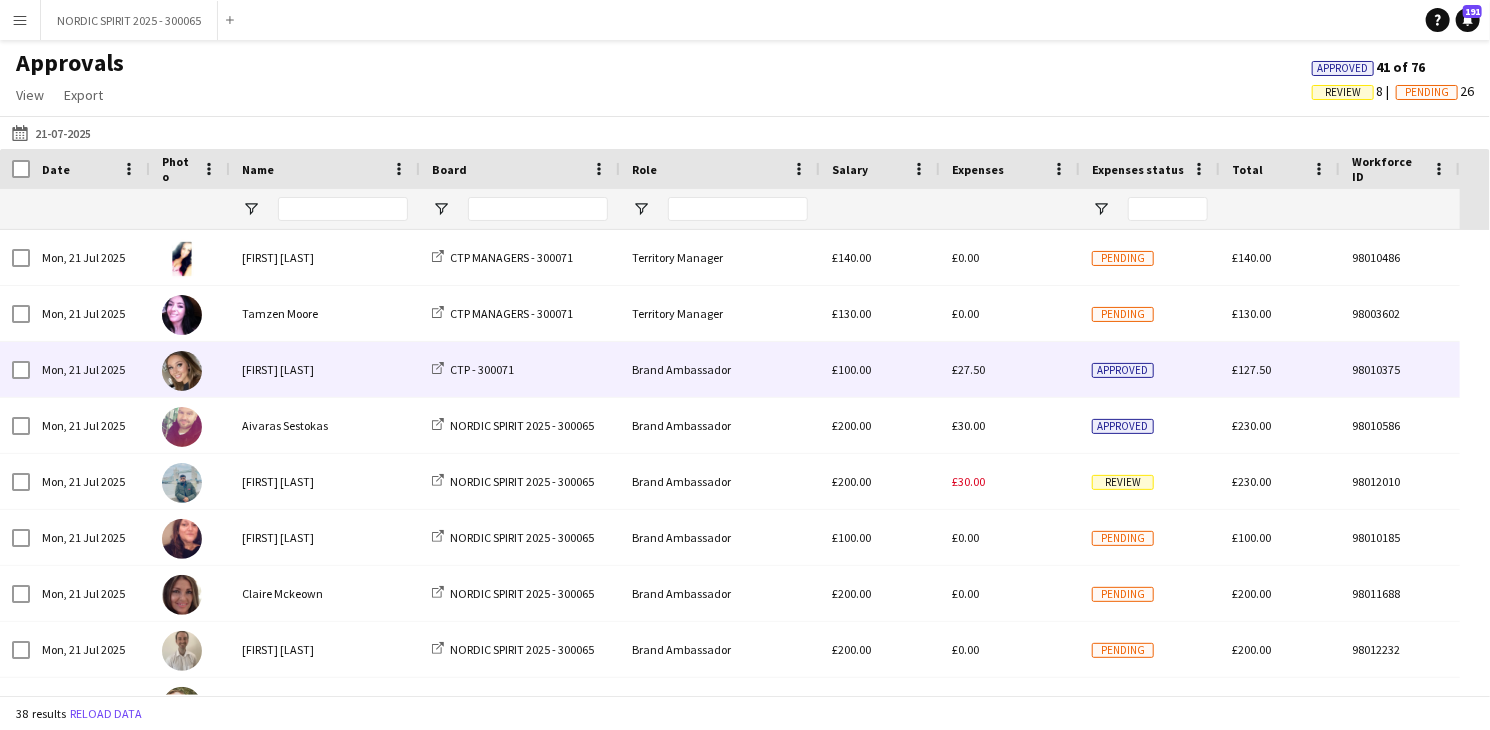 click on "£27.50" at bounding box center [1010, 369] 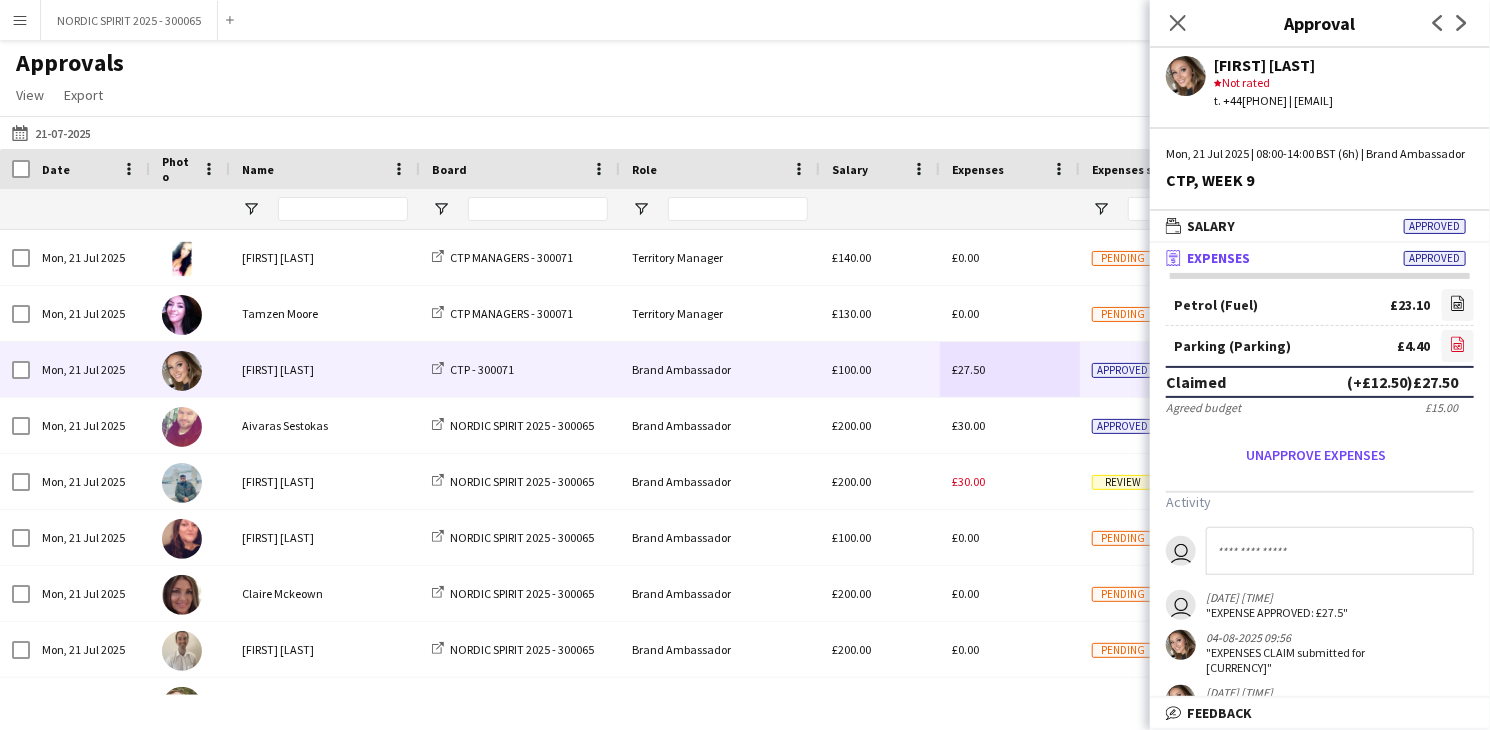 click 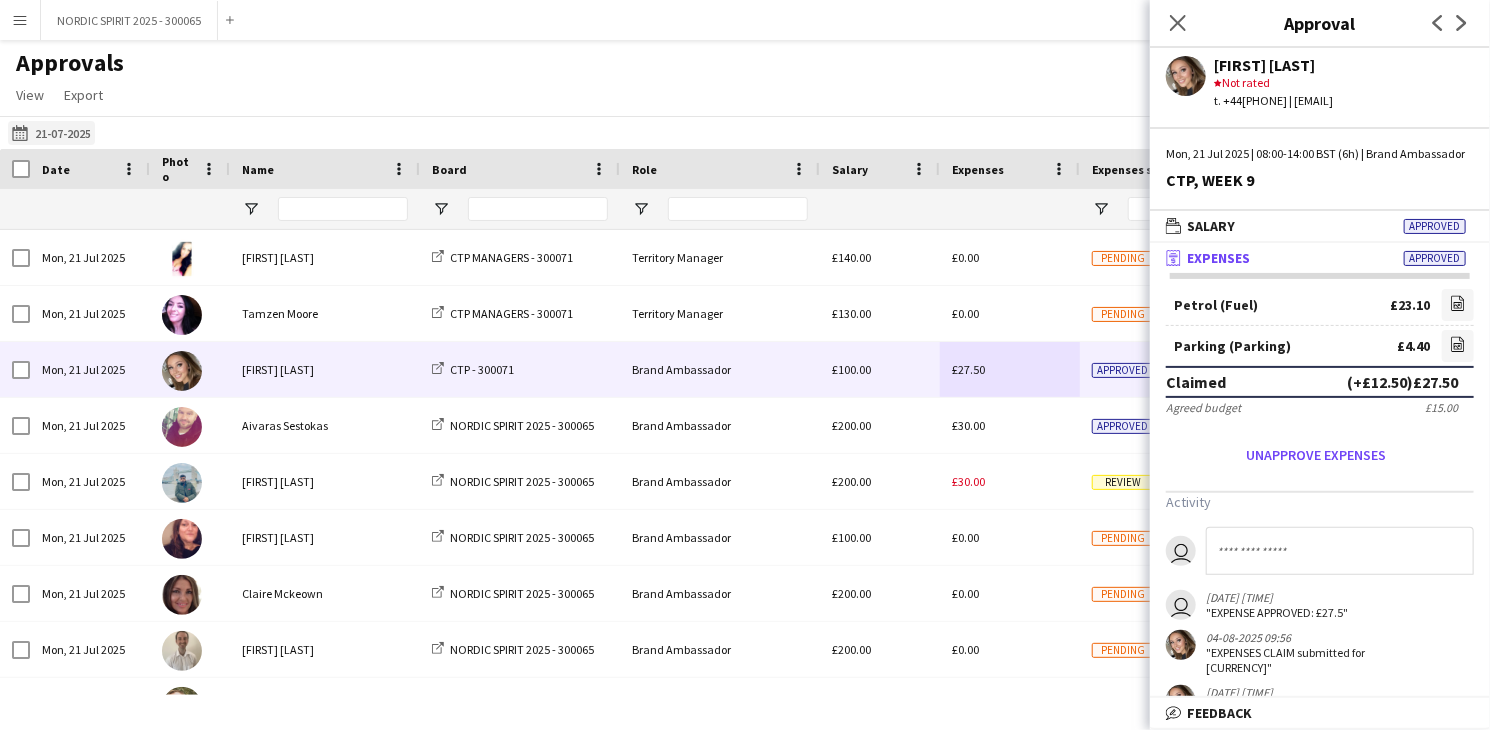 click on "[DATE]
[DATE]" 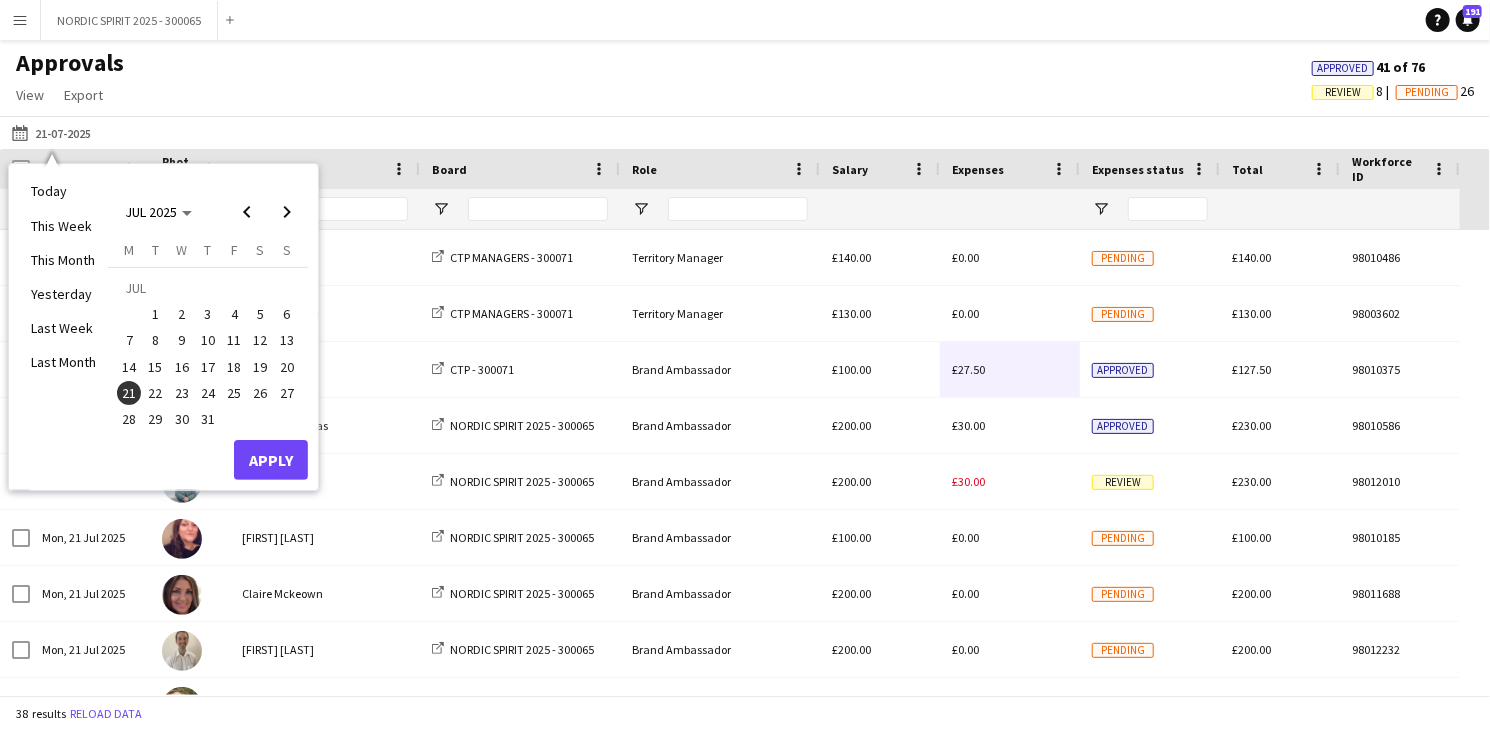 click on "22" at bounding box center [156, 393] 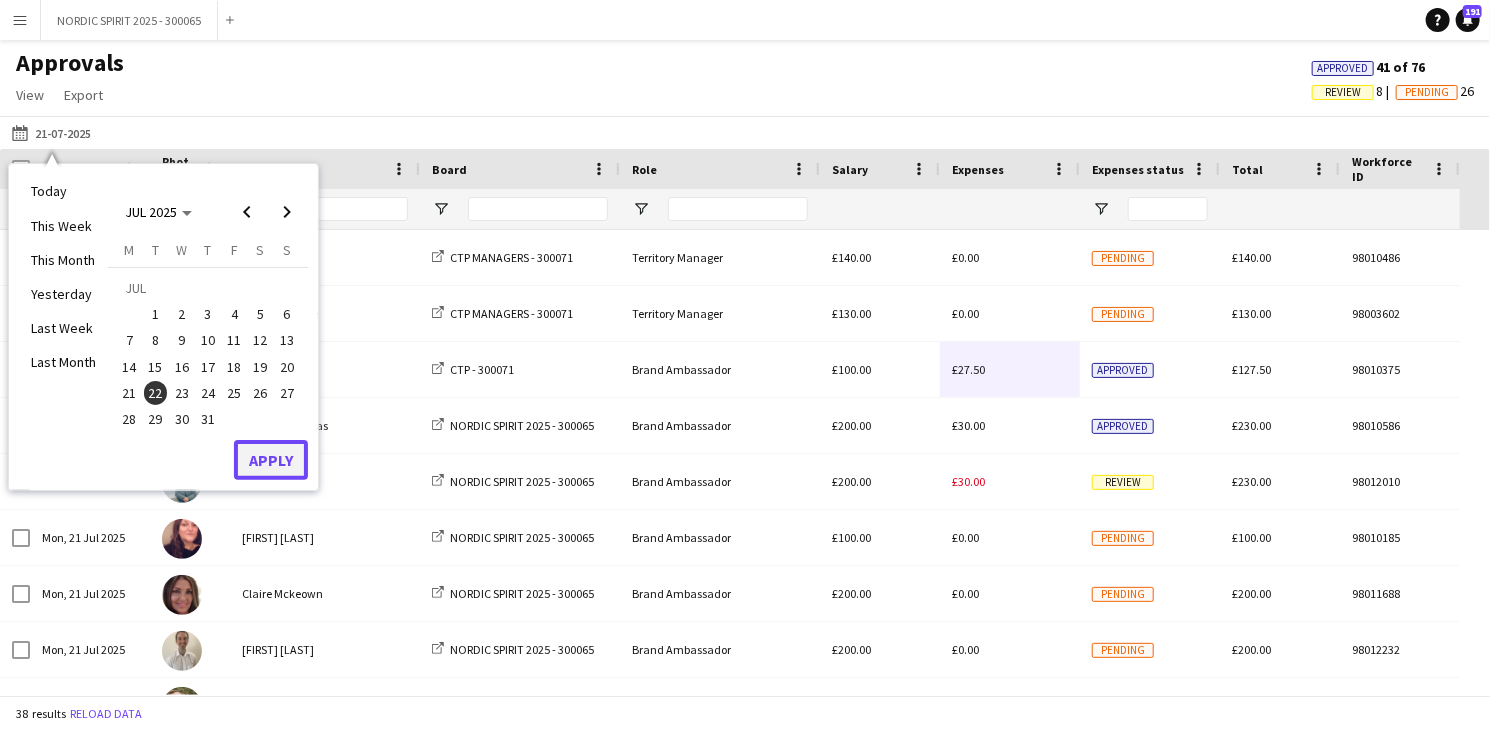 click on "Apply" at bounding box center [271, 460] 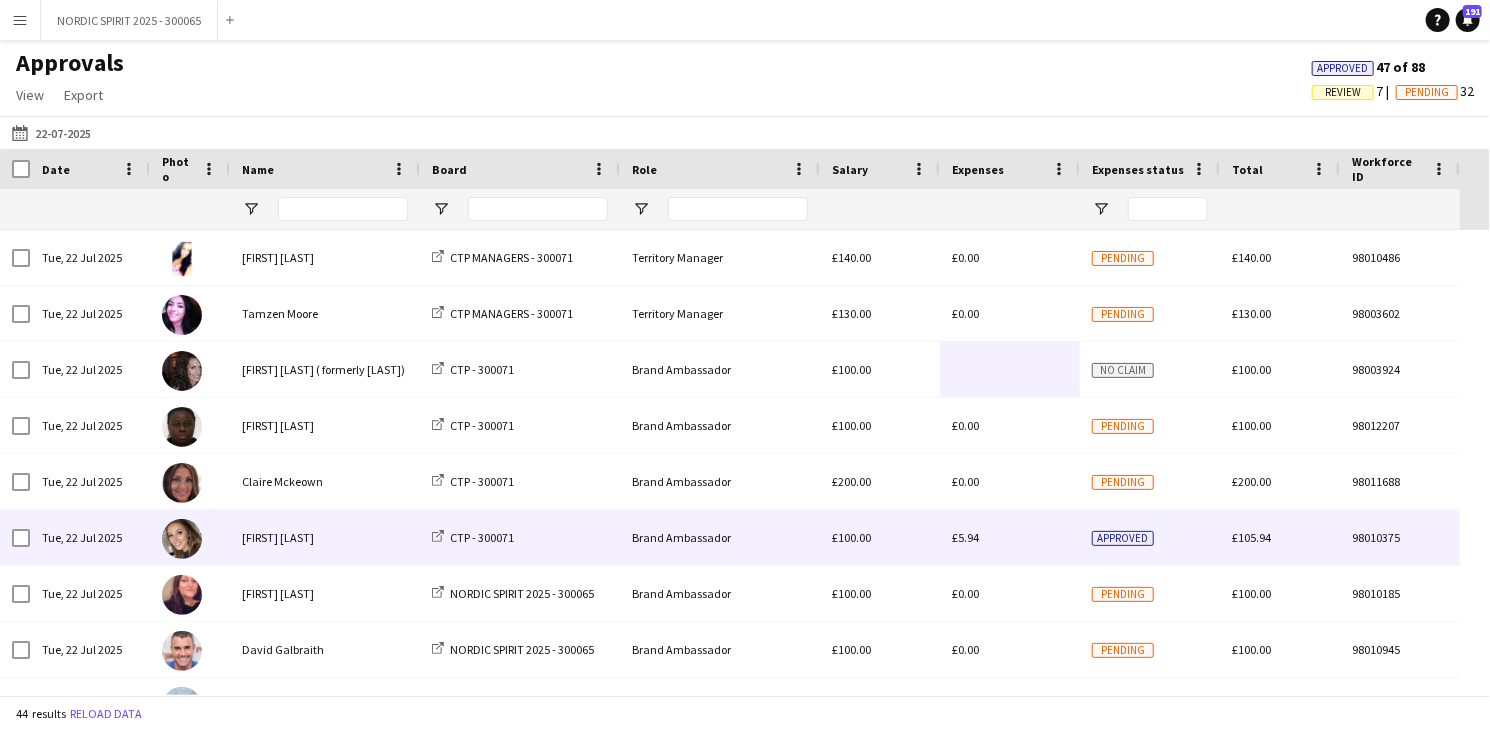 click on "£5.94" at bounding box center [965, 537] 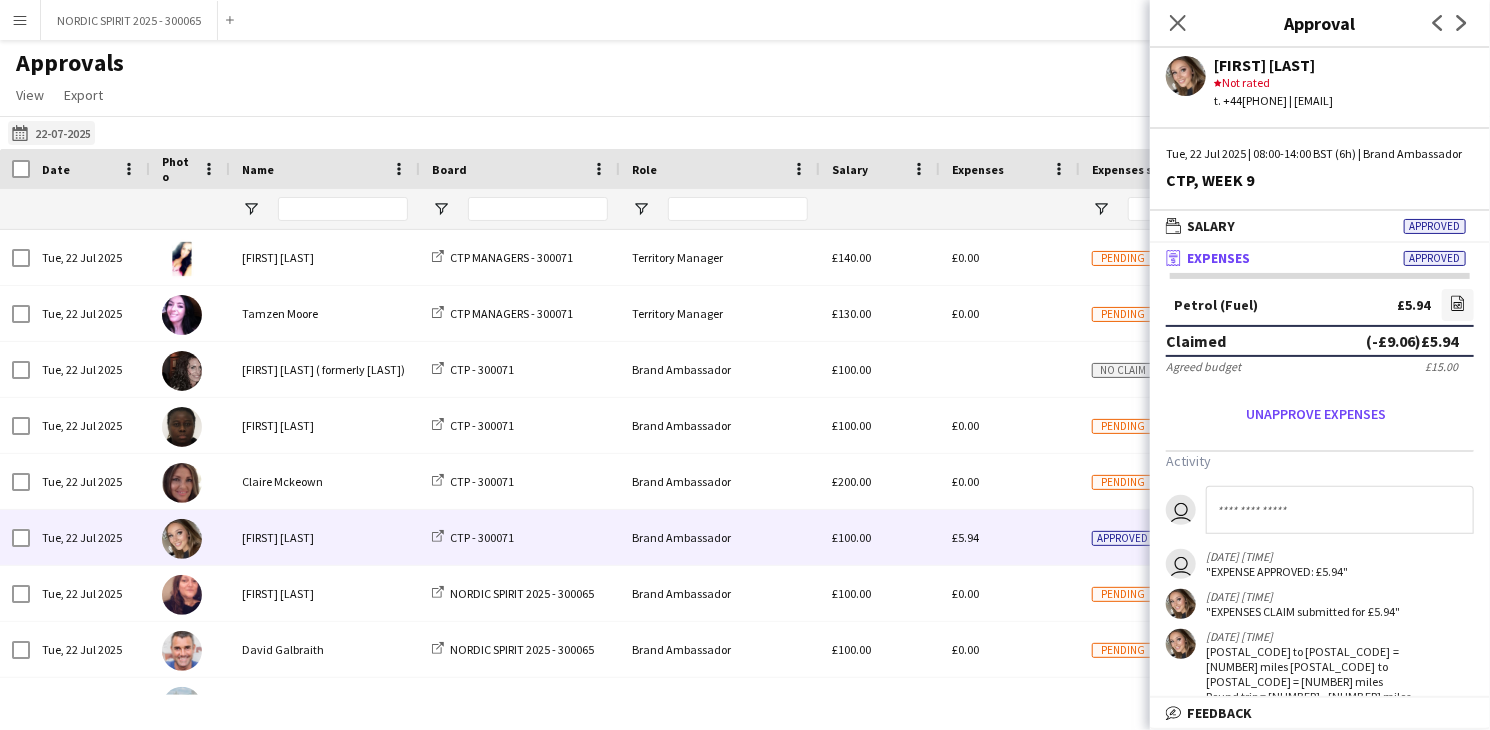 click on "[DATE]
[DATE]" 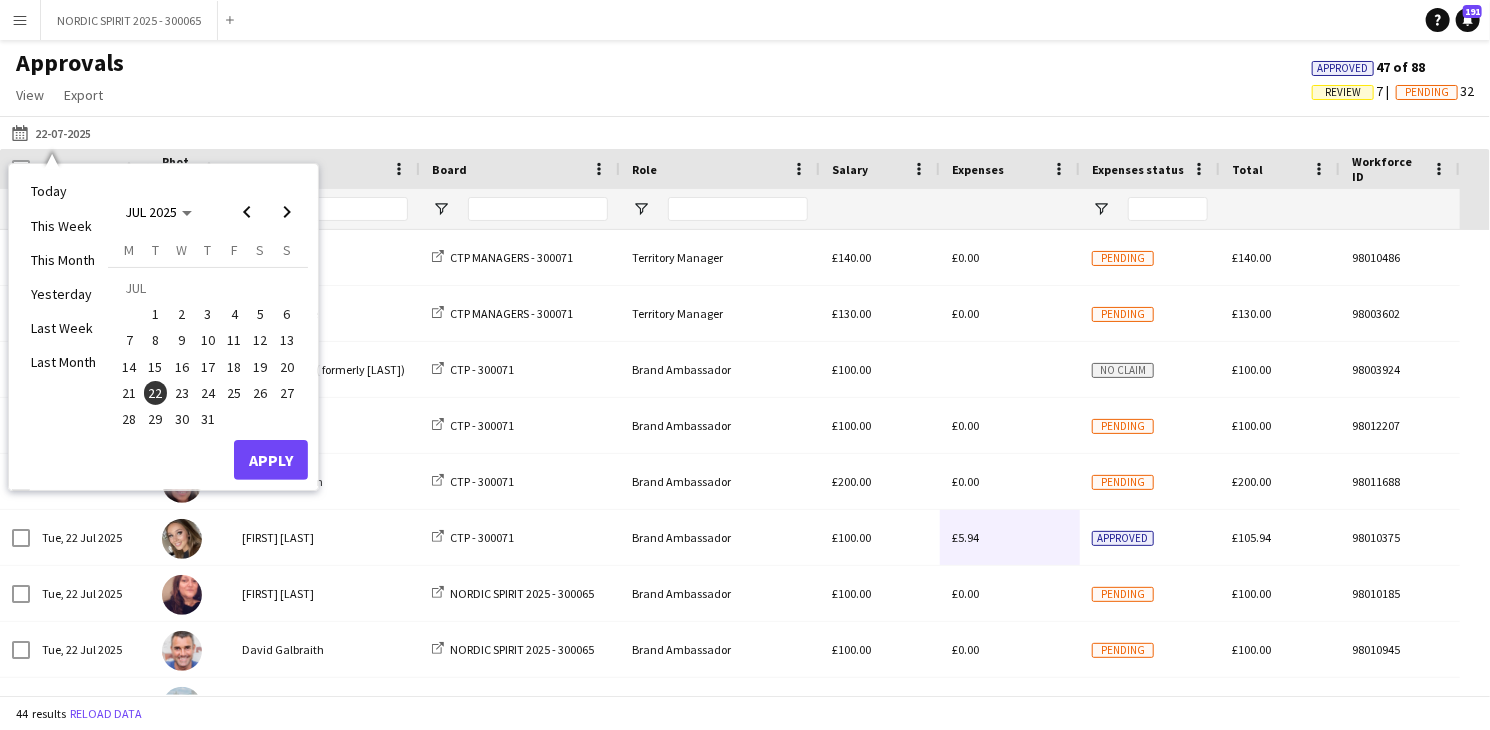 click on "23" at bounding box center [182, 393] 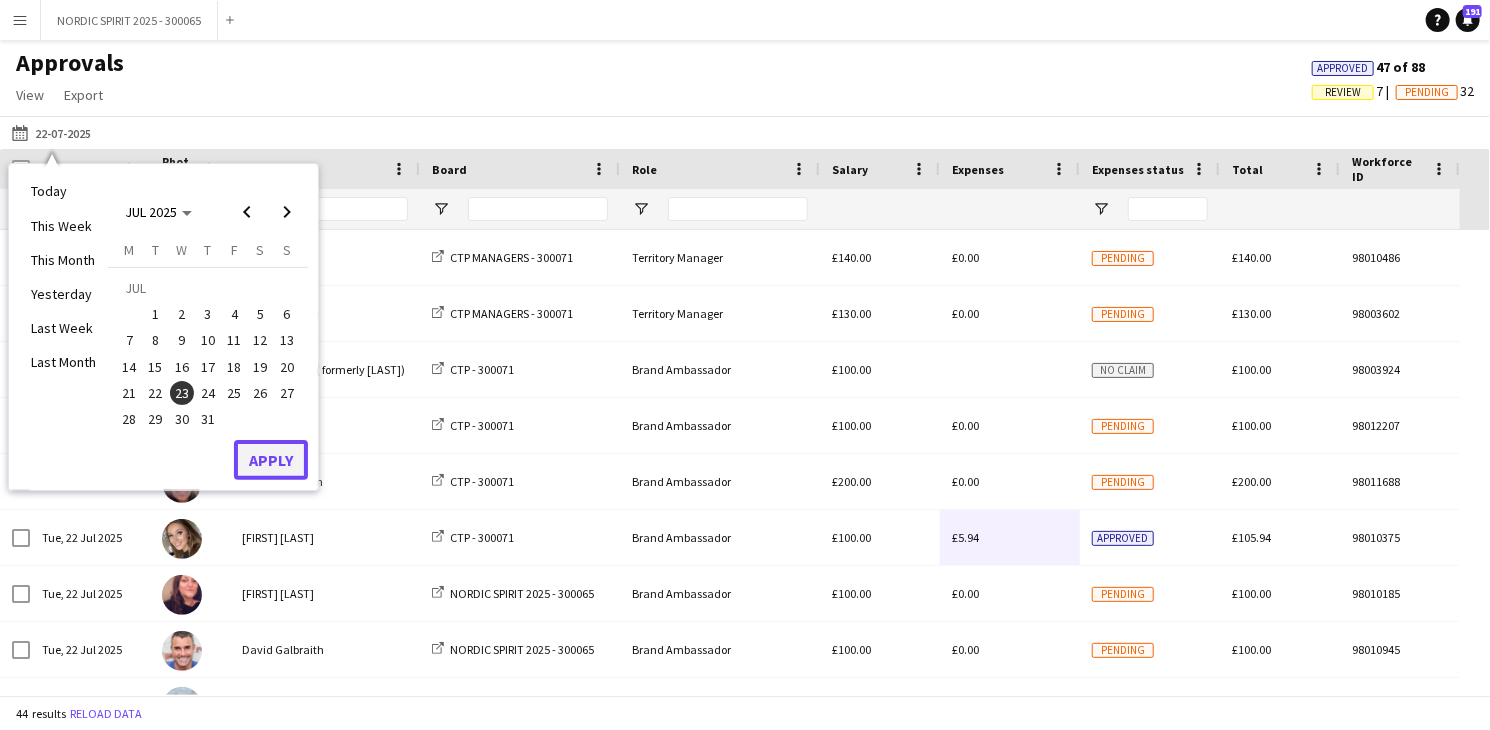 click on "Apply" at bounding box center (271, 460) 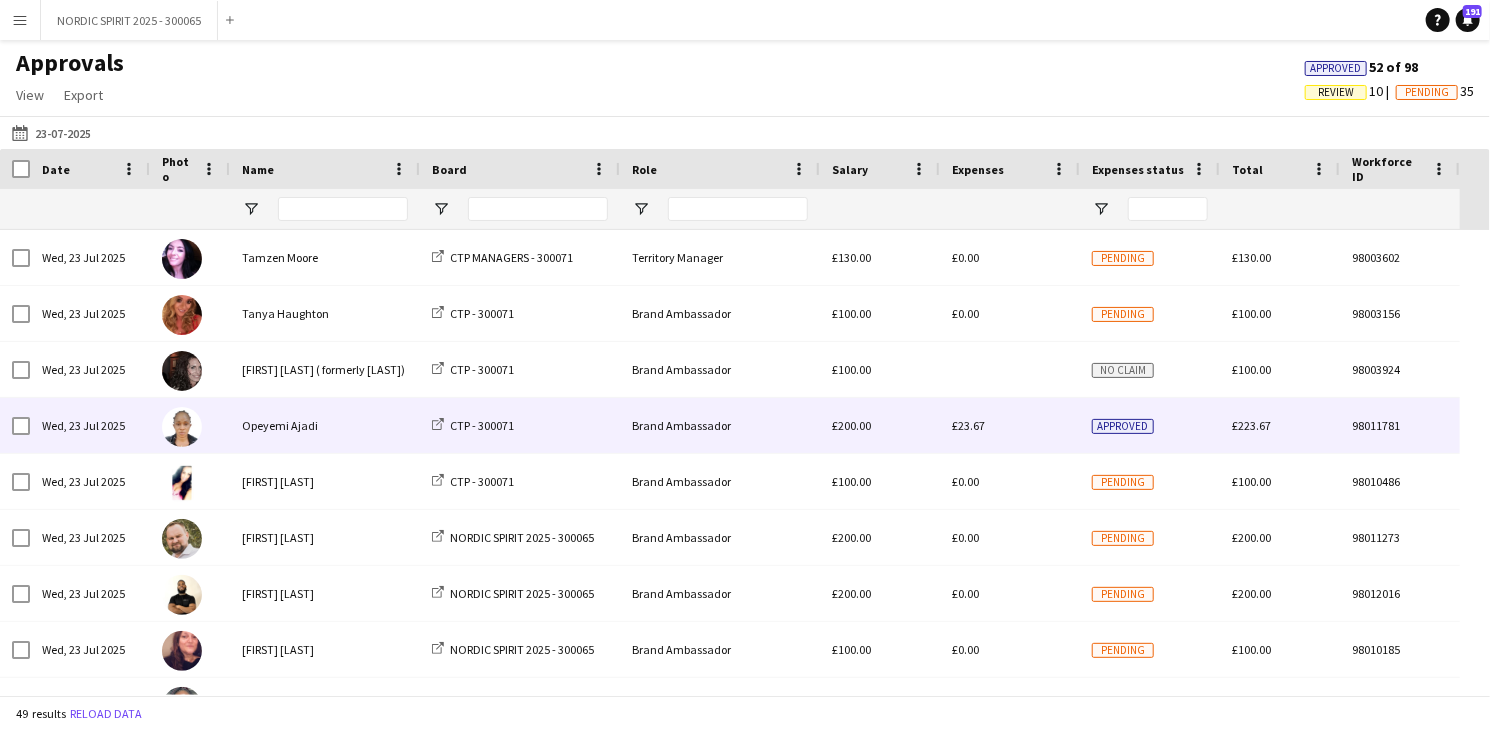 click on "£23.67" at bounding box center (968, 425) 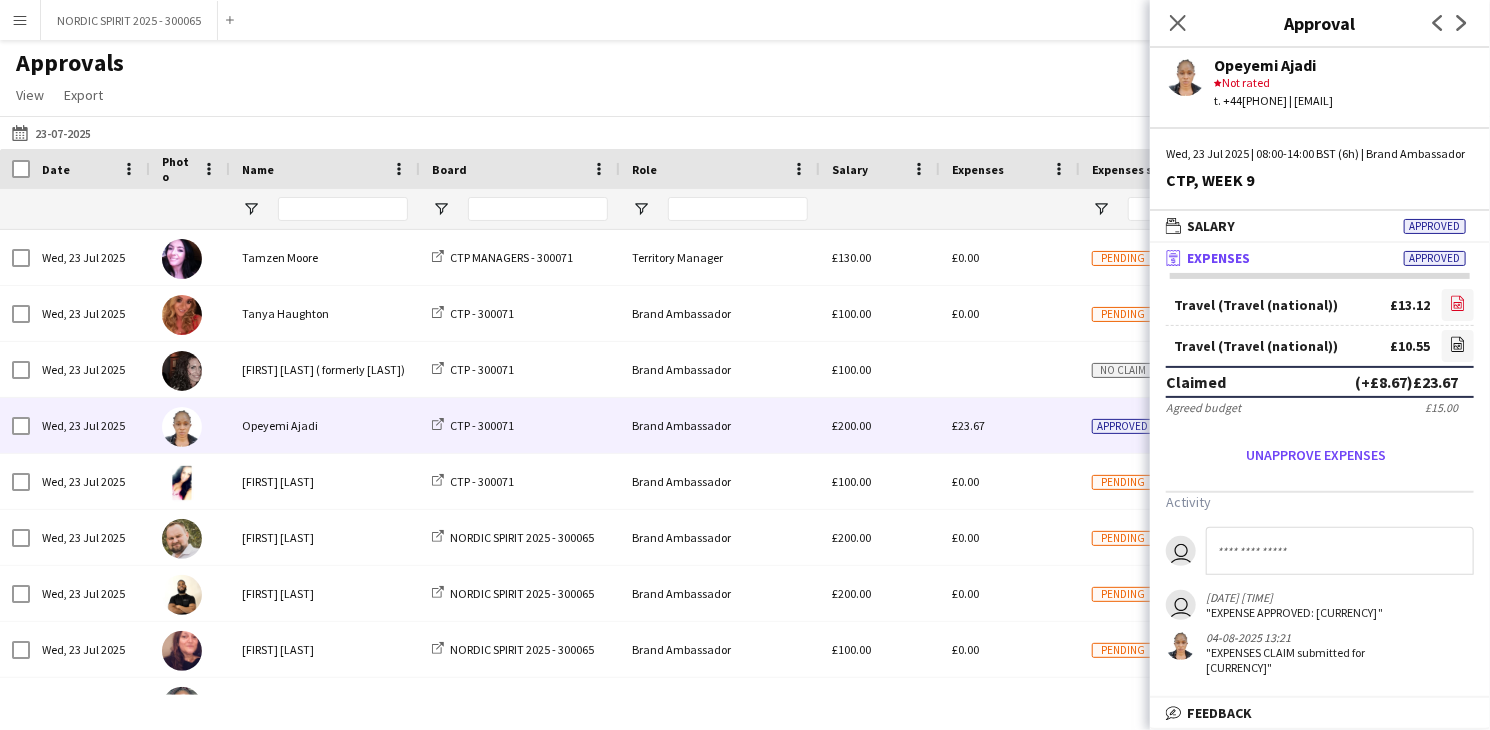click 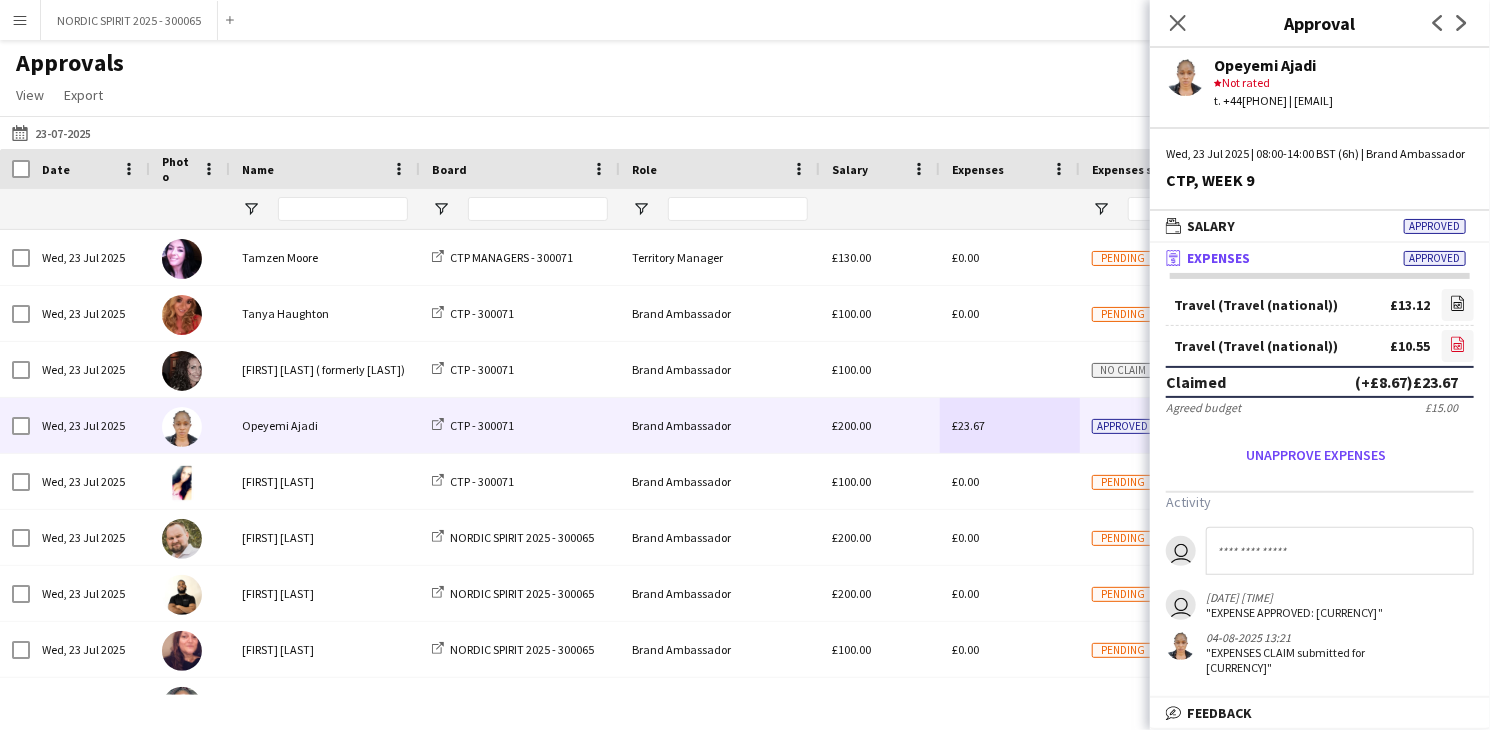 click on "file-image" 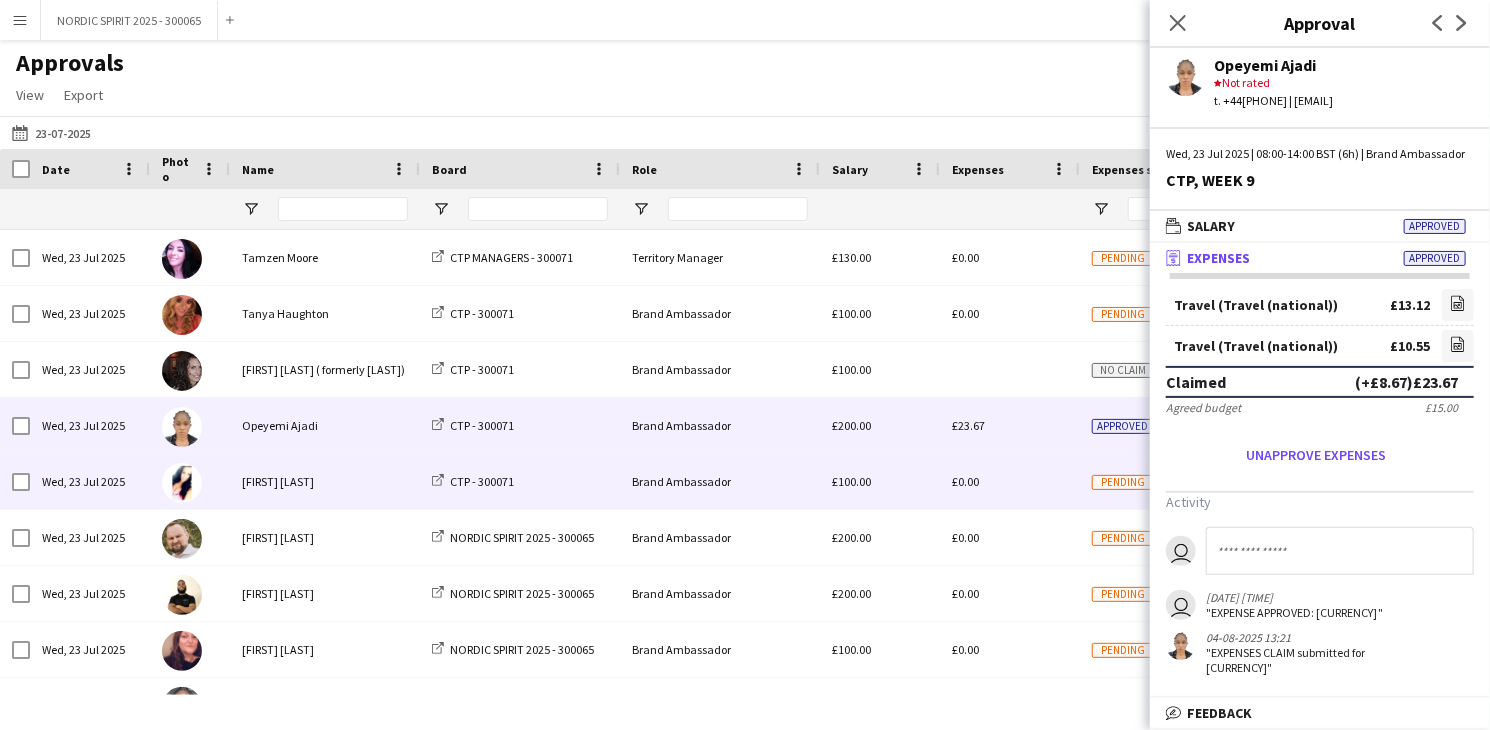 click on "£0.00" at bounding box center [1010, 481] 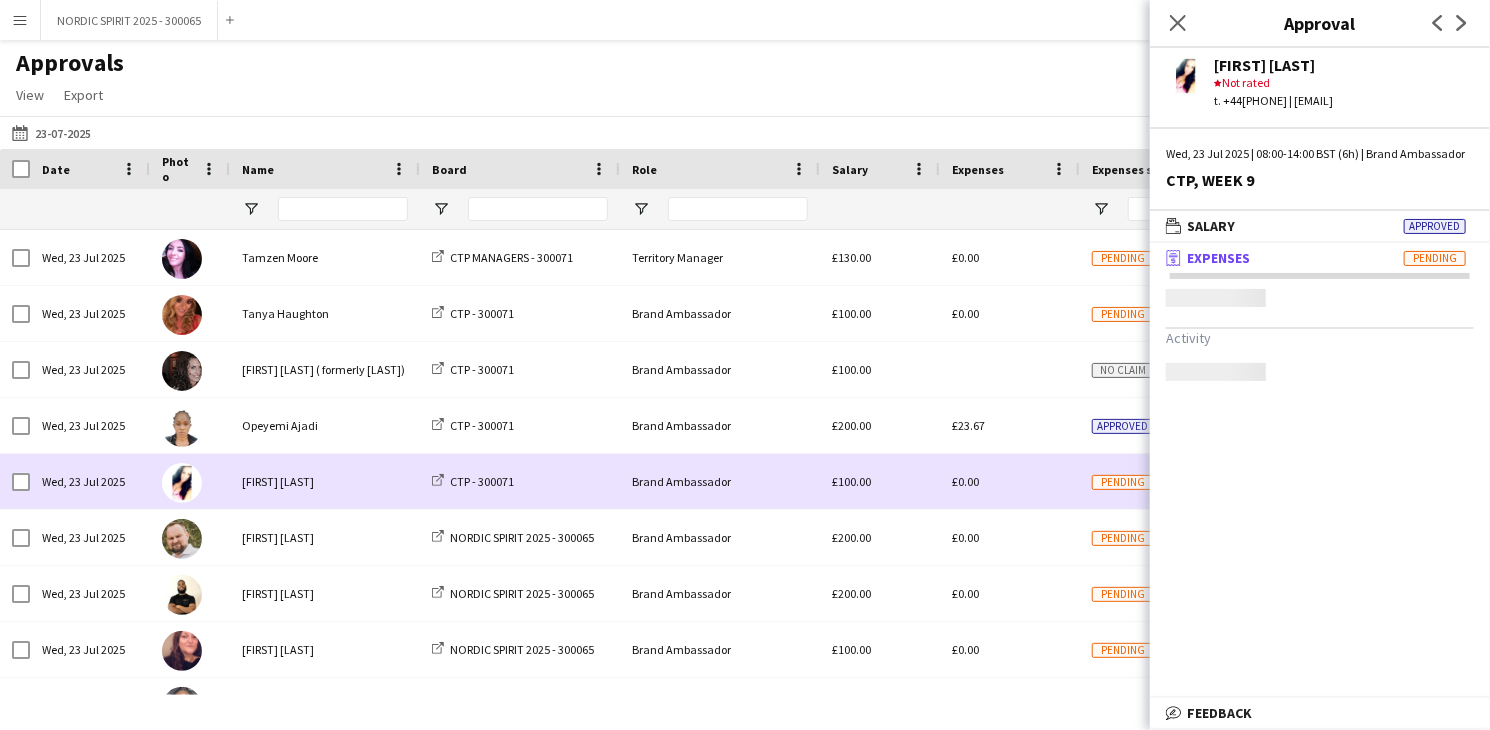 click on "£0.00" at bounding box center [1010, 481] 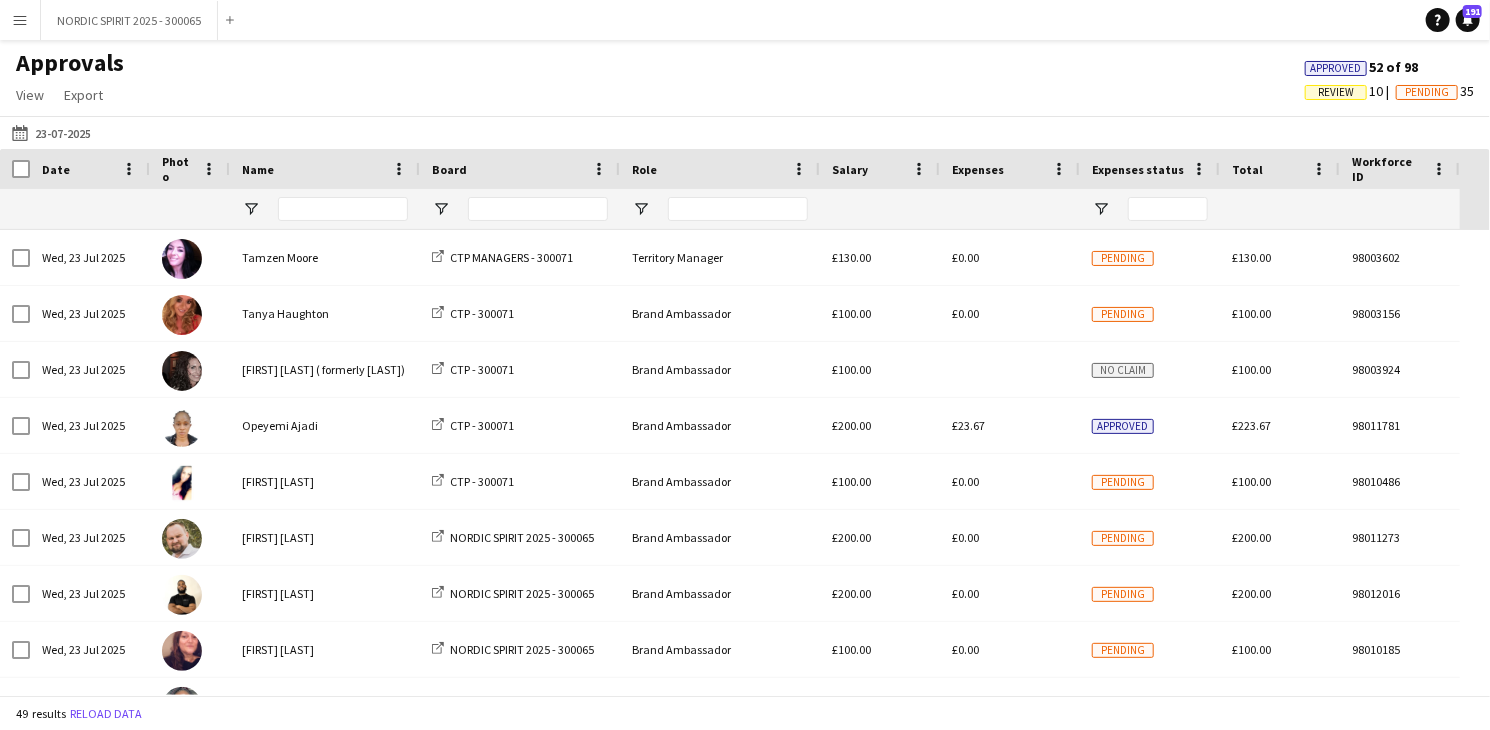 scroll, scrollTop: 100, scrollLeft: 0, axis: vertical 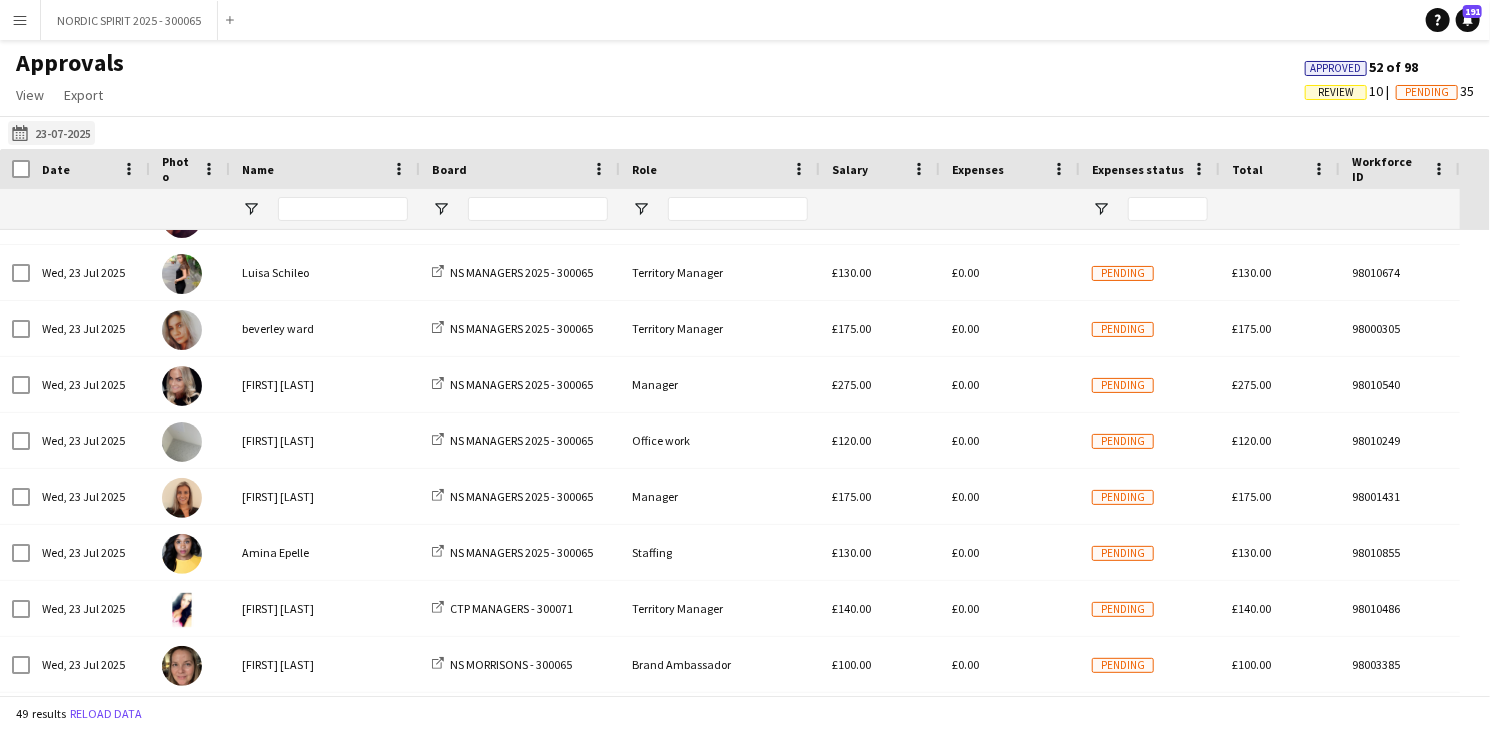 click on "[DATE]
[DATE]" 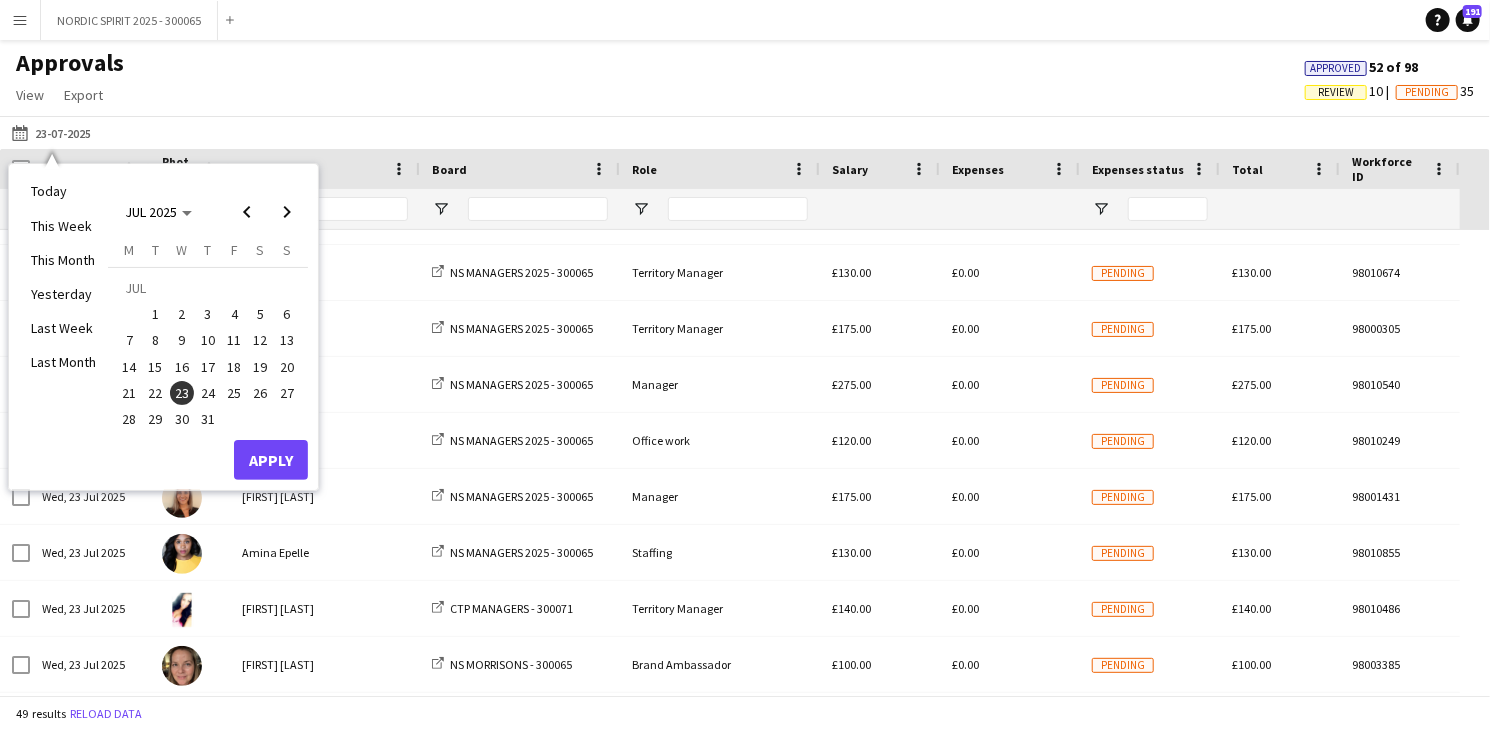 click on "24" at bounding box center [208, 393] 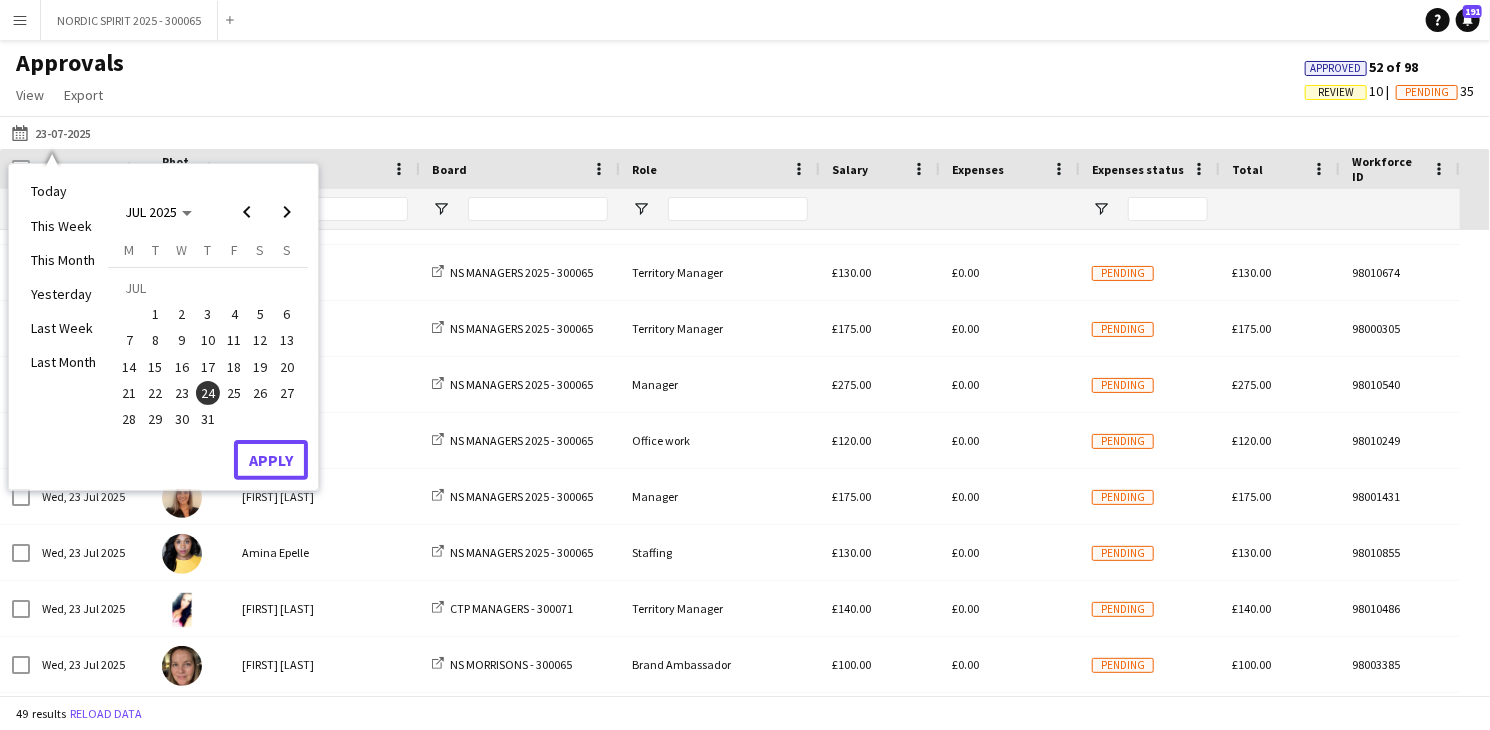 drag, startPoint x: 264, startPoint y: 457, endPoint x: 272, endPoint y: 442, distance: 17 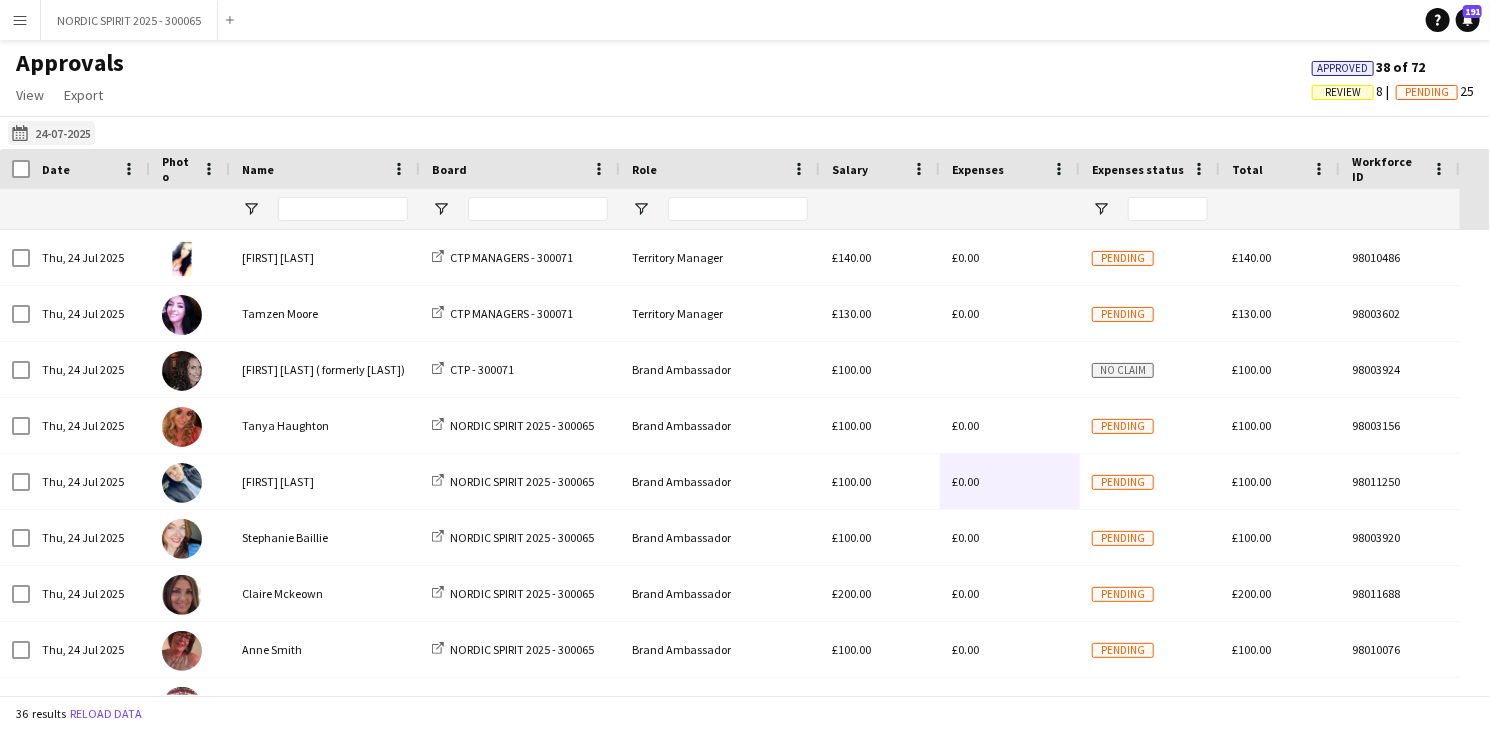 click on "[DATE]
[DATE]" 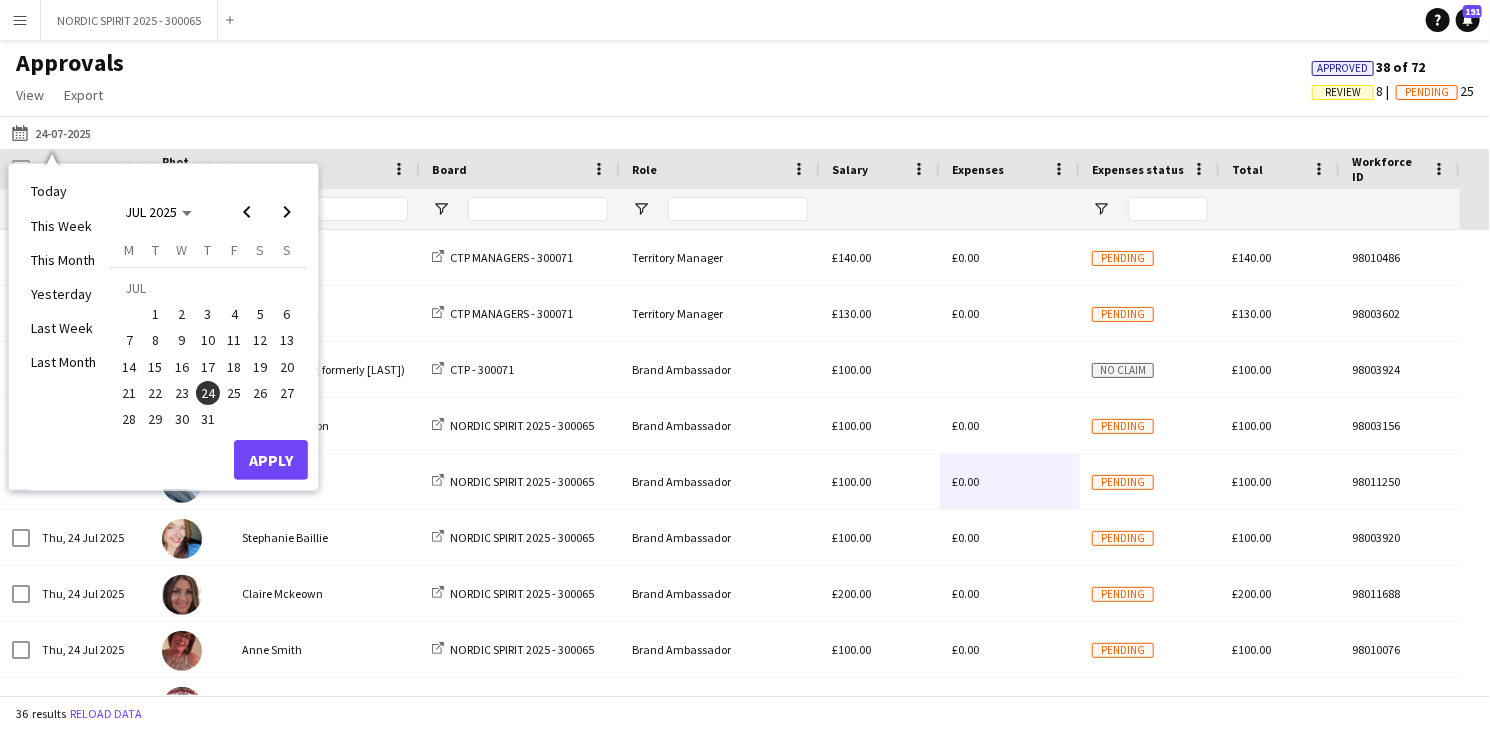 click on "25" at bounding box center [234, 393] 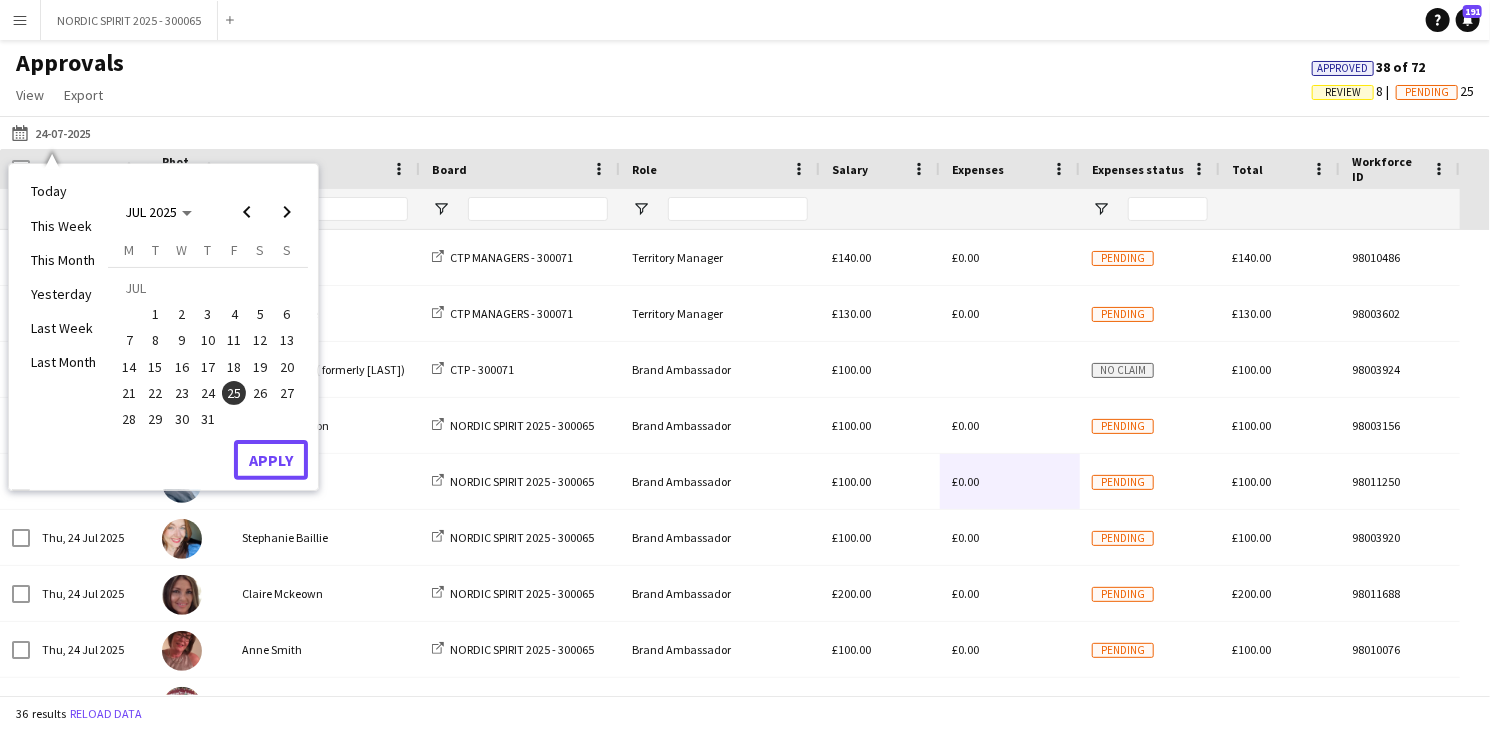 click on "Apply" at bounding box center [271, 460] 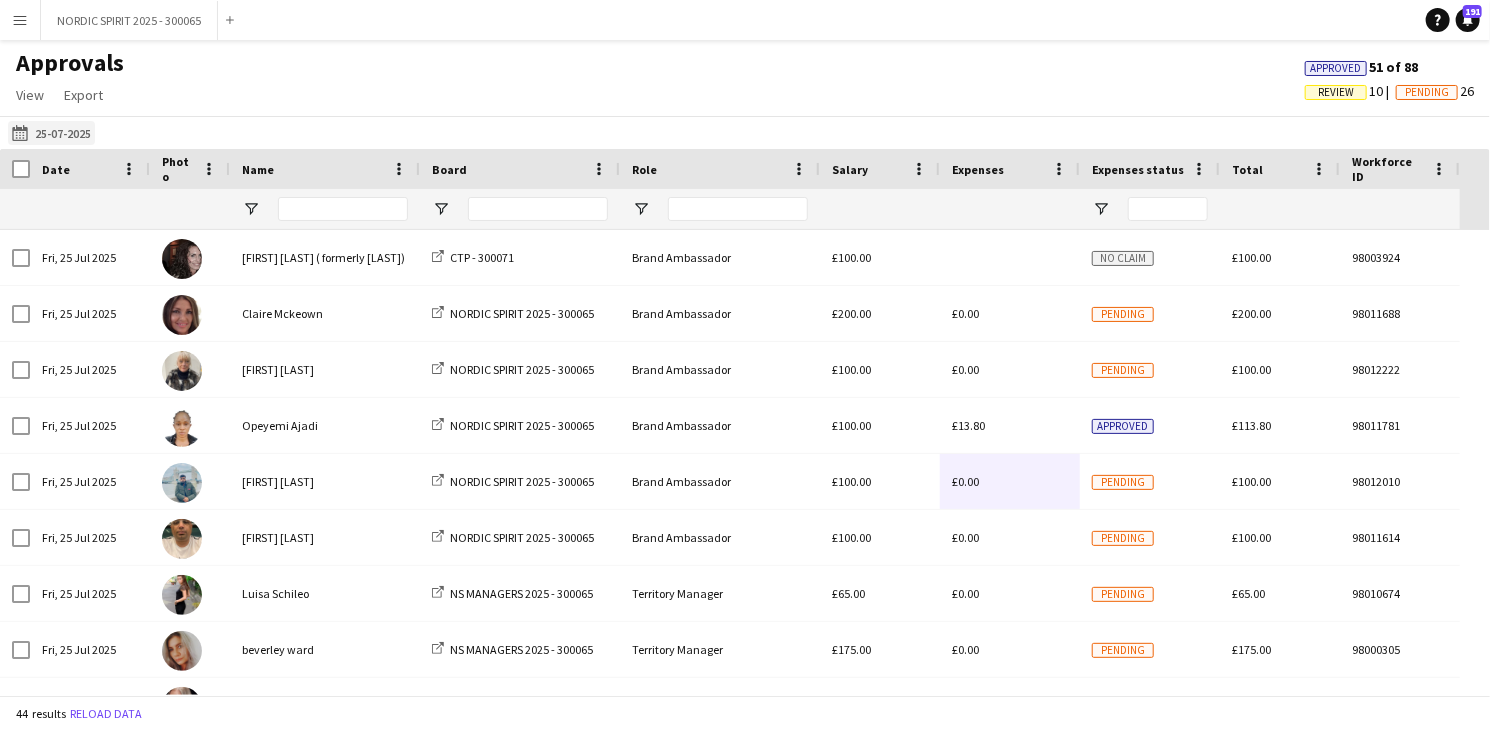 click on "[DATE]
[DATE]" 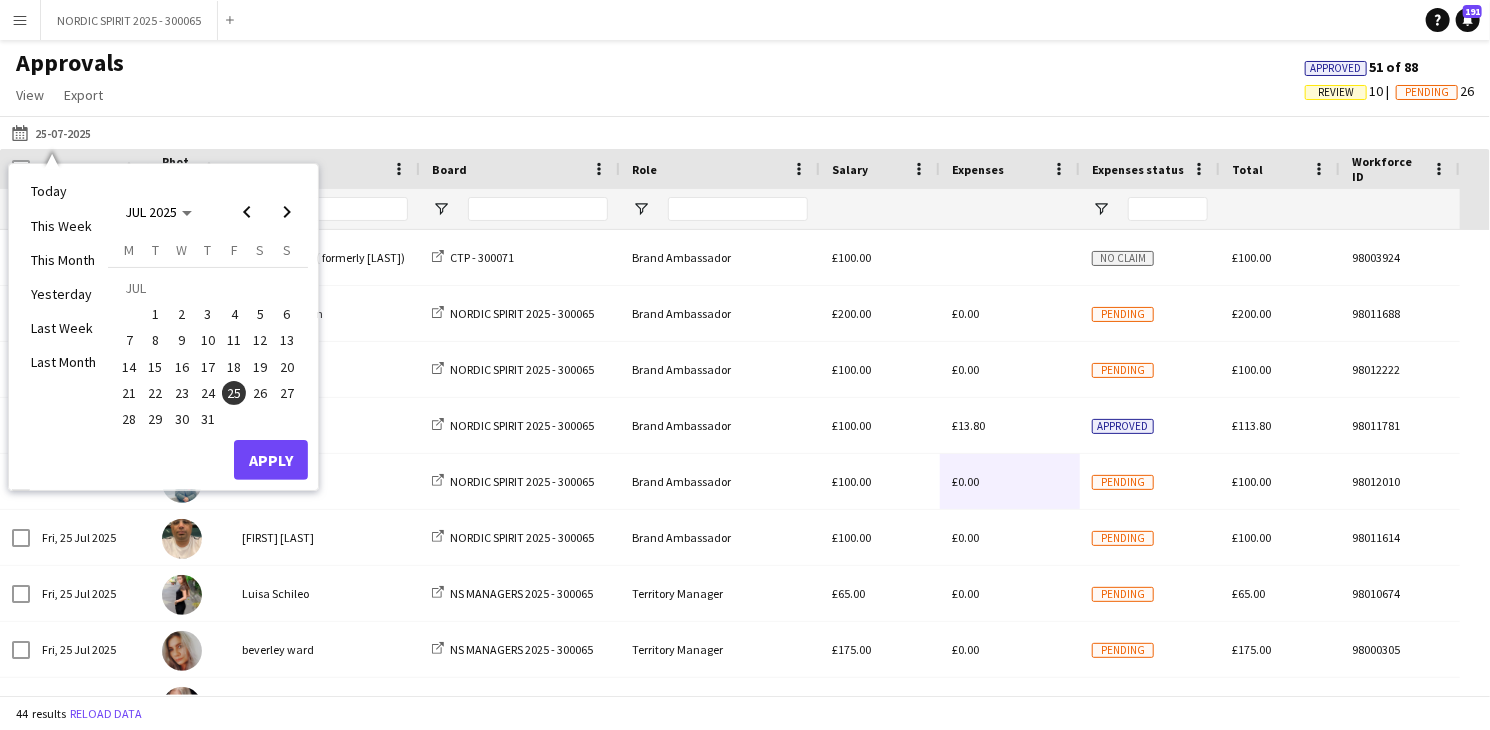 click on "9" at bounding box center (182, 341) 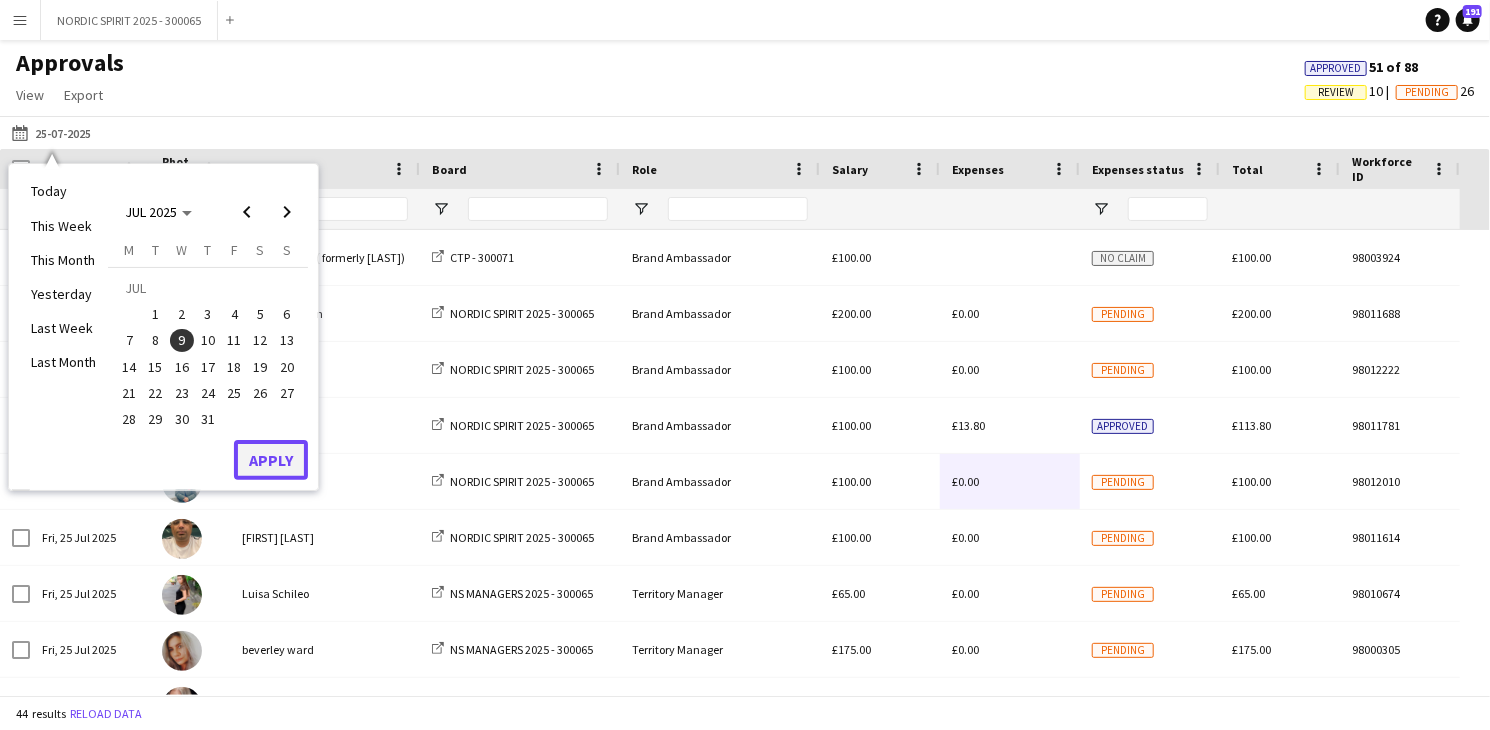 click on "Apply" at bounding box center [271, 460] 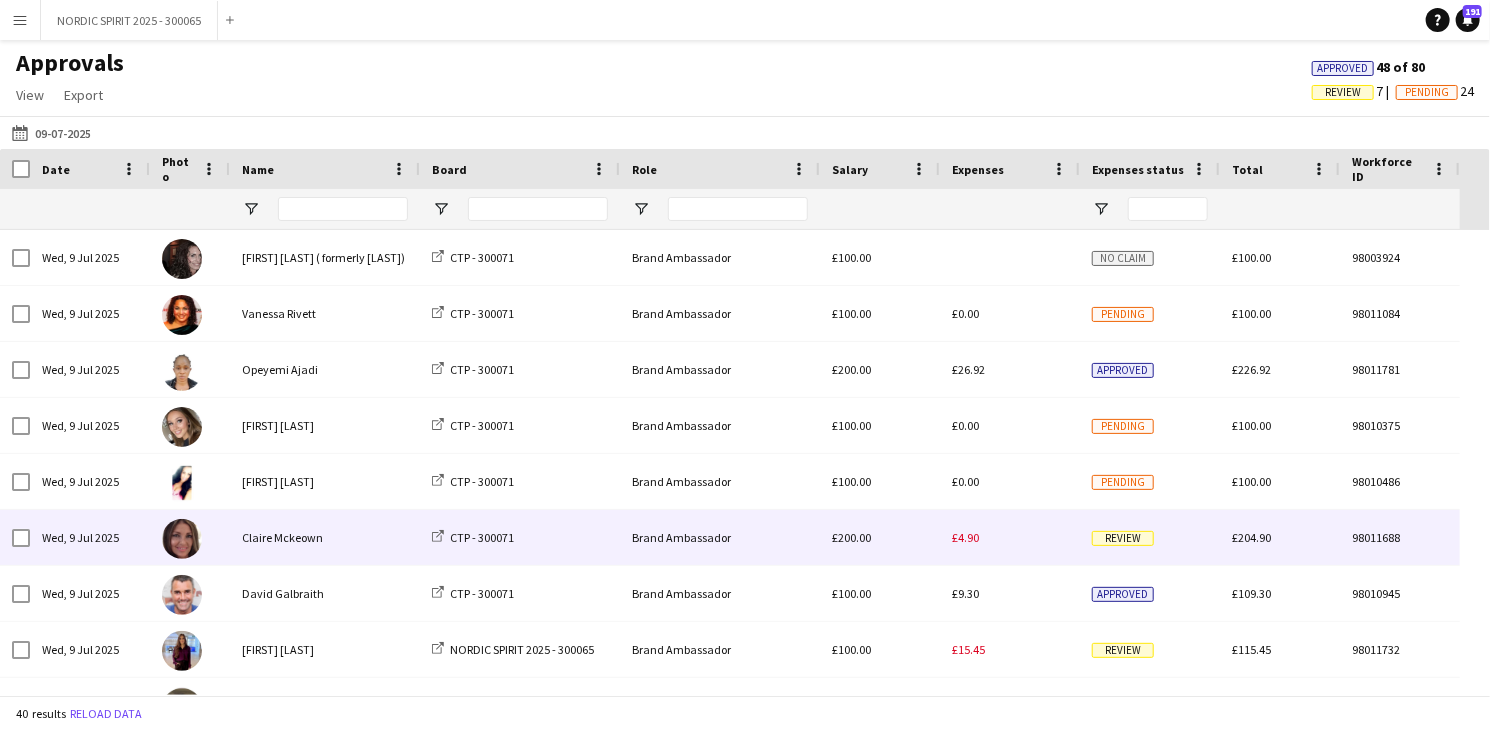 click on "£4.90" at bounding box center (965, 537) 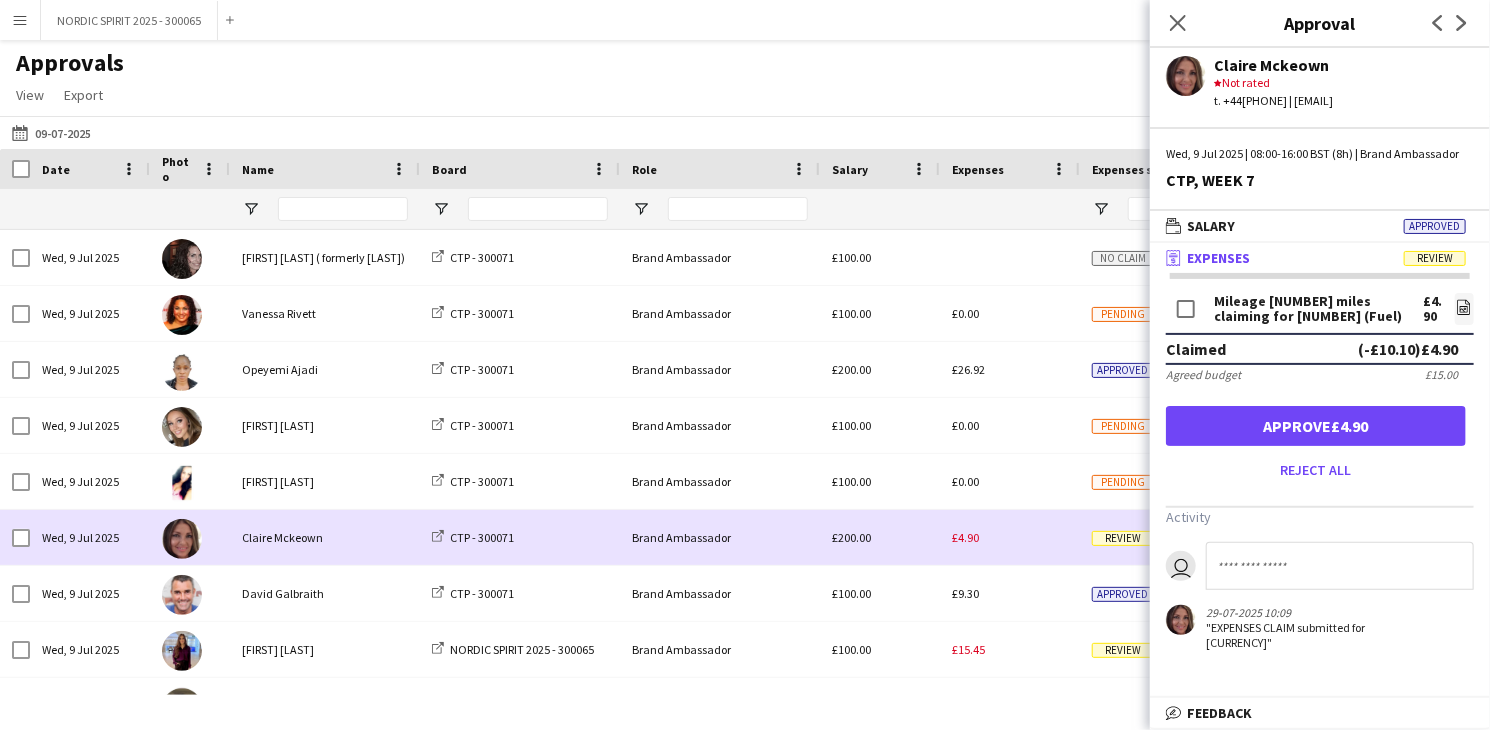 click on "£4.90" at bounding box center [1010, 537] 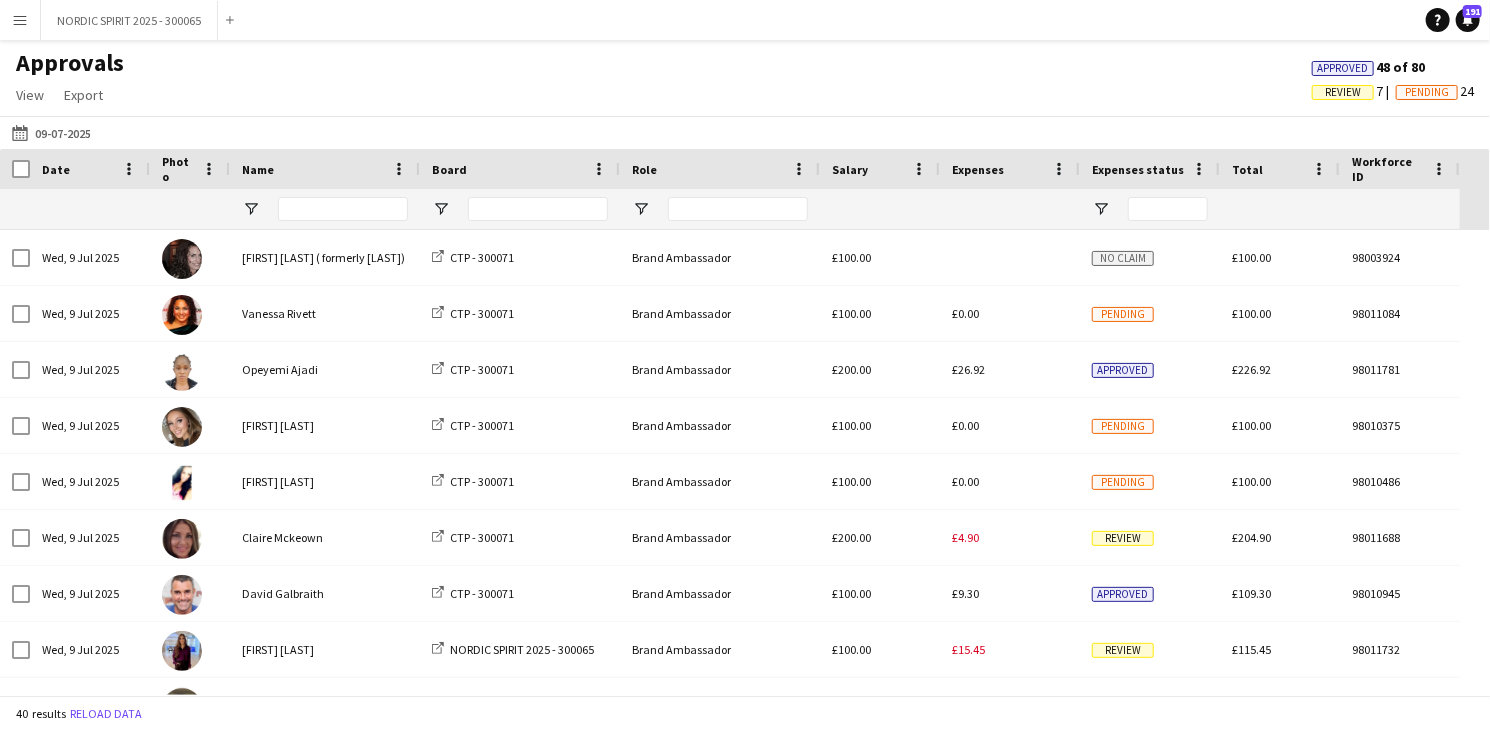 scroll, scrollTop: 48, scrollLeft: 0, axis: vertical 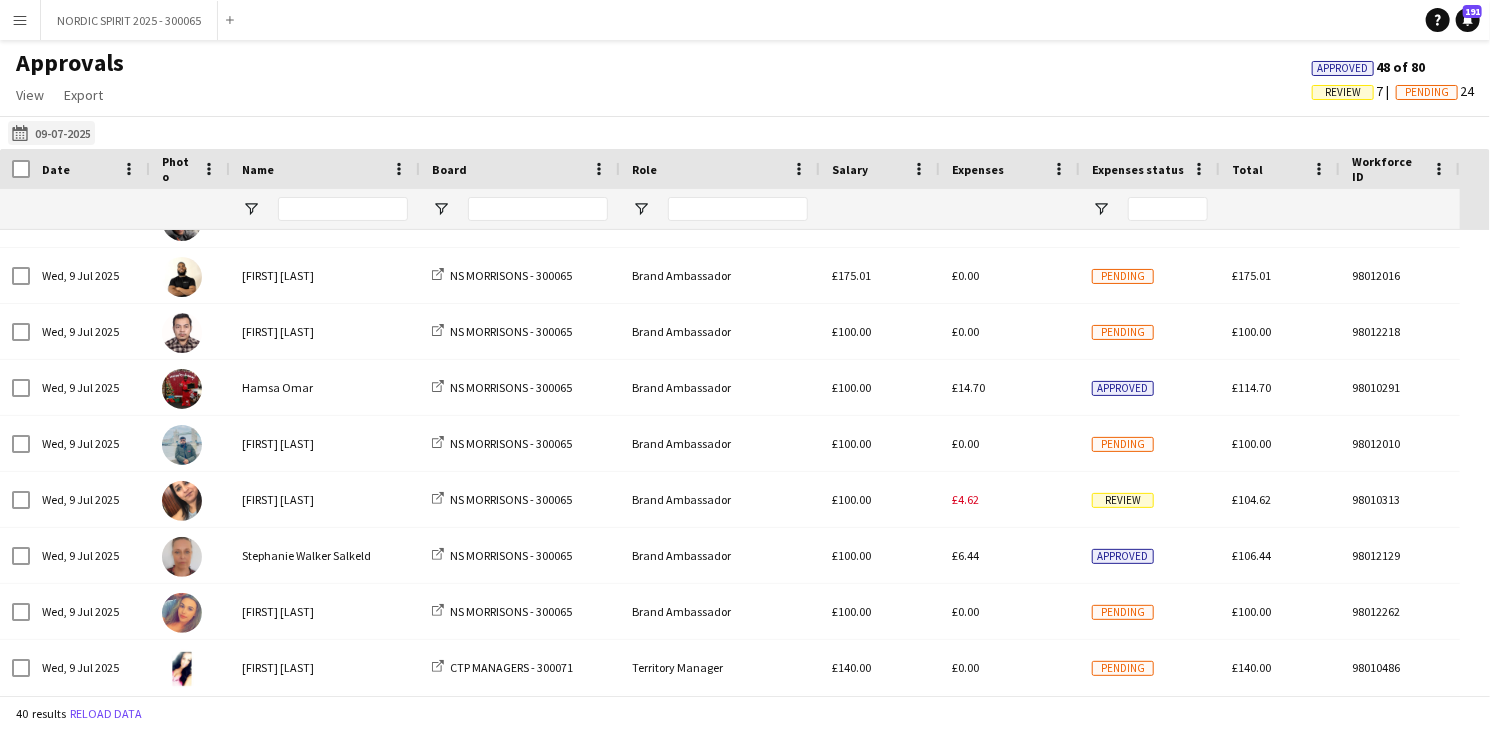 click on "[DATE]
[DATE]" 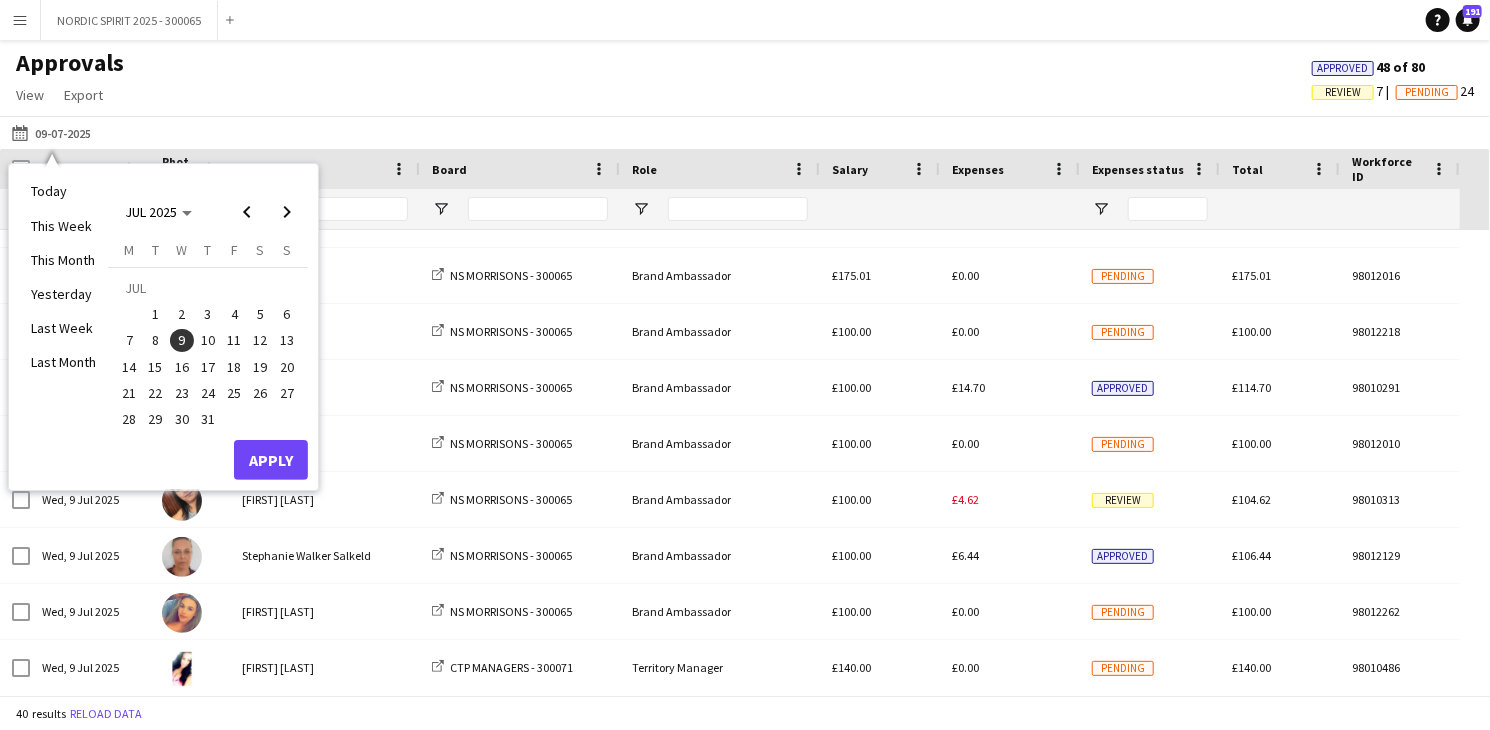 click on "4" at bounding box center [234, 314] 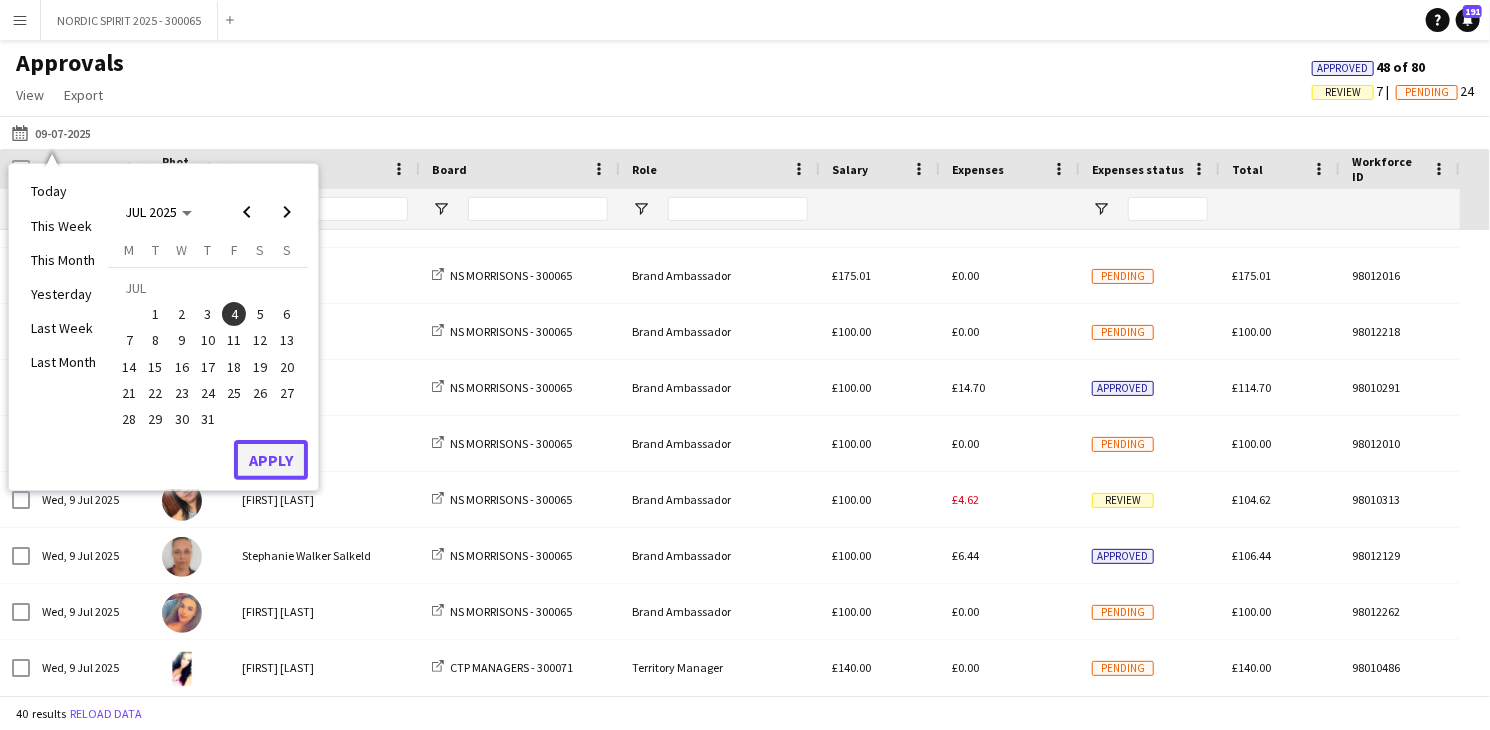 click on "Apply" at bounding box center (271, 460) 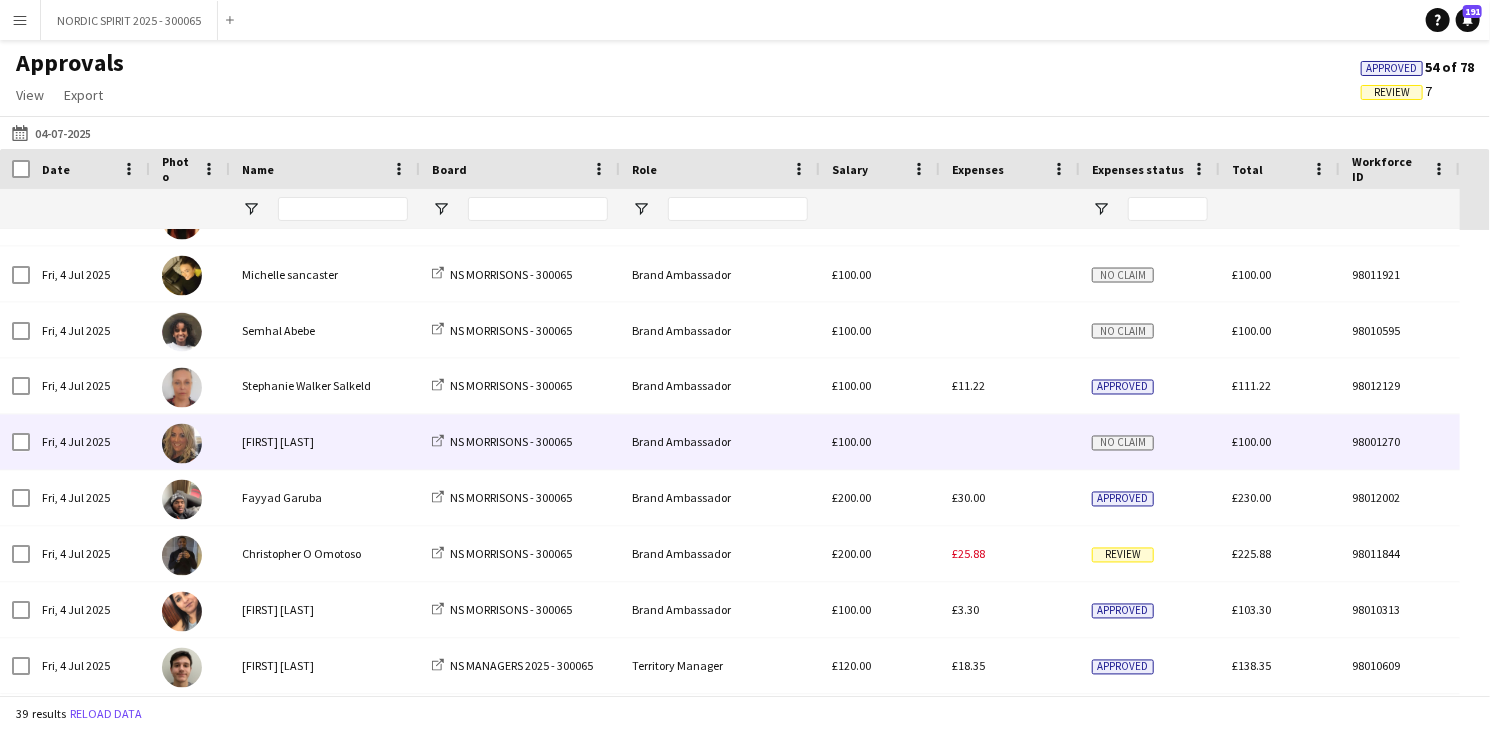 scroll, scrollTop: 1718, scrollLeft: 0, axis: vertical 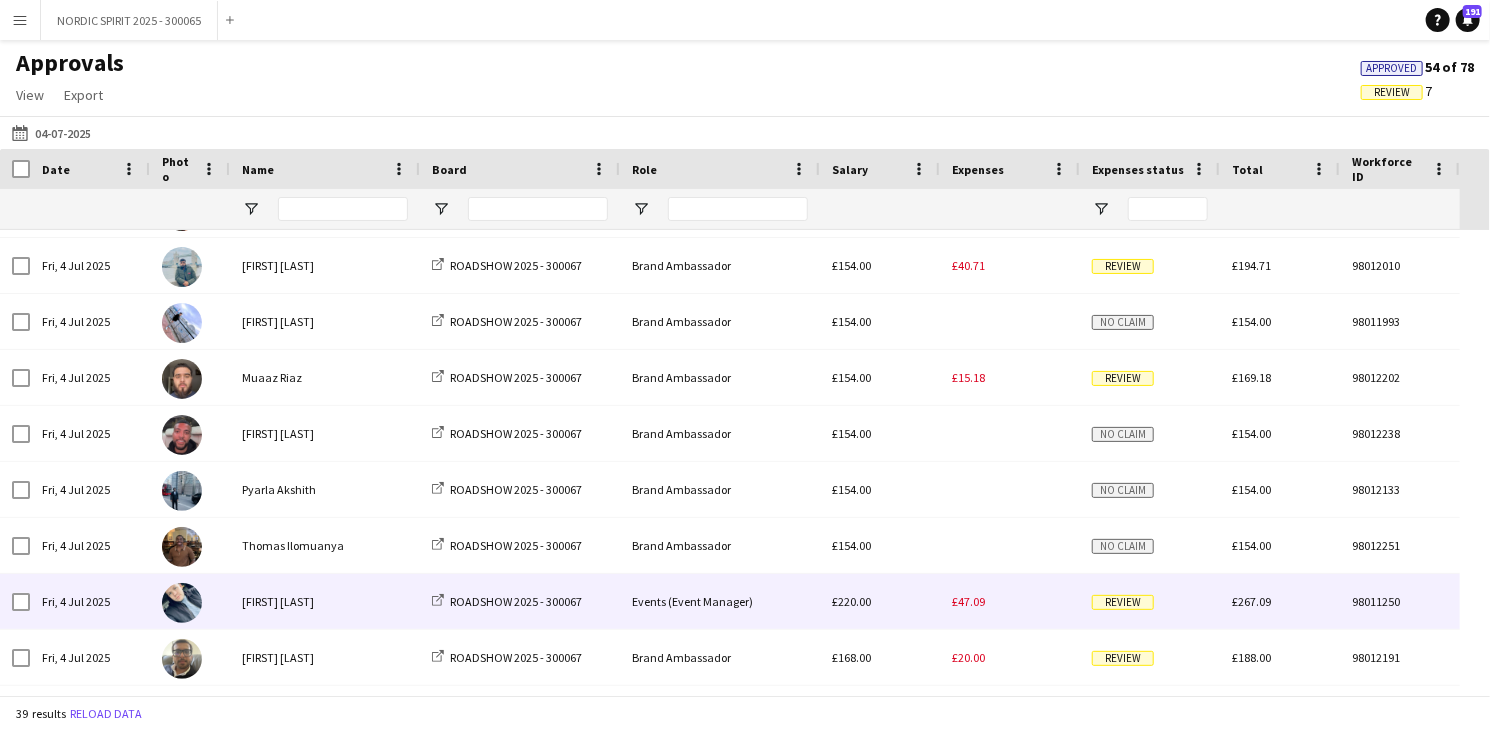 click on "£47.09" at bounding box center [968, 601] 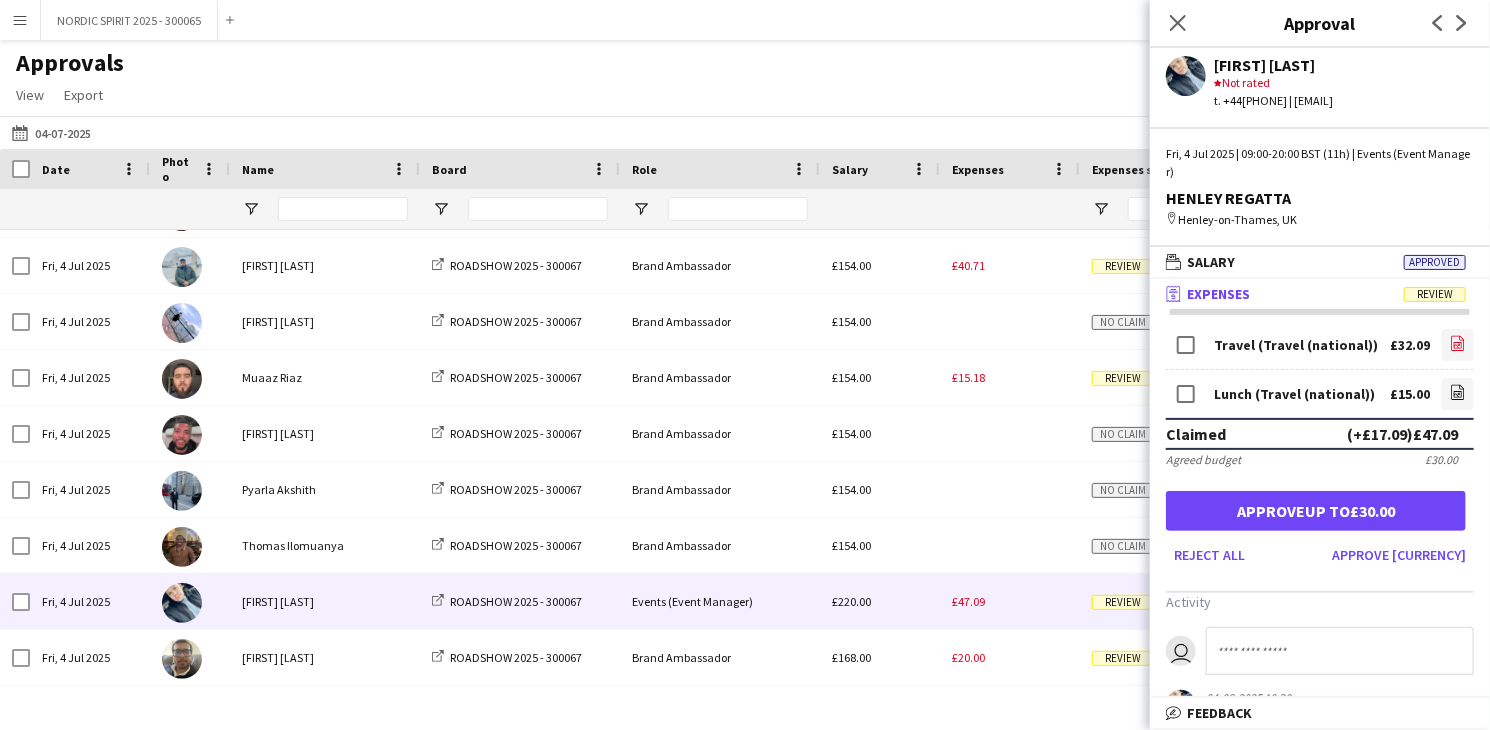 click 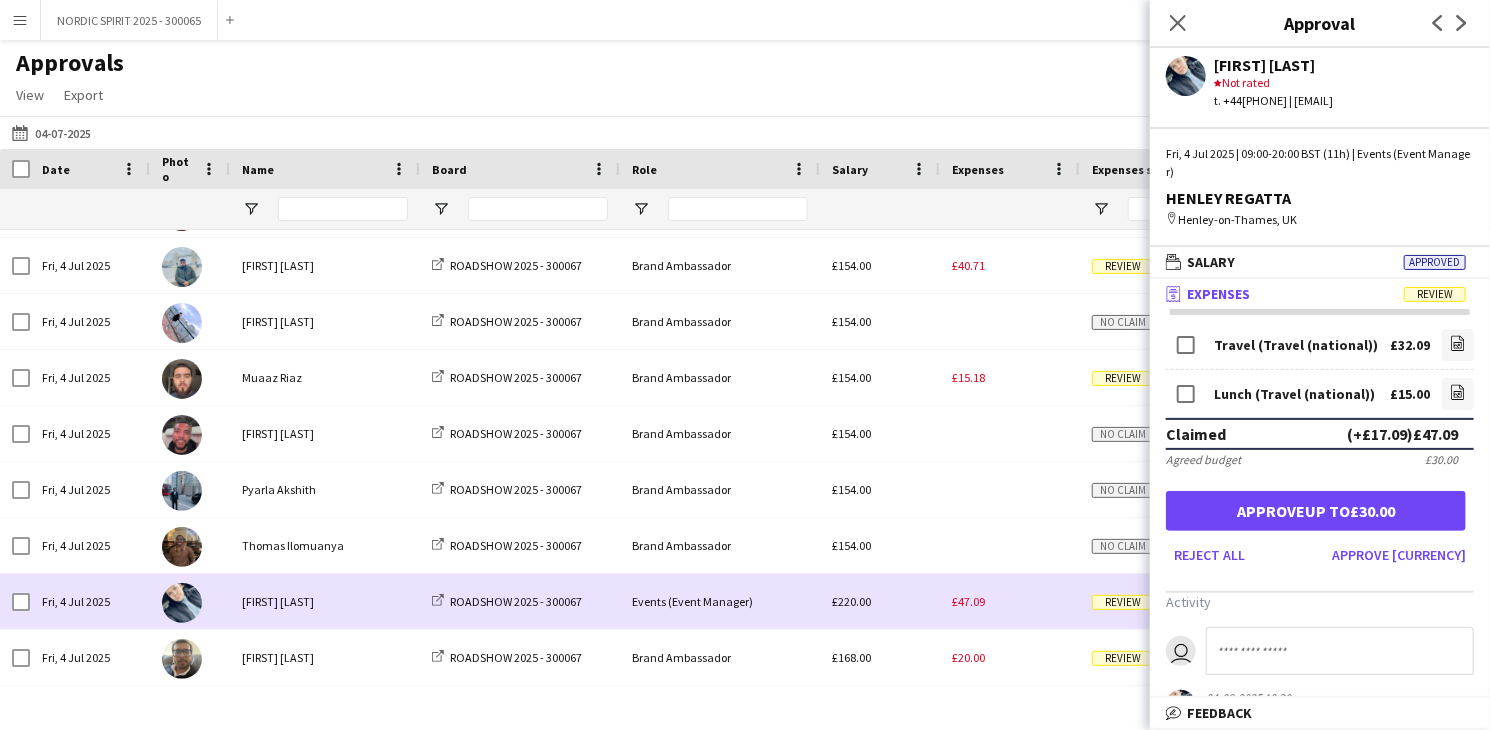 click on "£47.09" at bounding box center (1010, 601) 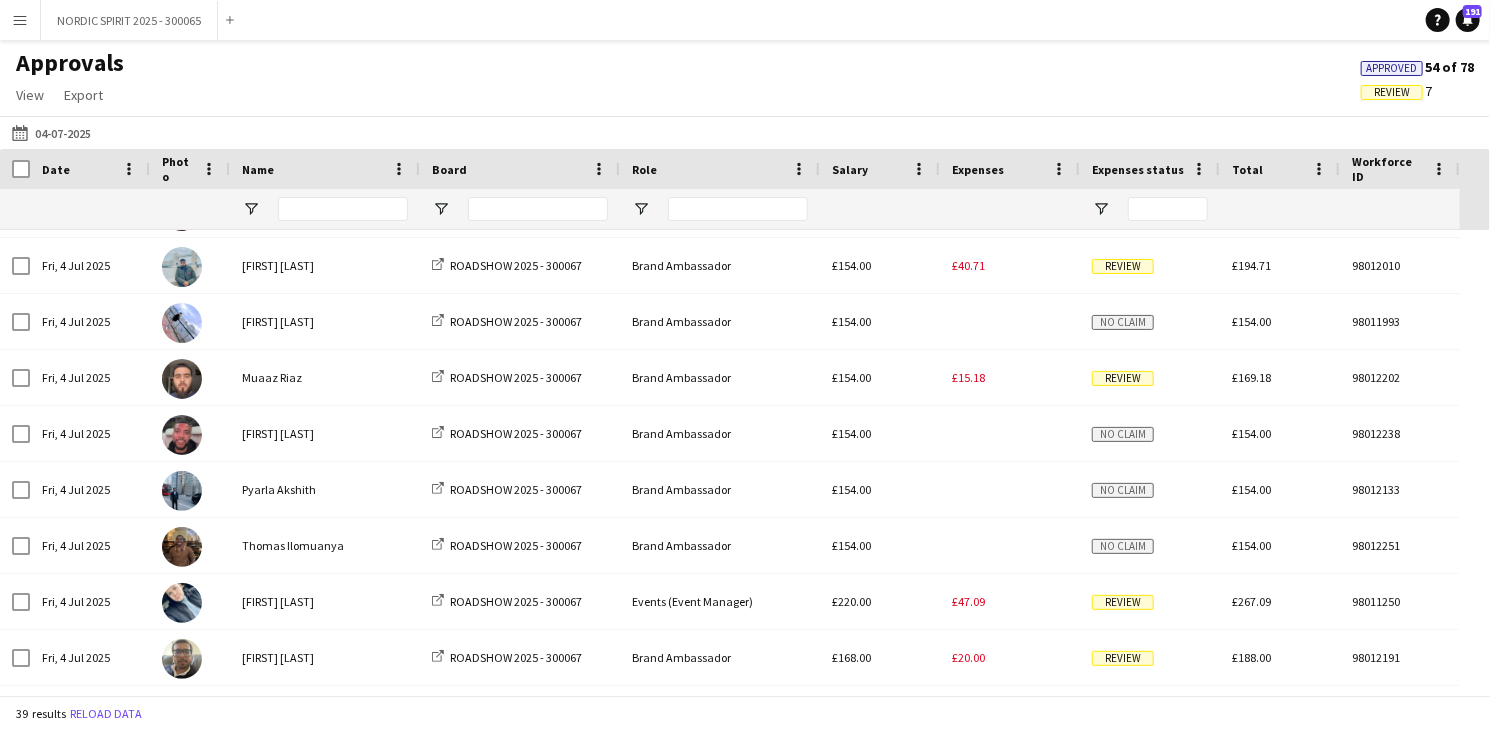 scroll, scrollTop: 1032, scrollLeft: 0, axis: vertical 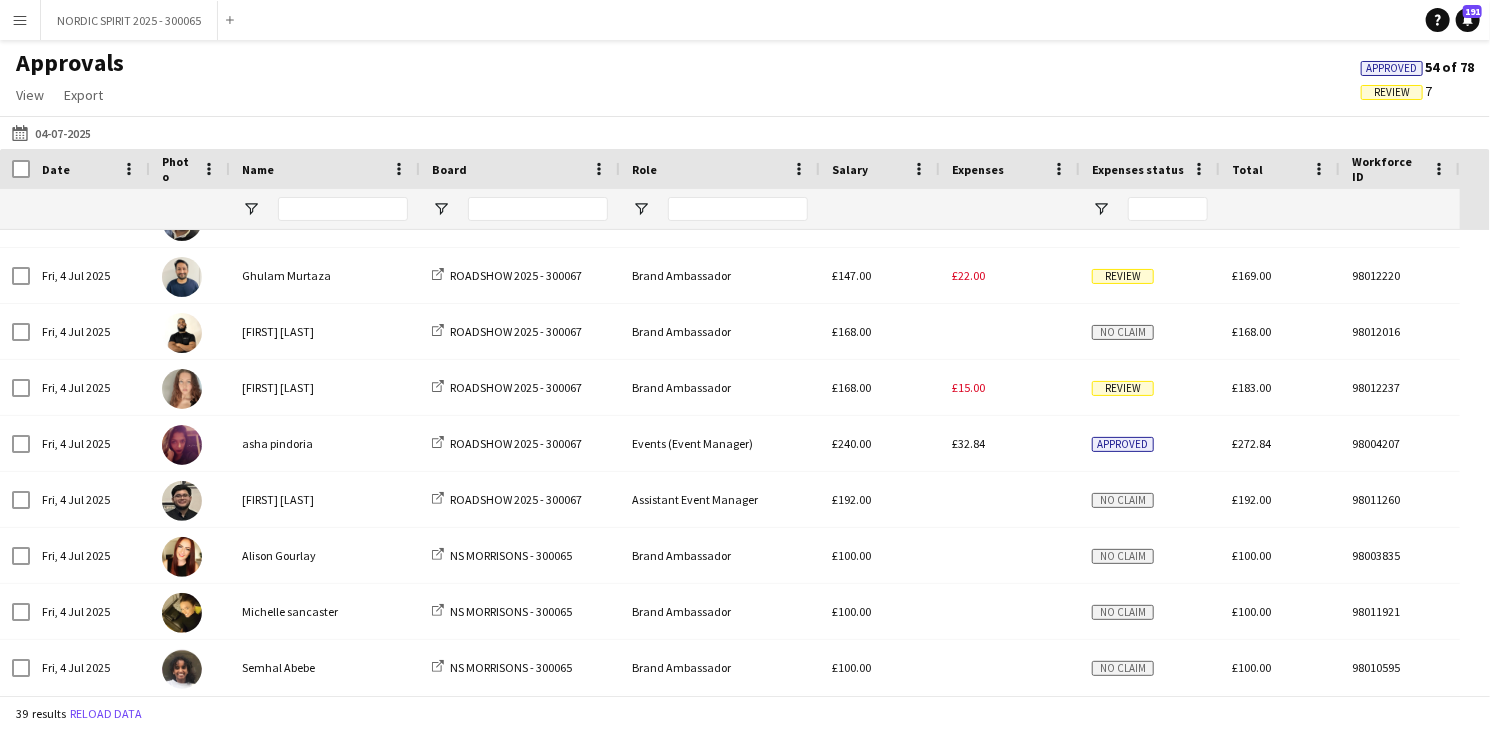 click on "[DATE]
[DATE]" 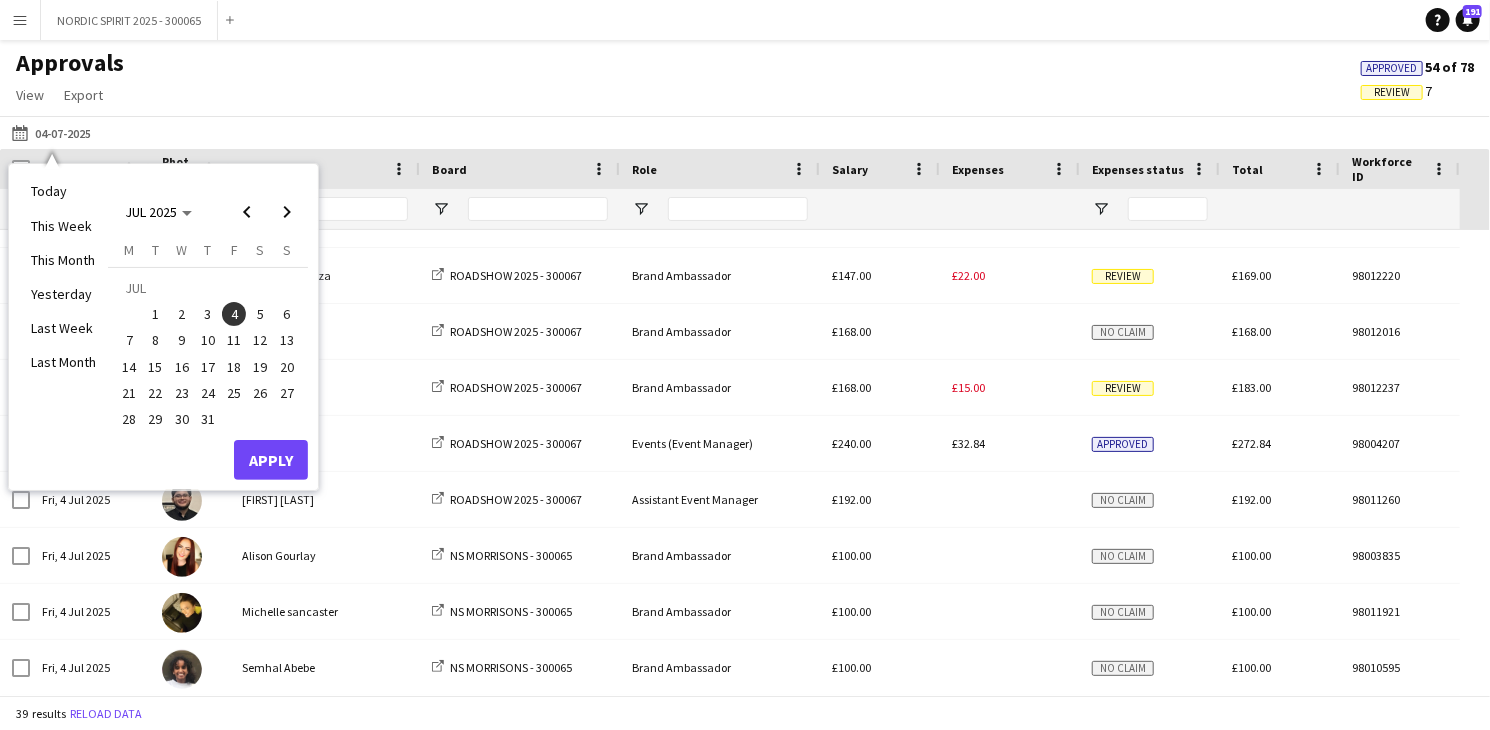 click on "3" at bounding box center (208, 314) 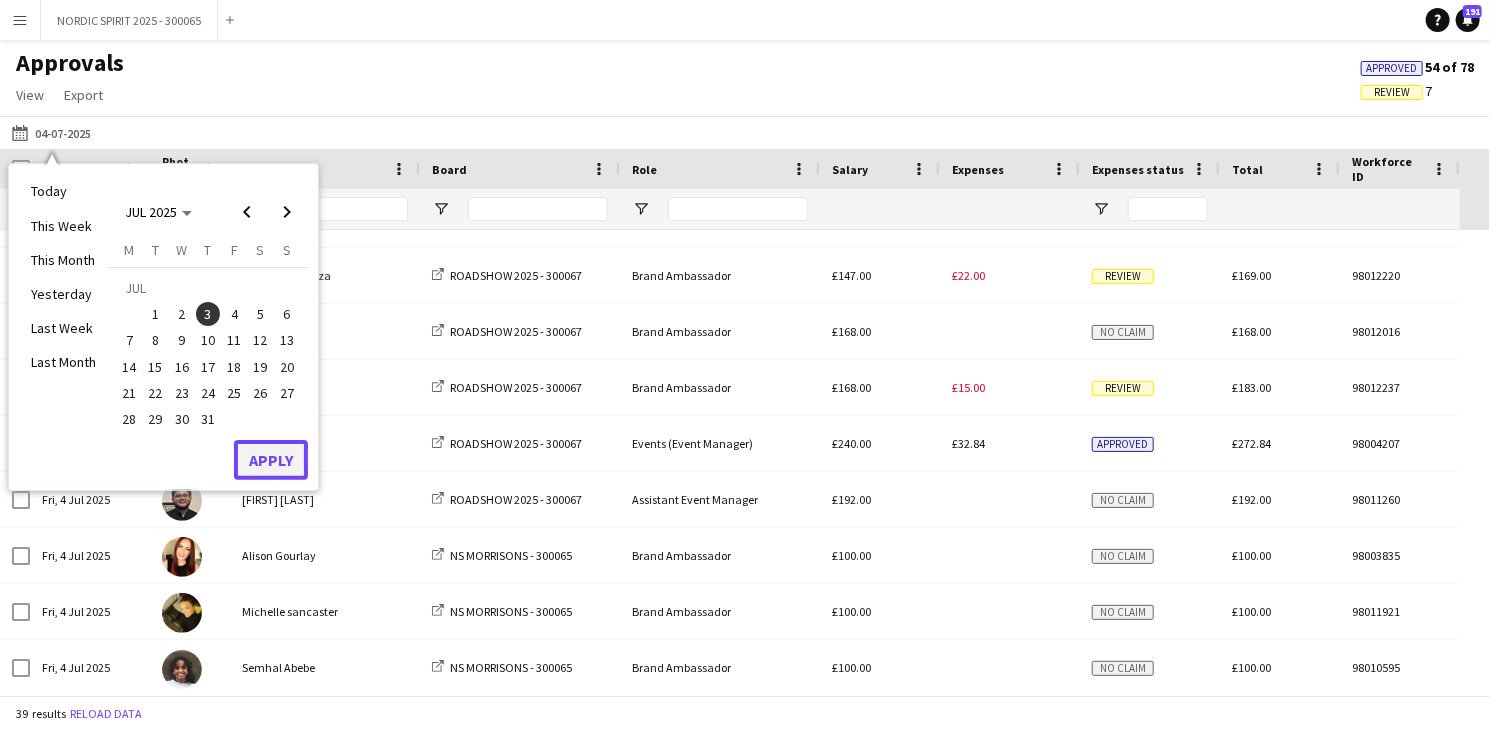 click on "Apply" at bounding box center [271, 460] 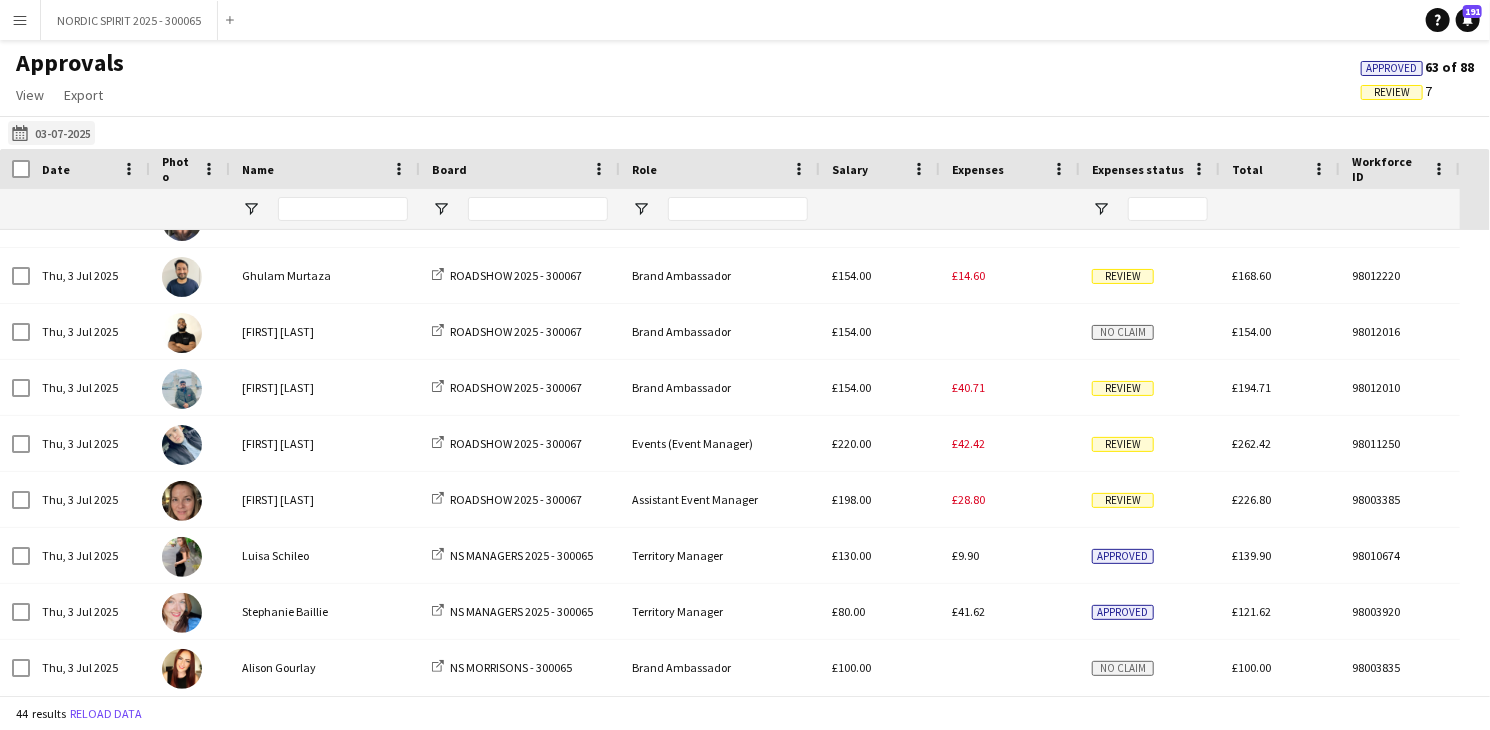 click on "[DATE]
[DATE]" 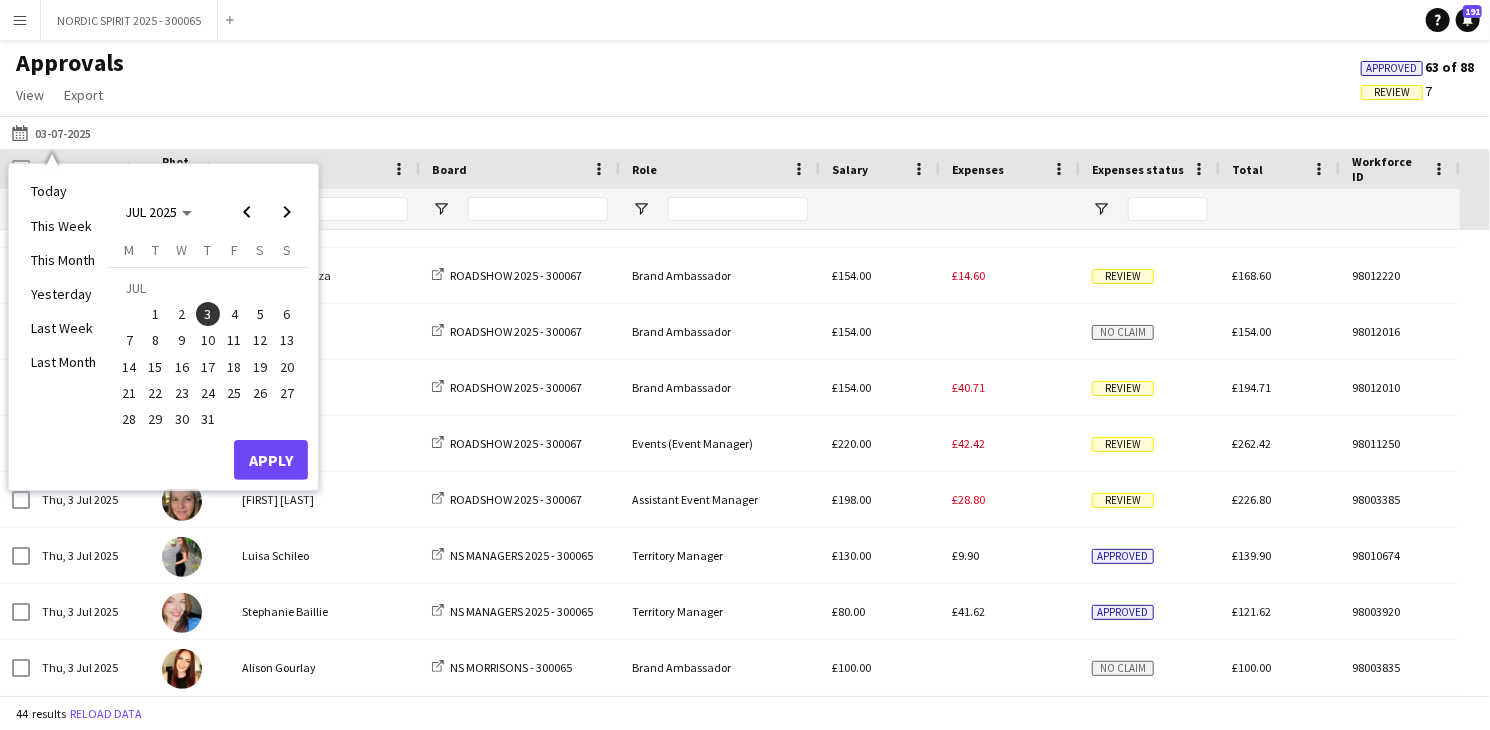 drag, startPoint x: 264, startPoint y: 313, endPoint x: 251, endPoint y: 380, distance: 68.24954 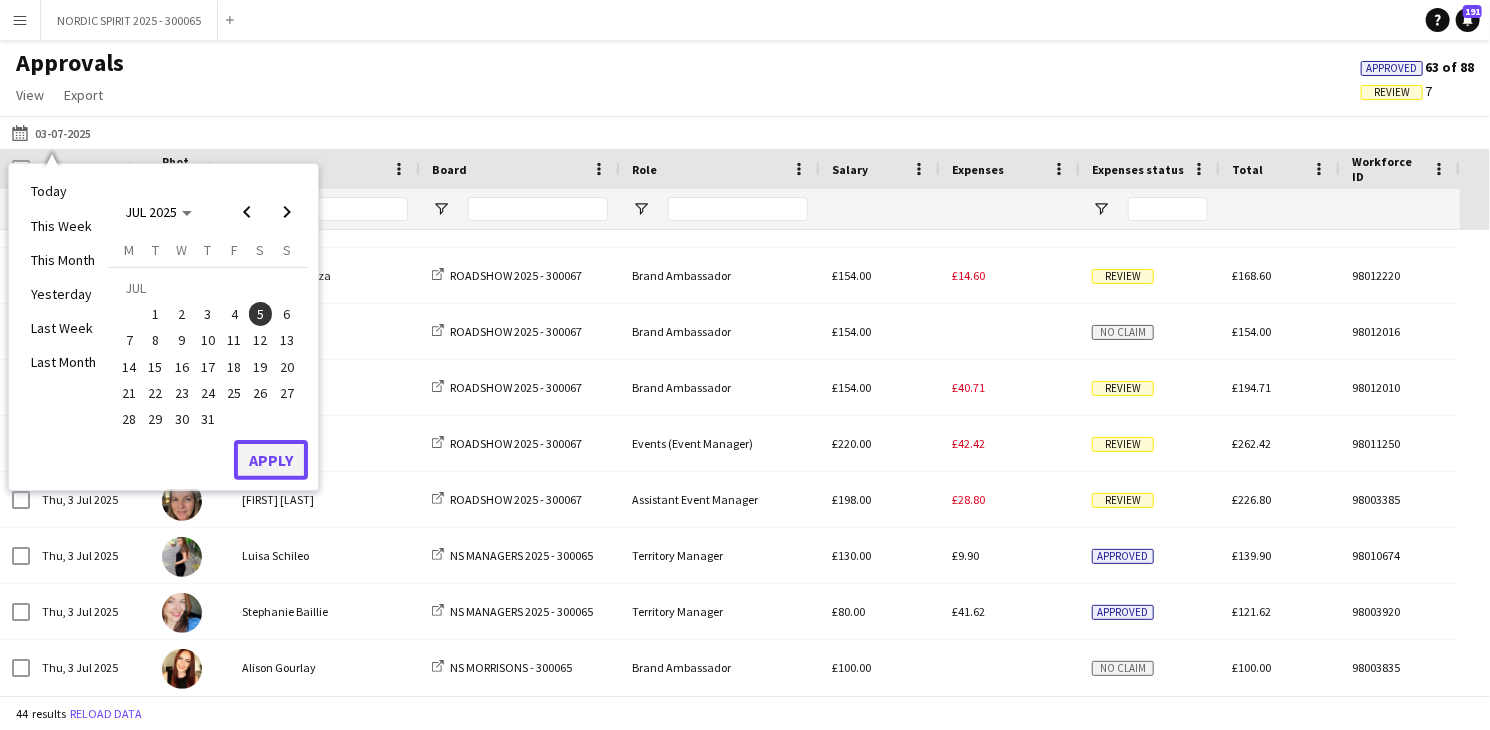 click on "Apply" at bounding box center (271, 460) 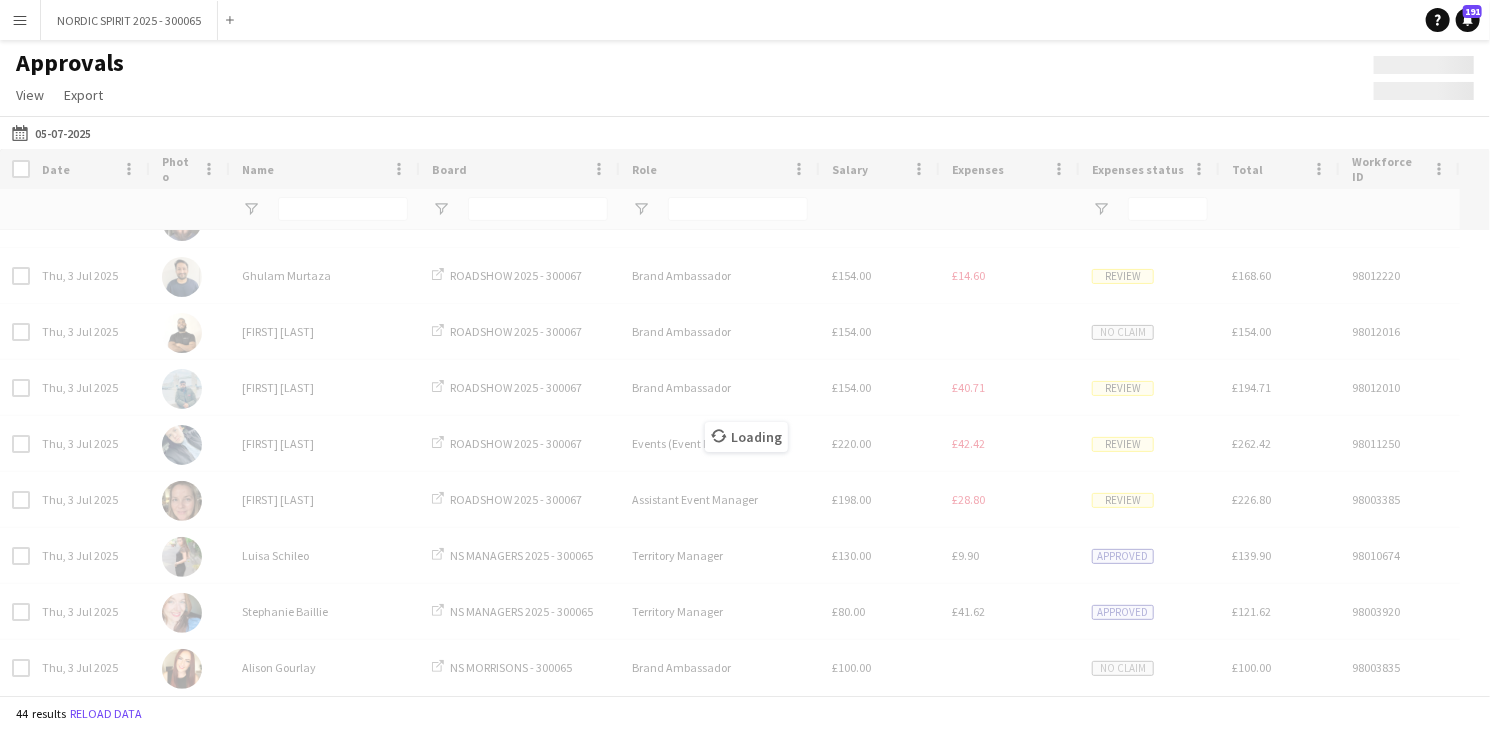 scroll, scrollTop: 1270, scrollLeft: 0, axis: vertical 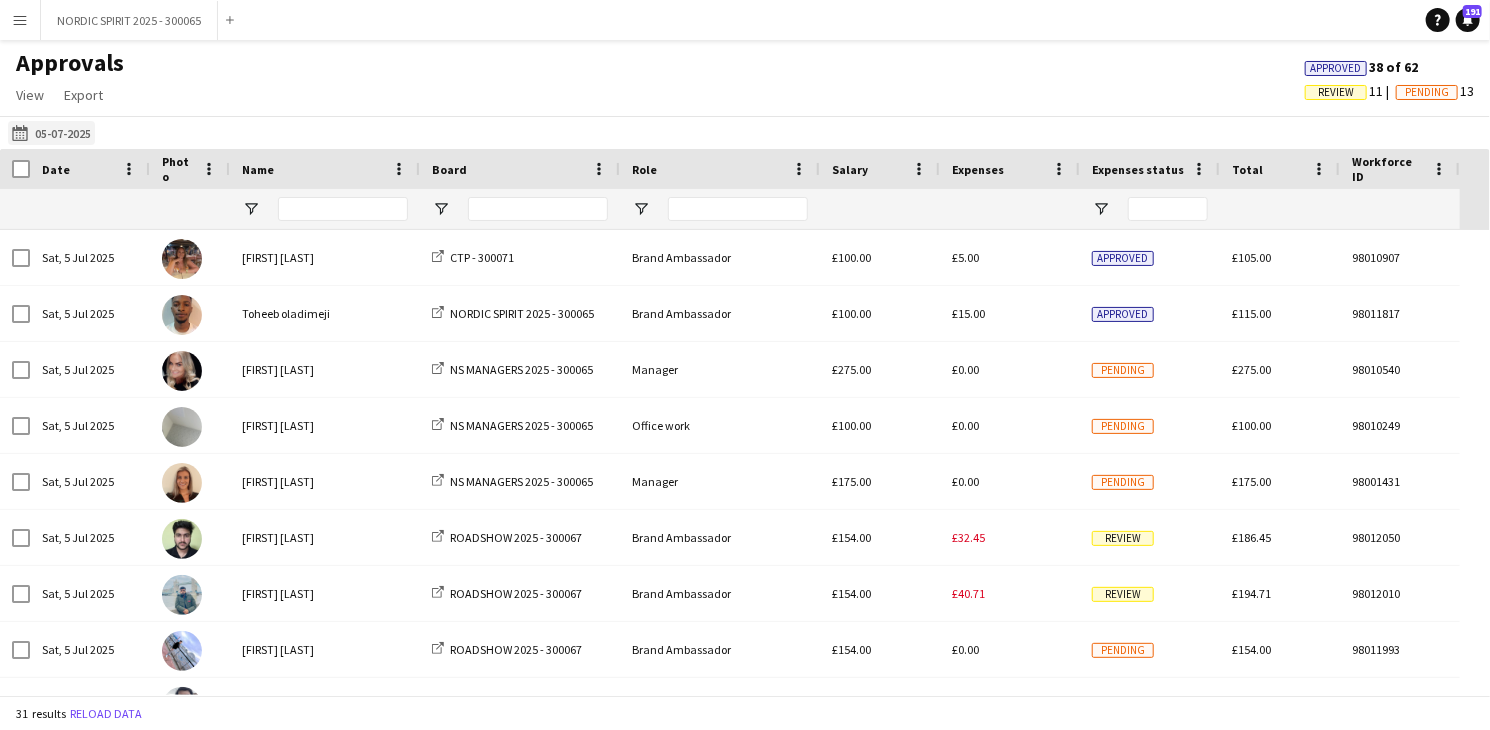 click on "[DATE]
[DATE]" 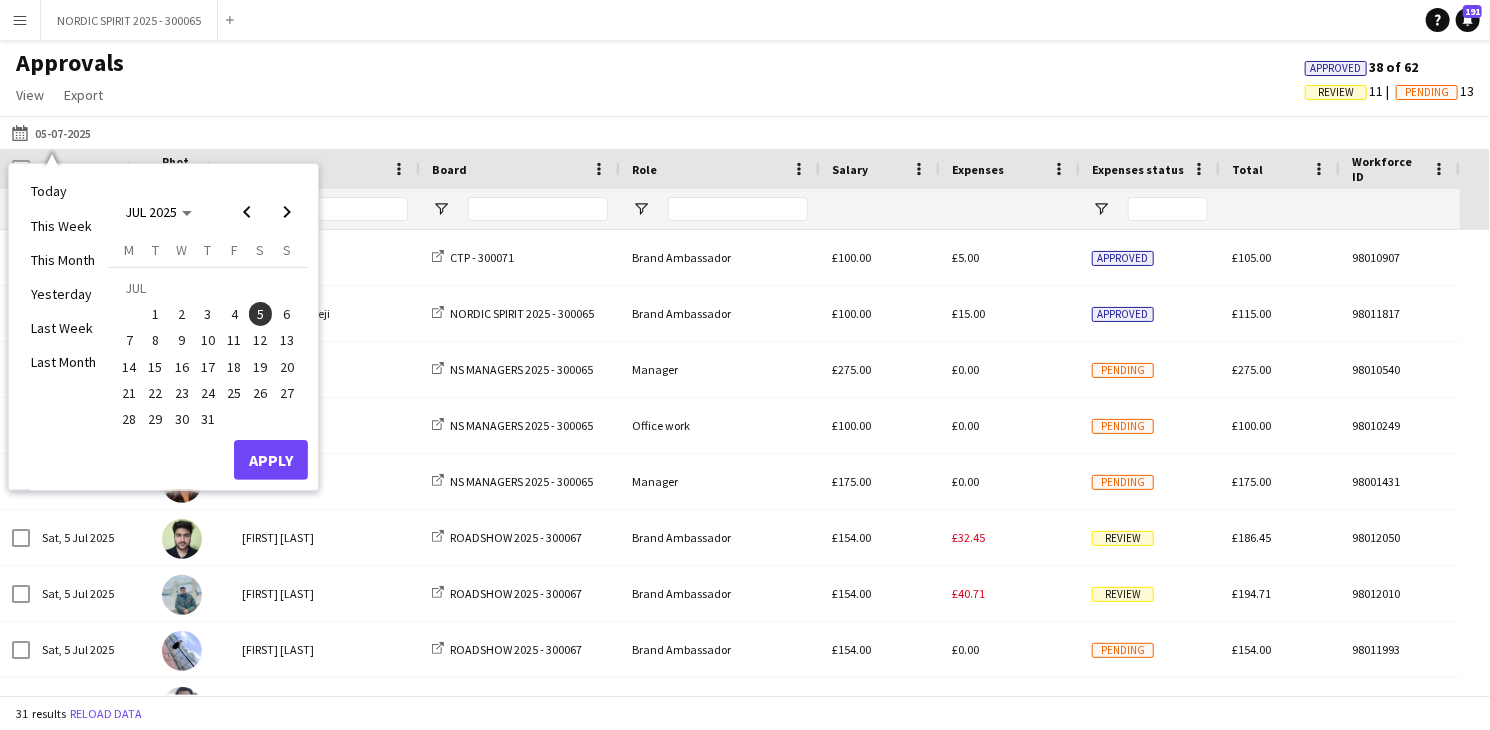 click on "2" at bounding box center (182, 314) 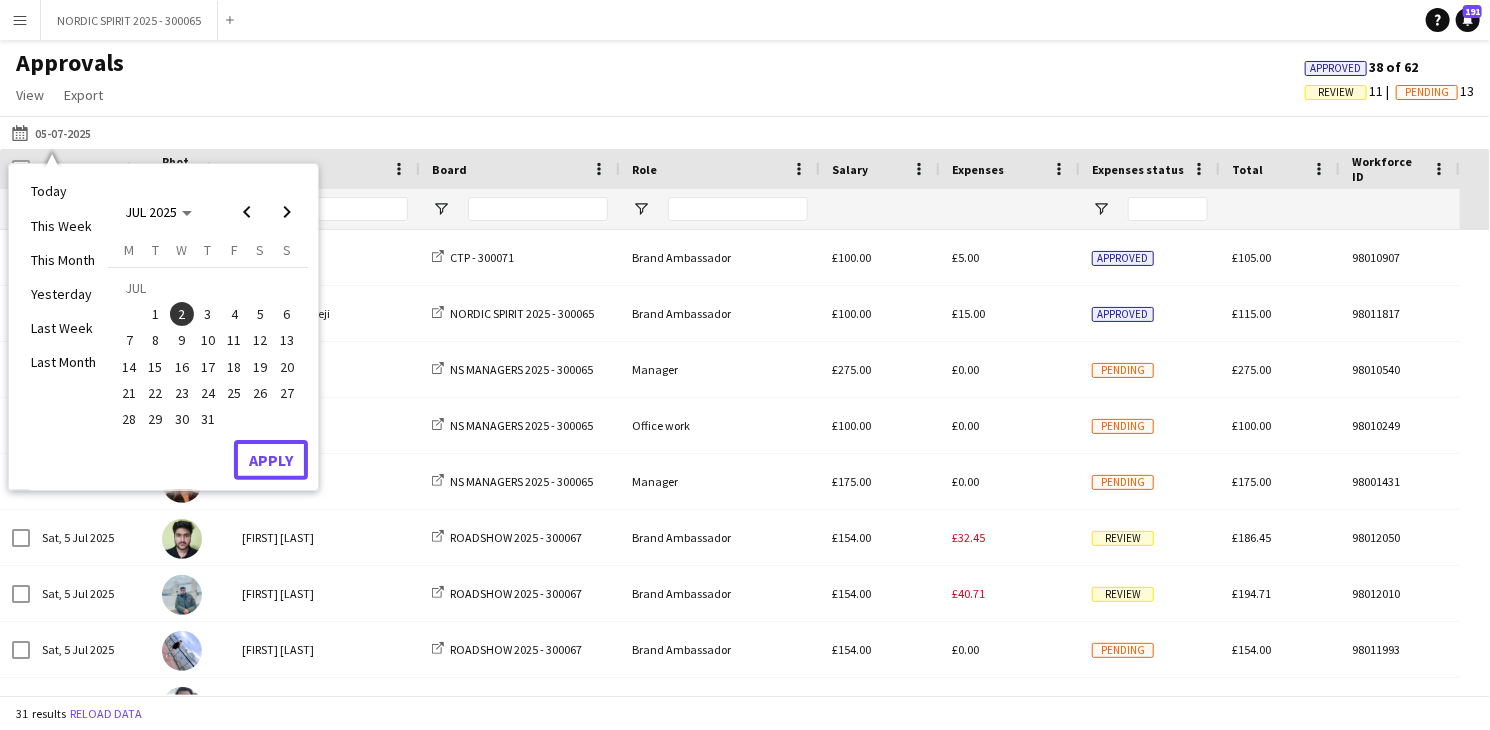 click on "Apply" at bounding box center (271, 460) 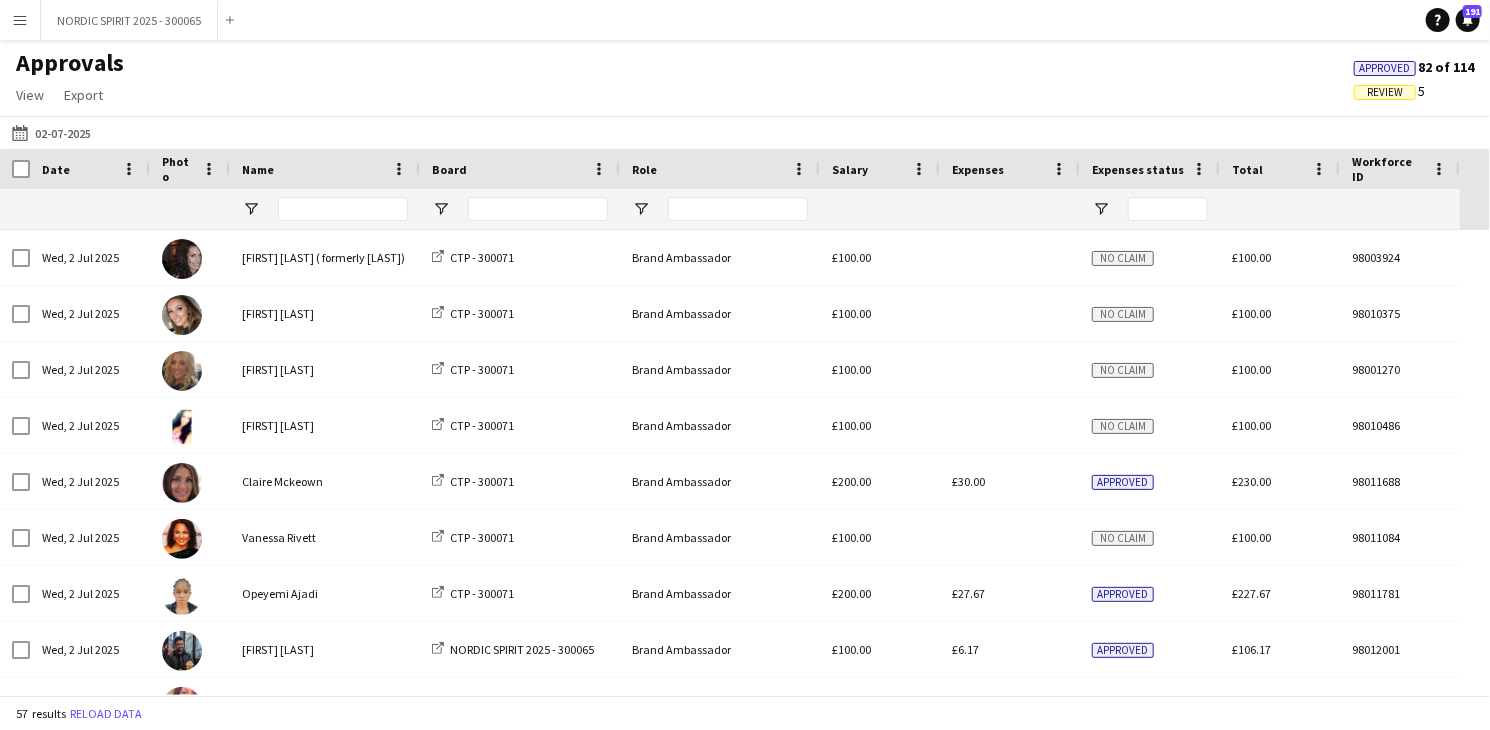 scroll, scrollTop: 176, scrollLeft: 0, axis: vertical 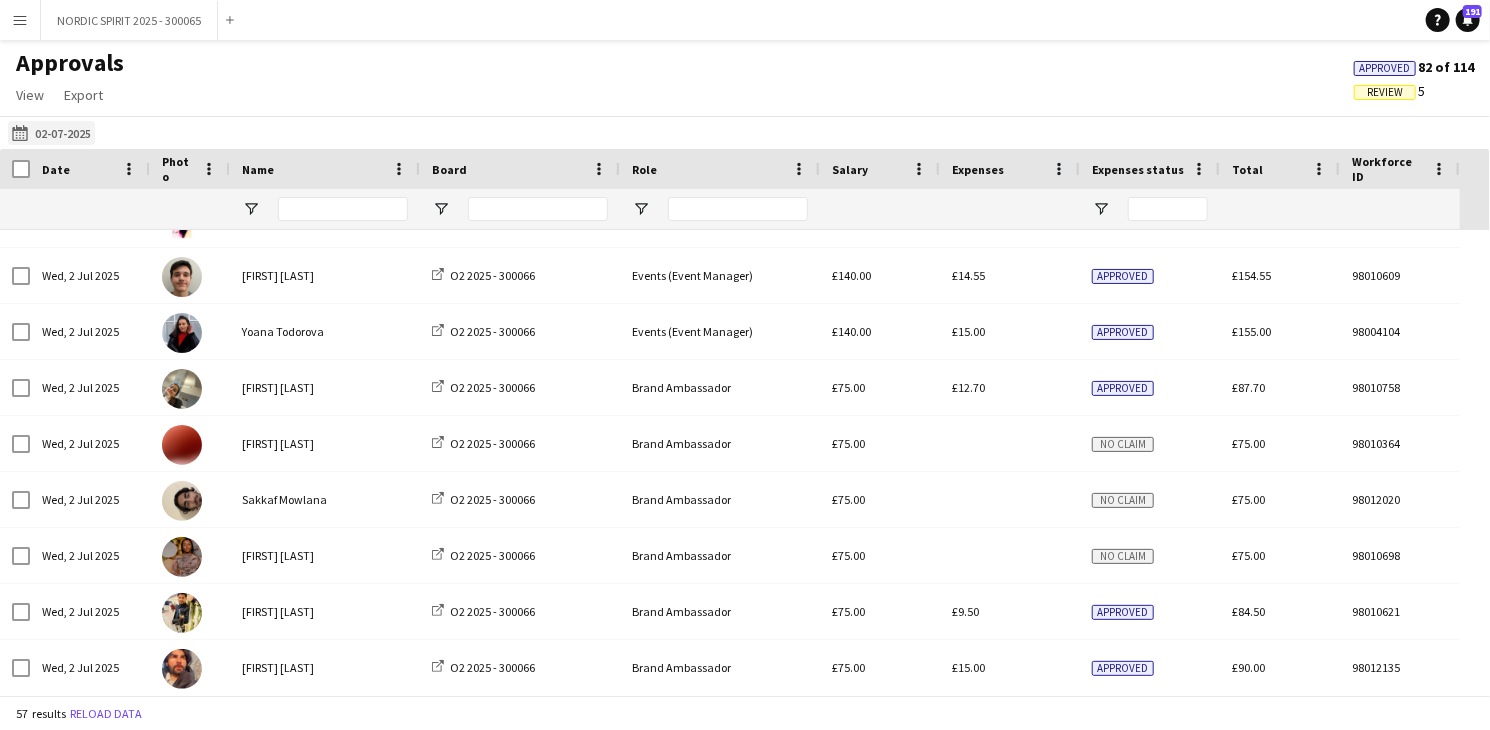click on "[DATE]
[DATE]" 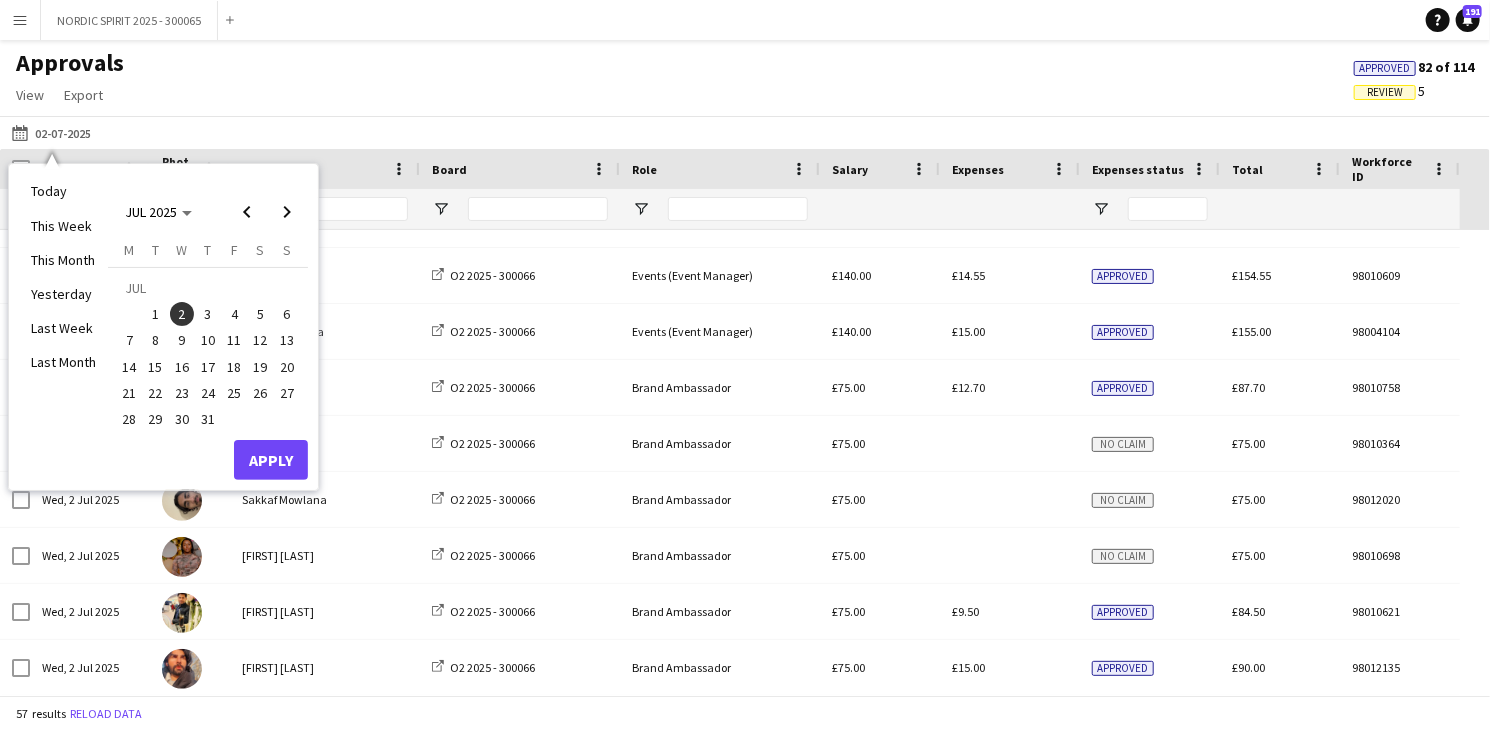 click on "6" at bounding box center [287, 314] 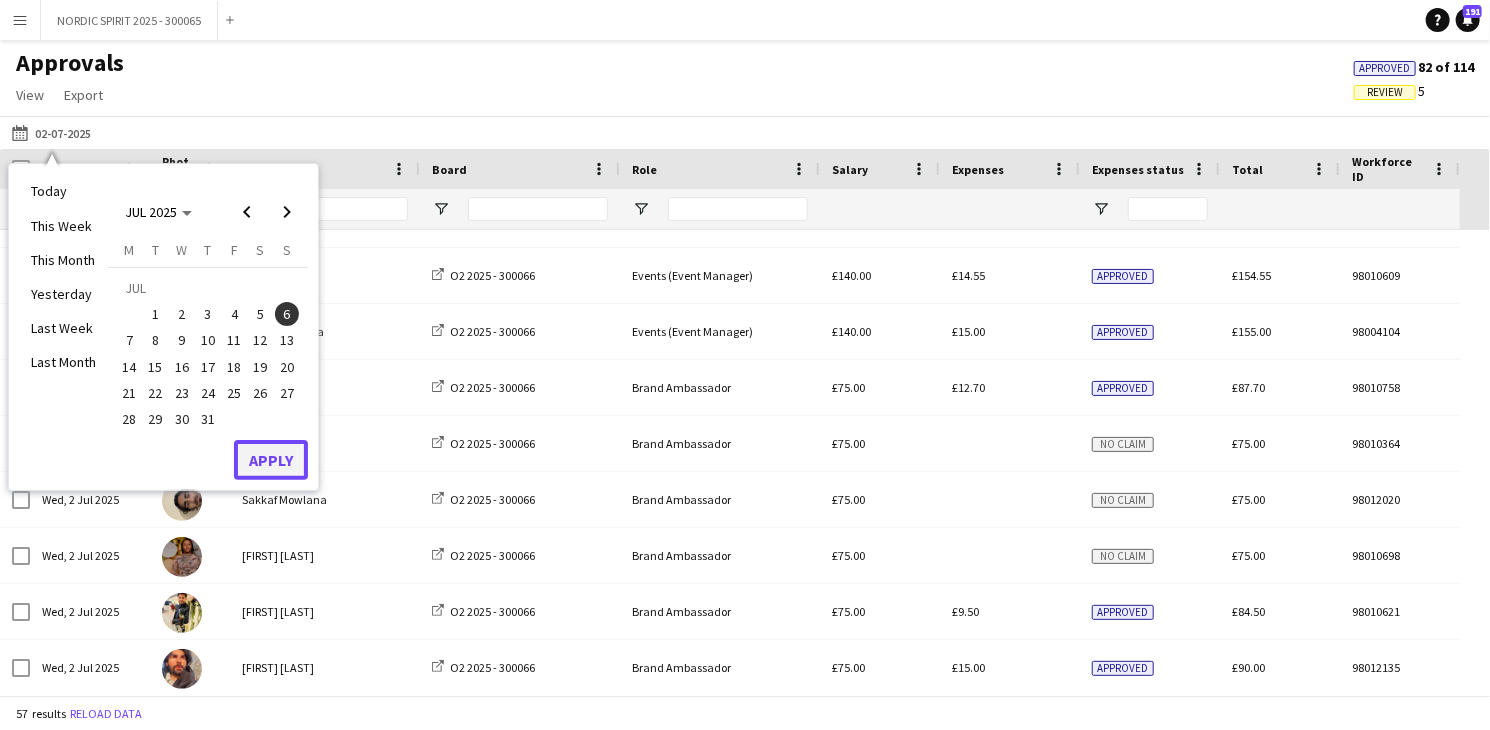 click on "Apply" at bounding box center [271, 460] 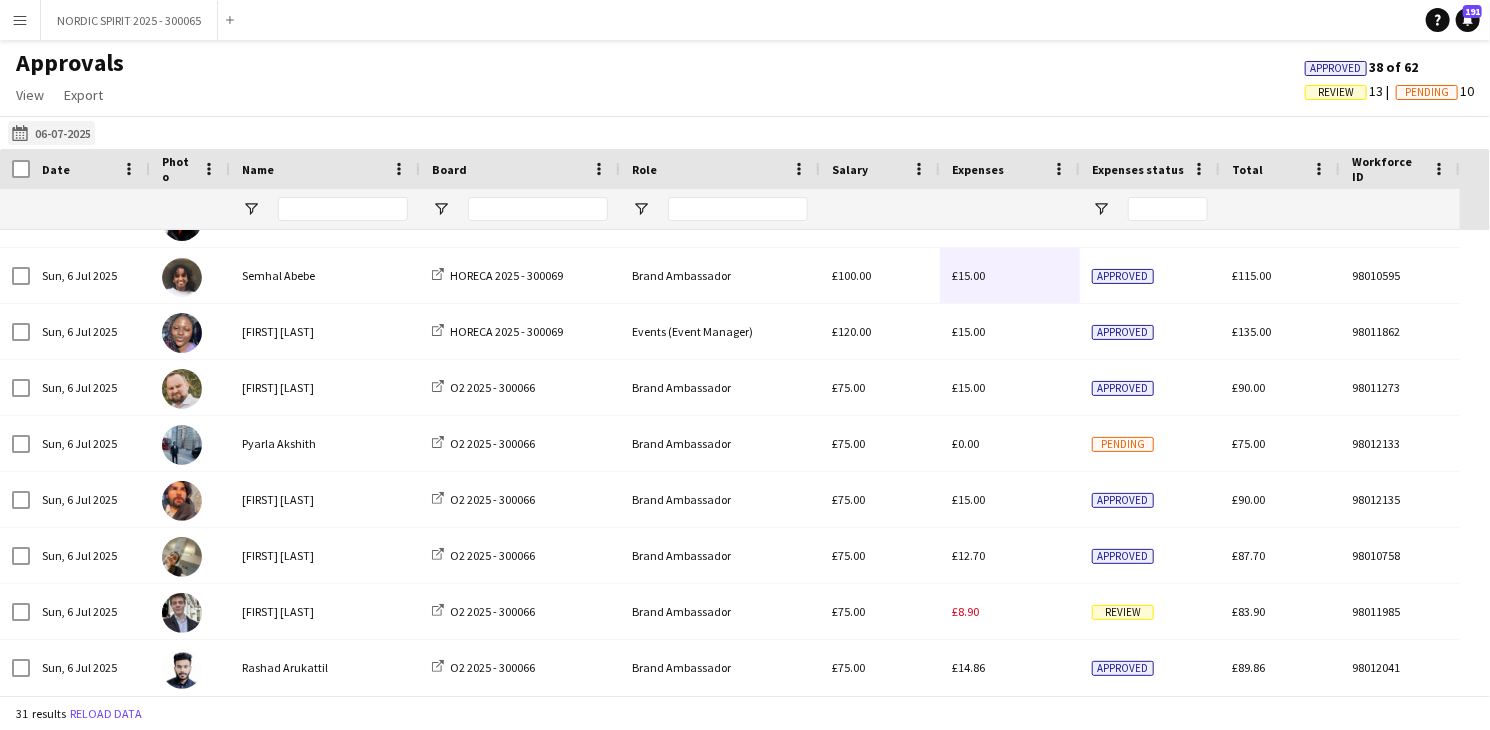click on "04-07-2025
06-07-2025" 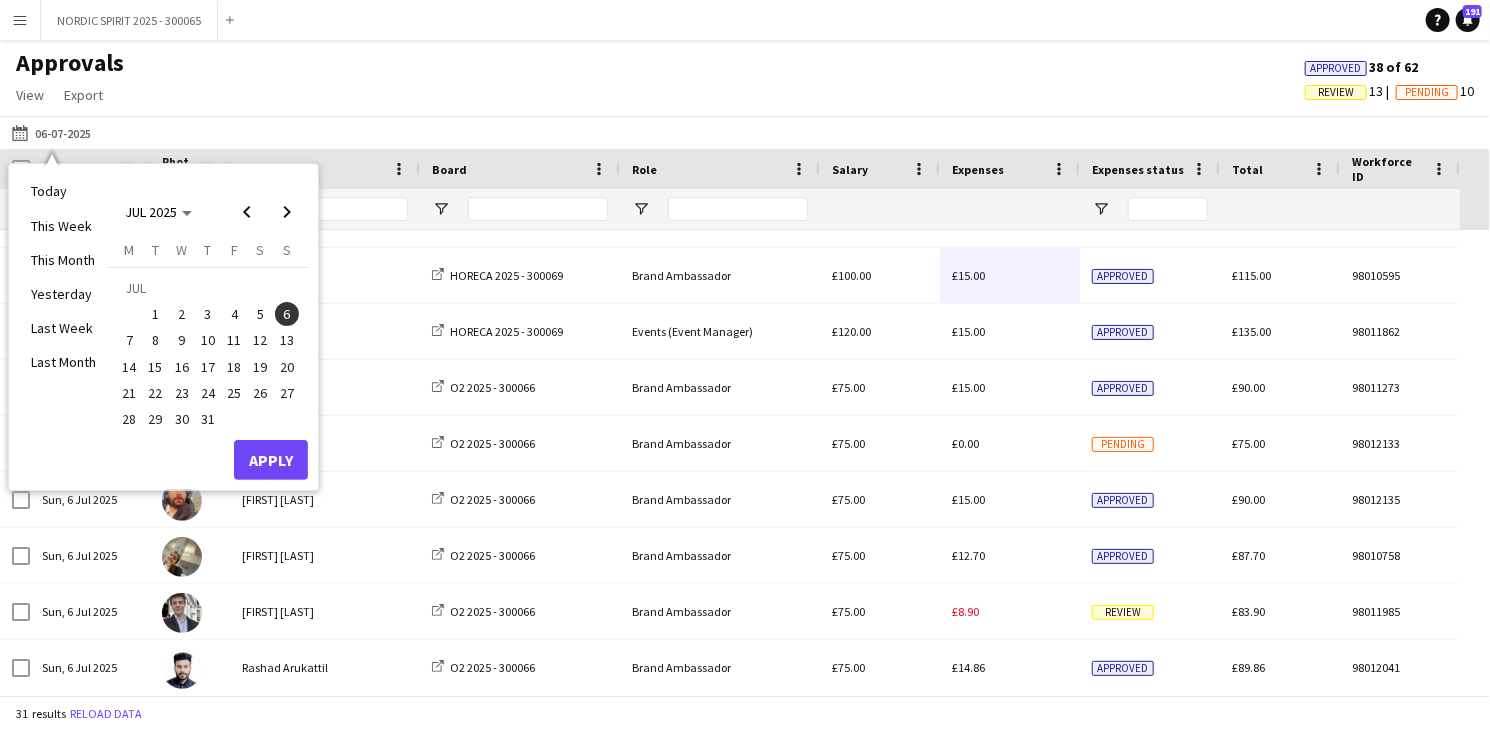 click on "10" at bounding box center [208, 341] 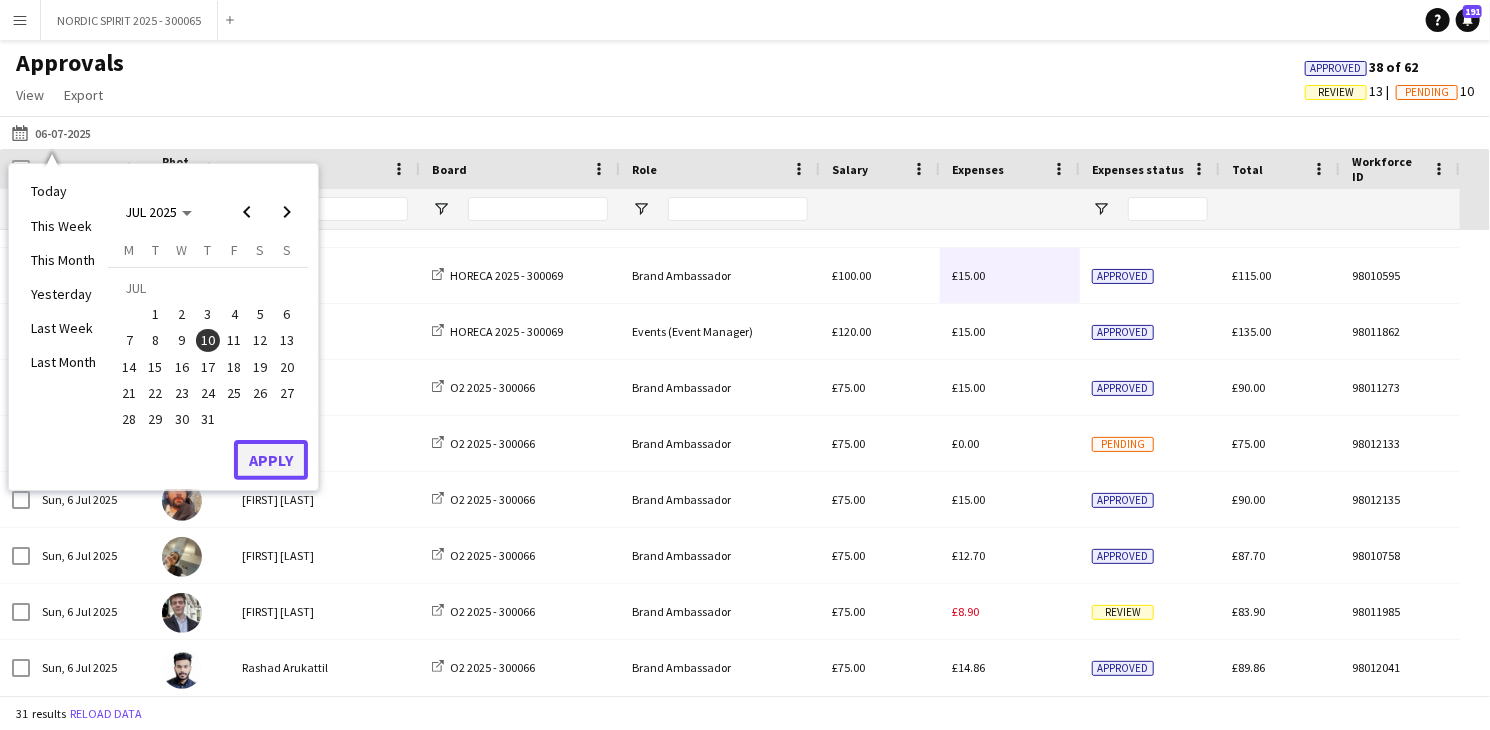 click on "Apply" at bounding box center [271, 460] 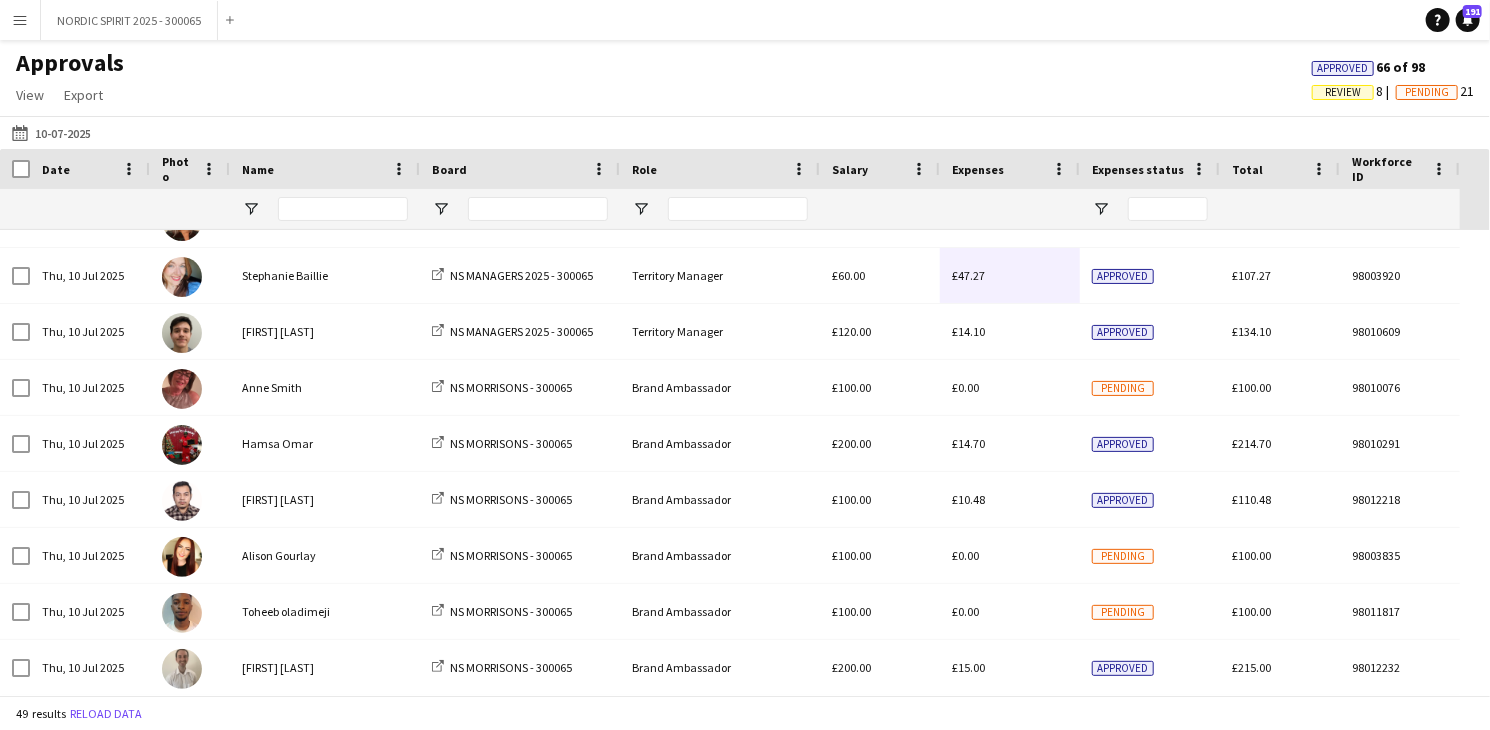 scroll, scrollTop: 1371, scrollLeft: 0, axis: vertical 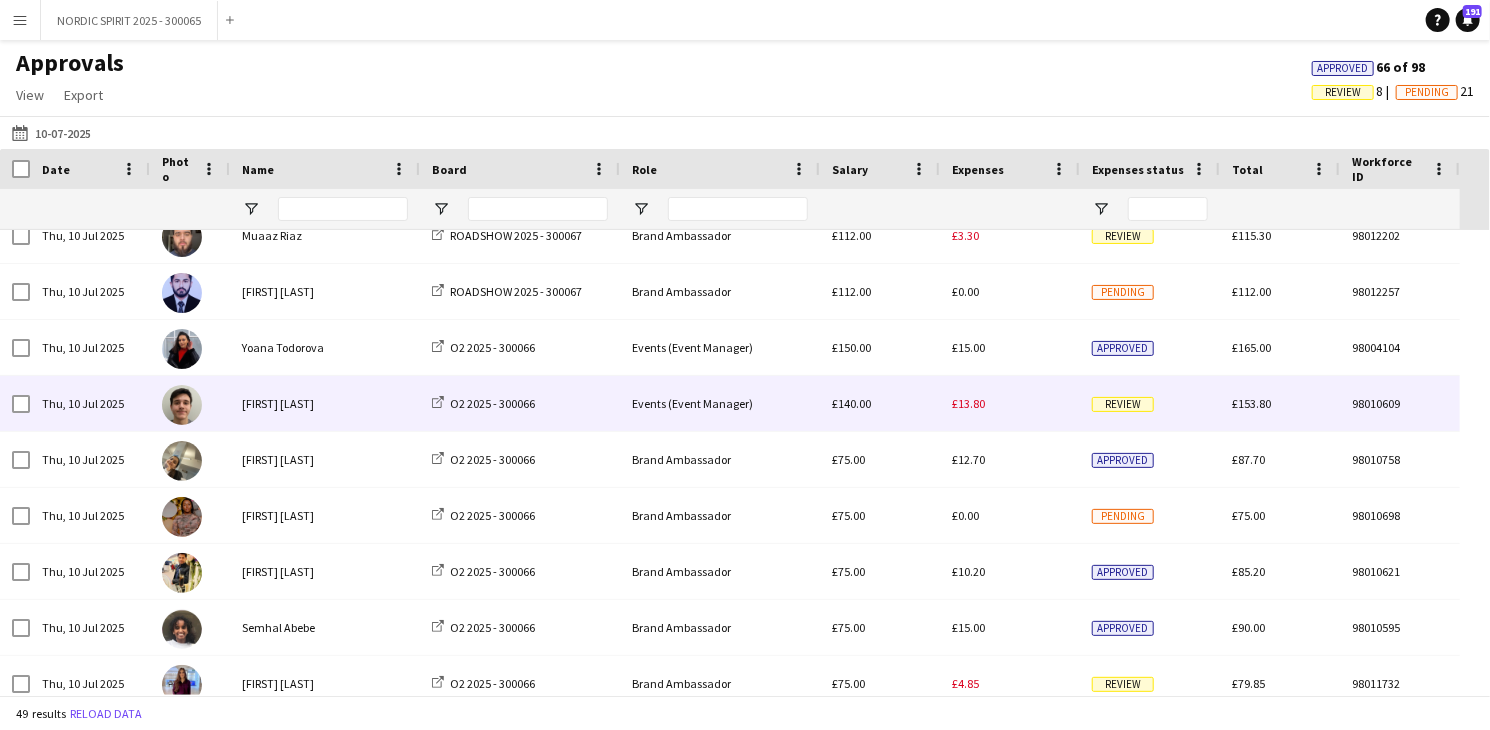 click on "£13.80" at bounding box center (968, 403) 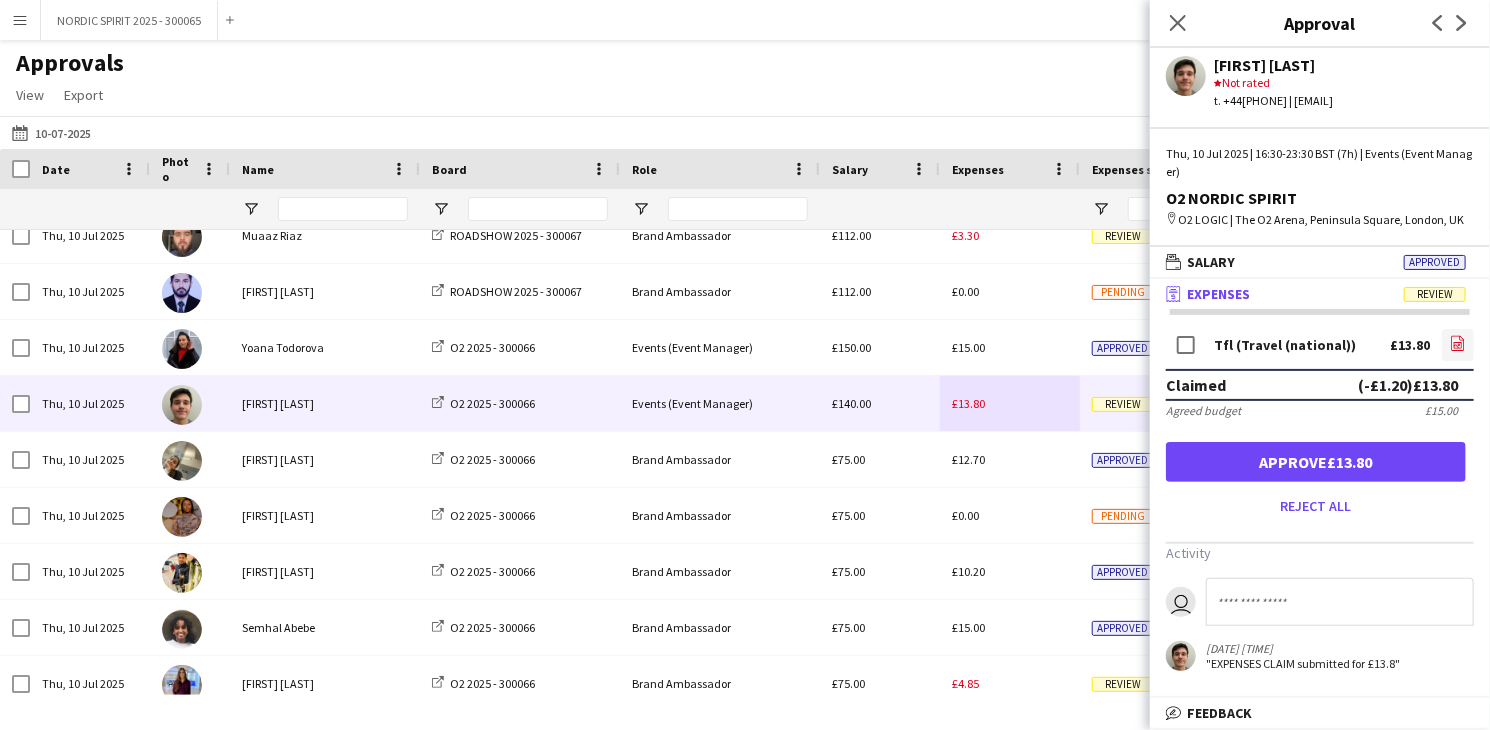 click on "file-image" 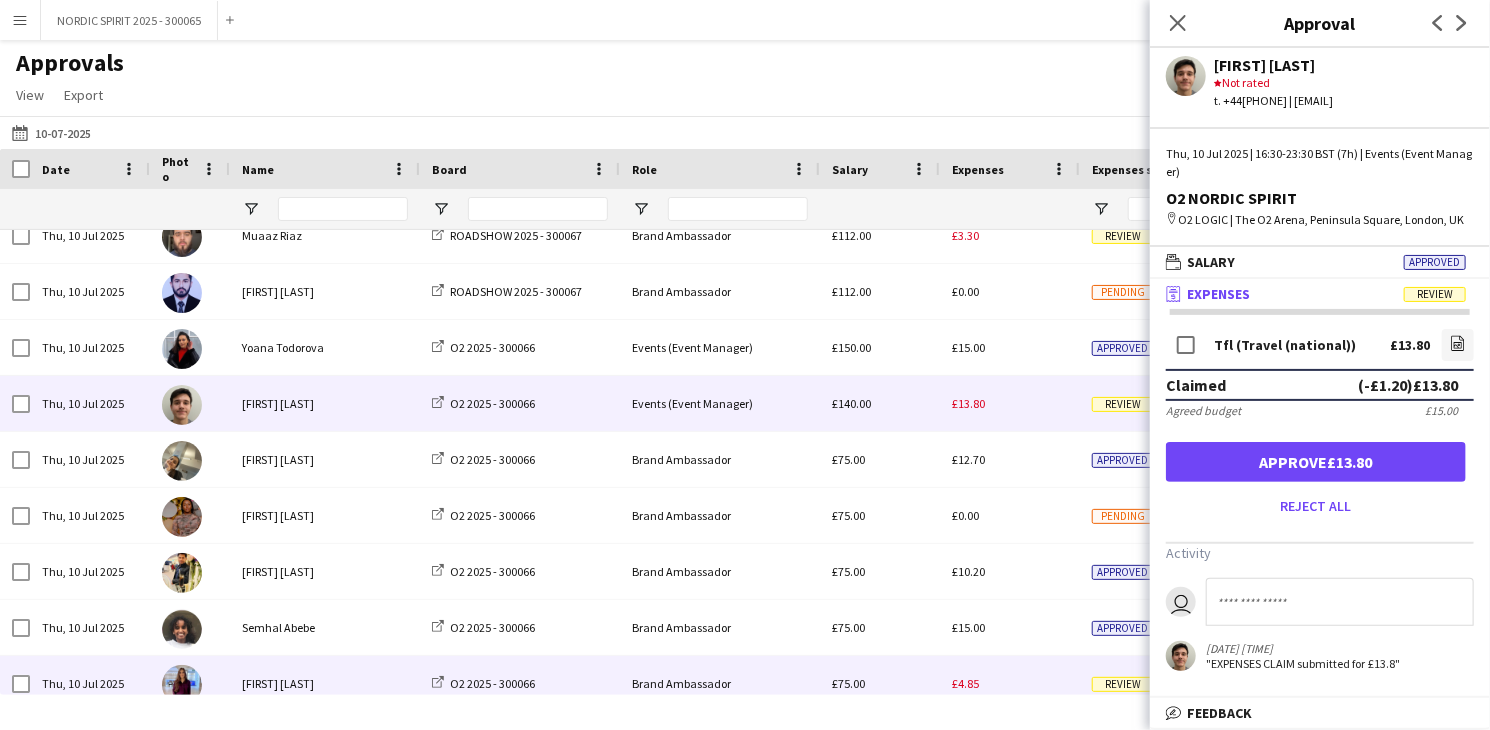 click on "£4.85" at bounding box center [965, 683] 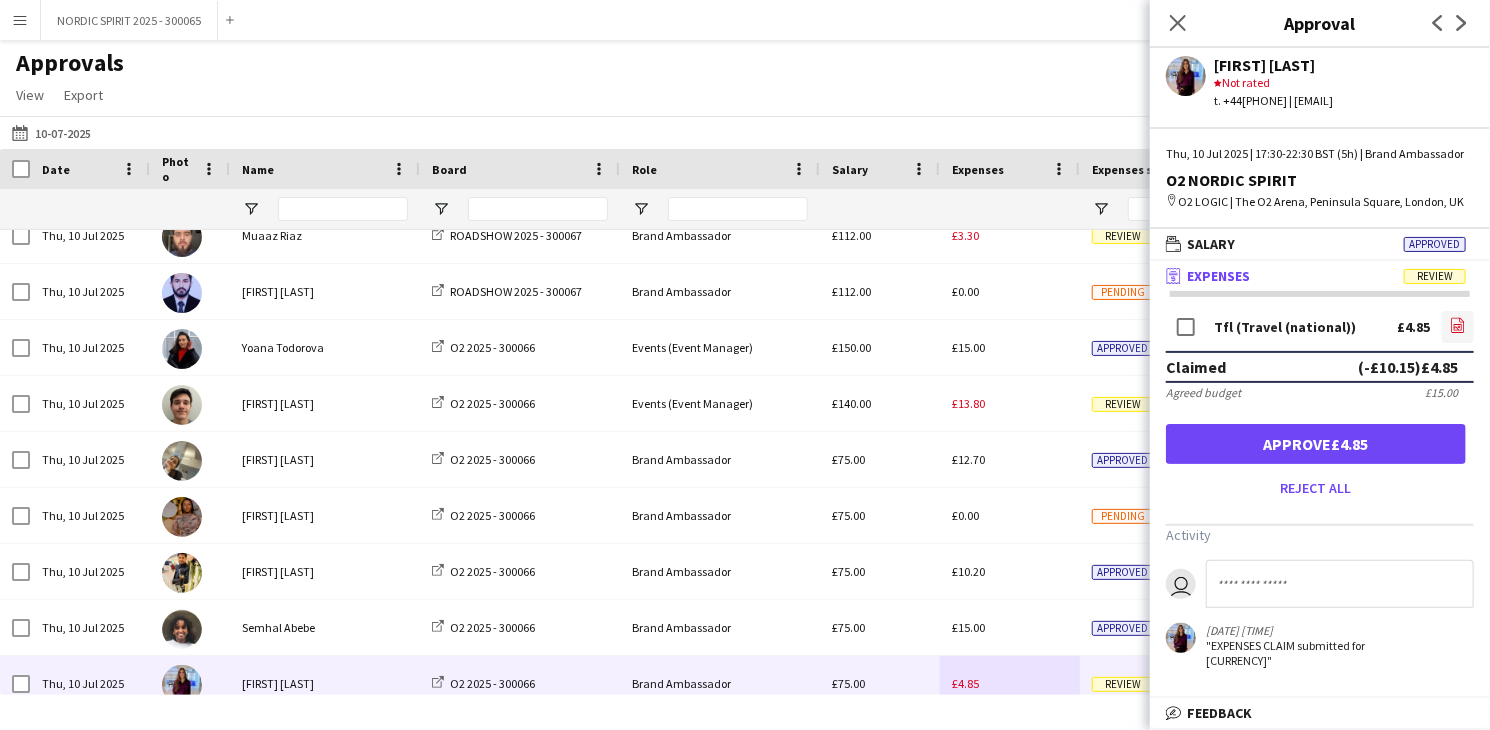 click on "file-image" 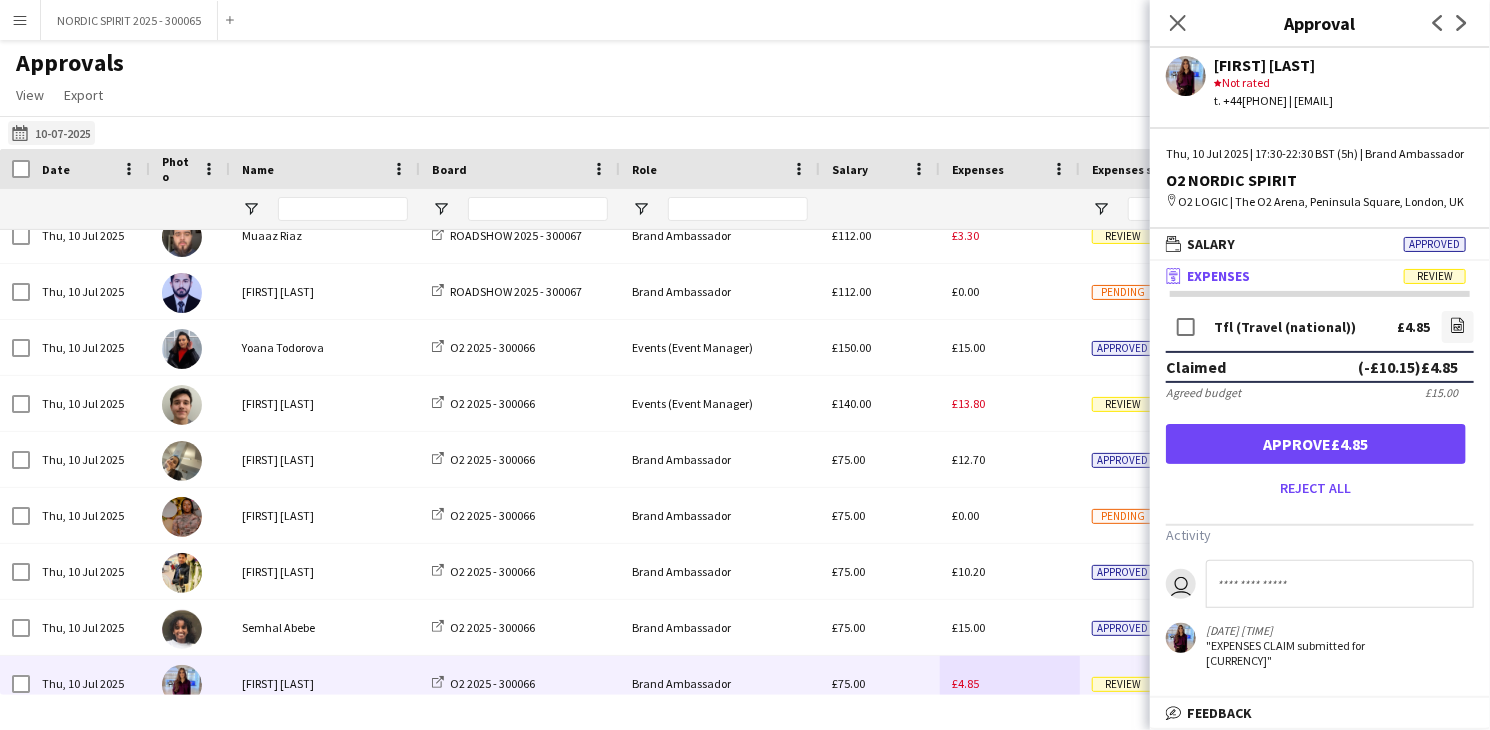 click on "[DATE]
[DATE]" 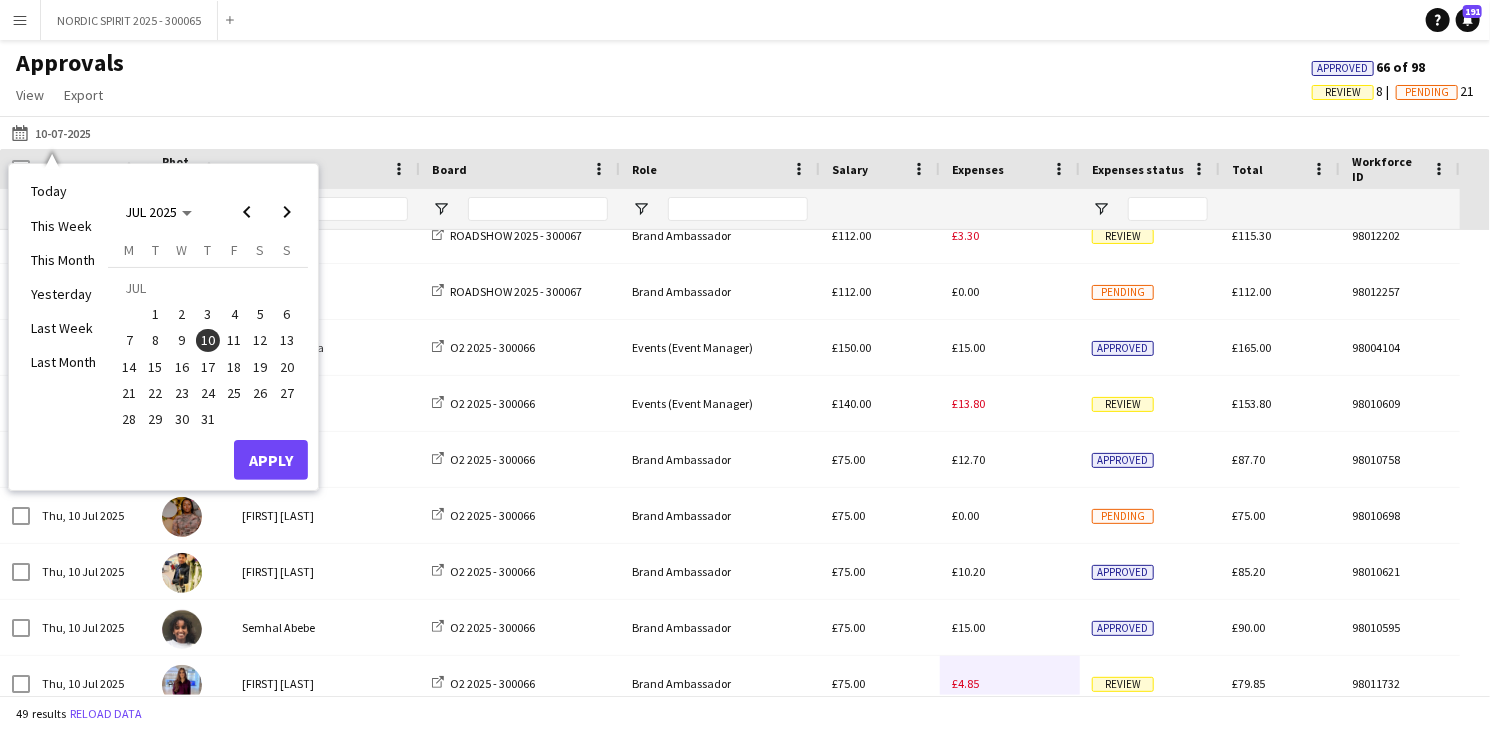 click on "11" at bounding box center [234, 341] 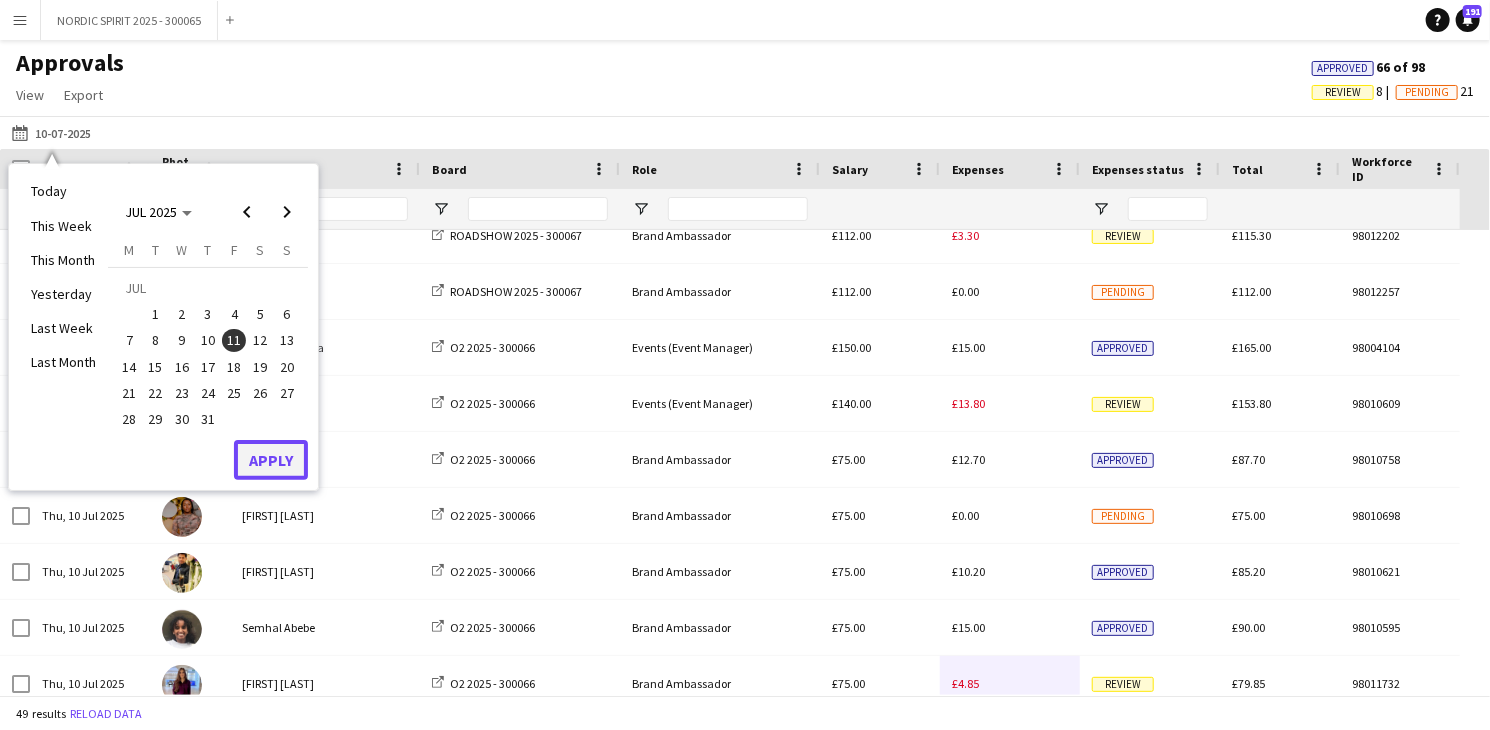 click on "Apply" at bounding box center [271, 460] 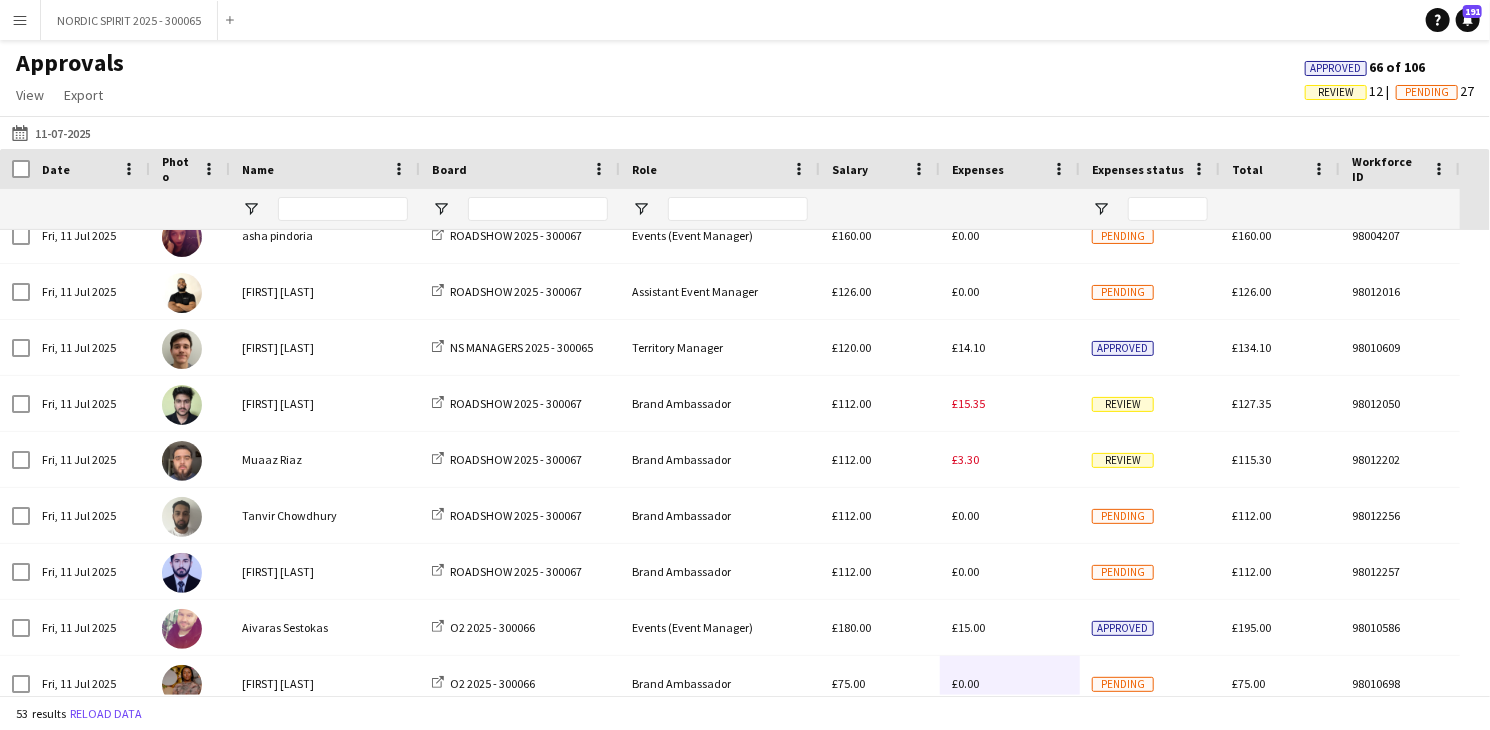 scroll, scrollTop: 2320, scrollLeft: 0, axis: vertical 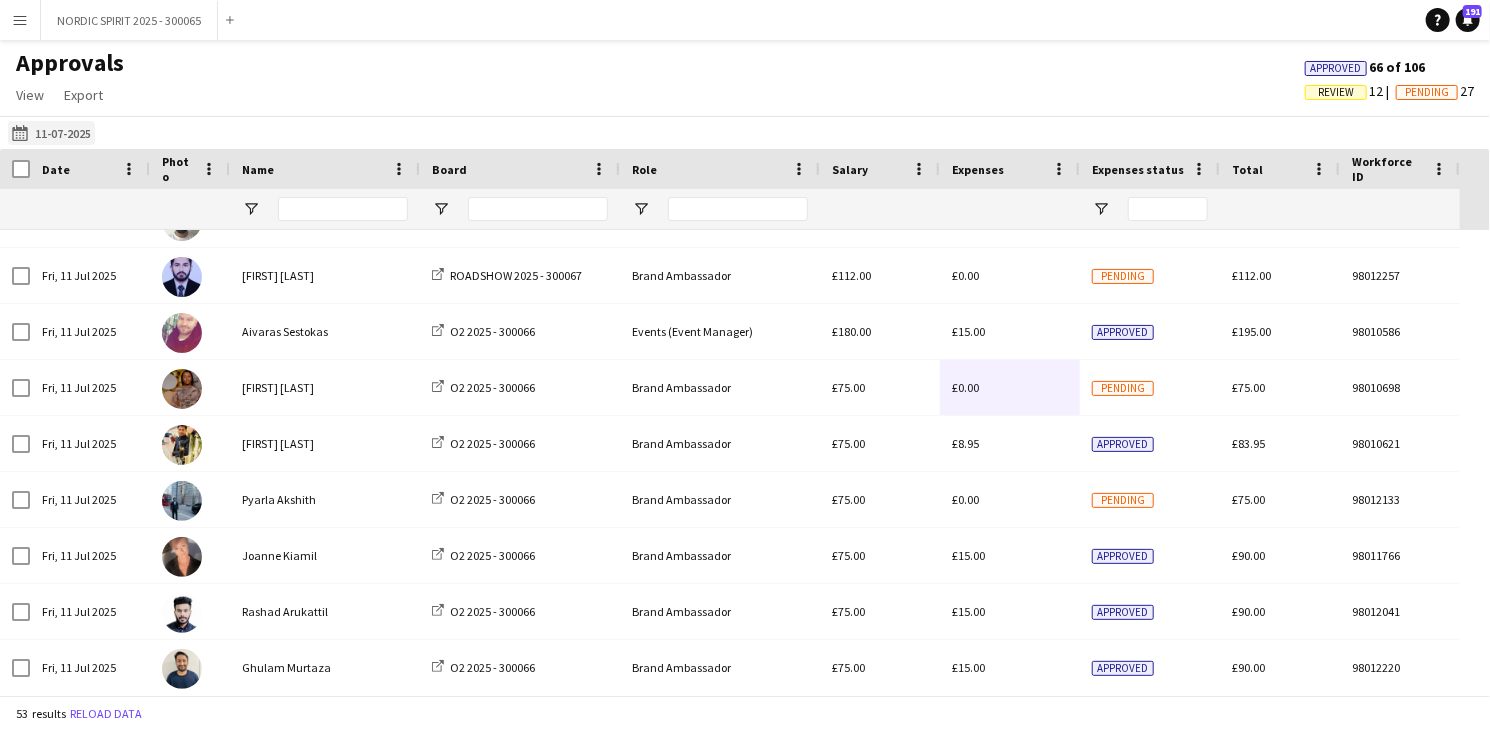 click on "[DATE]
[DATE]" 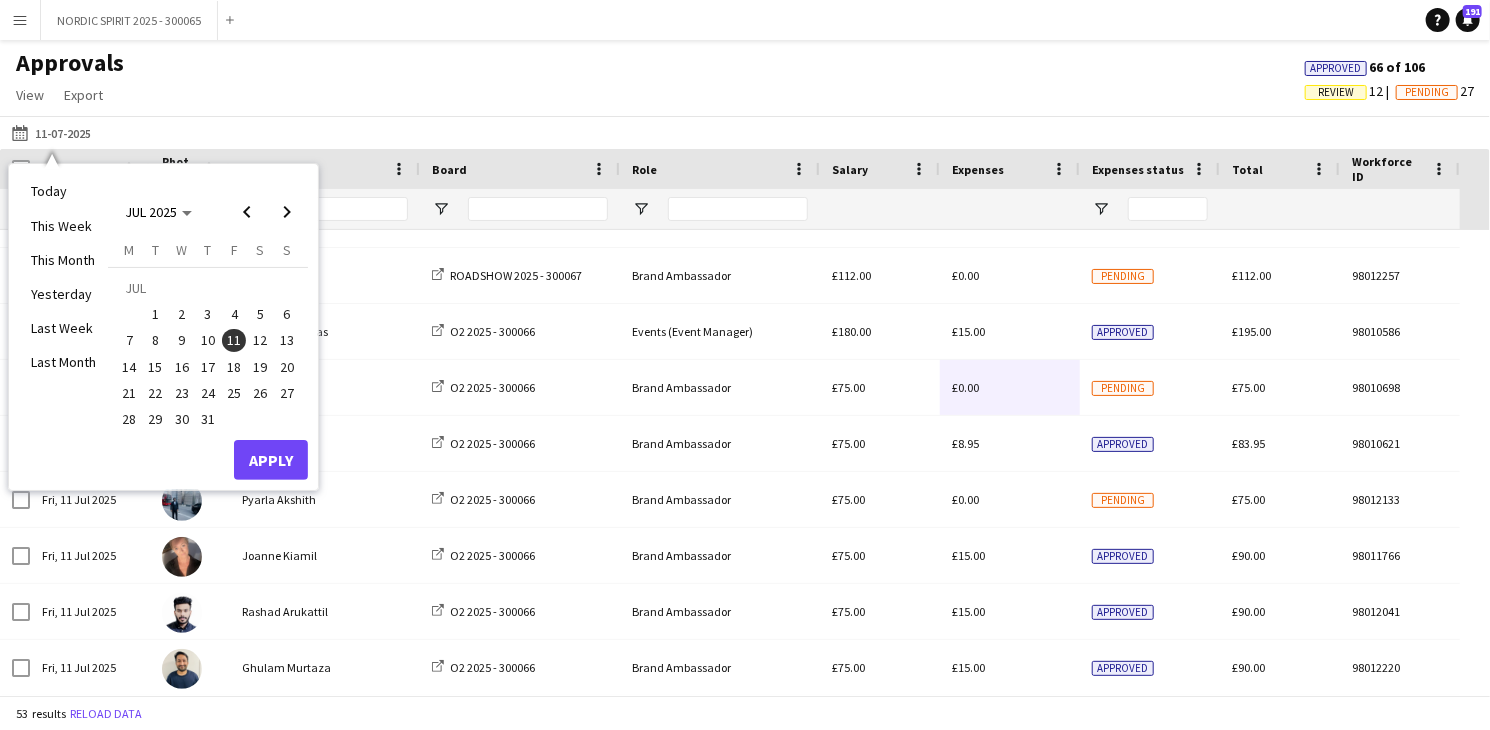 click on "13" at bounding box center (287, 341) 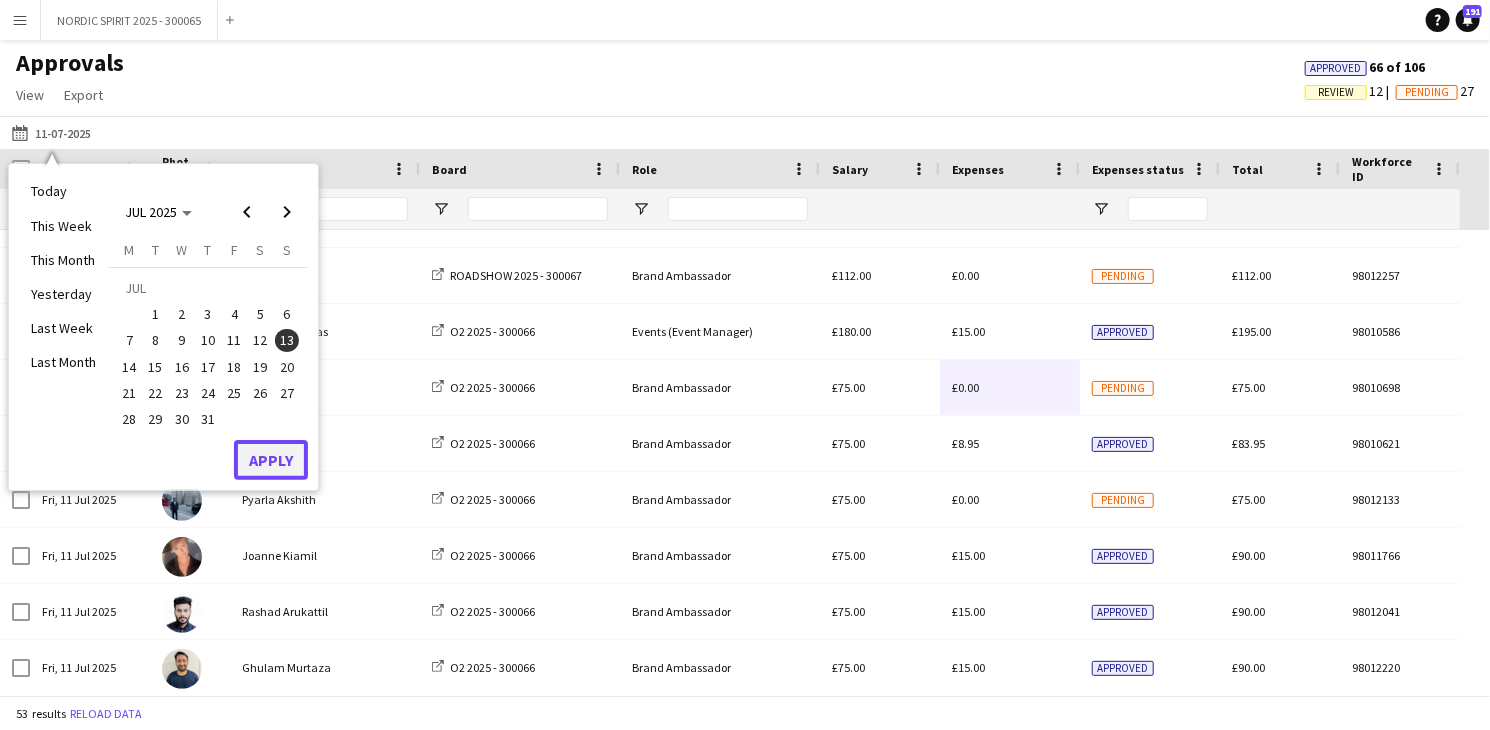 click on "Apply" at bounding box center [271, 460] 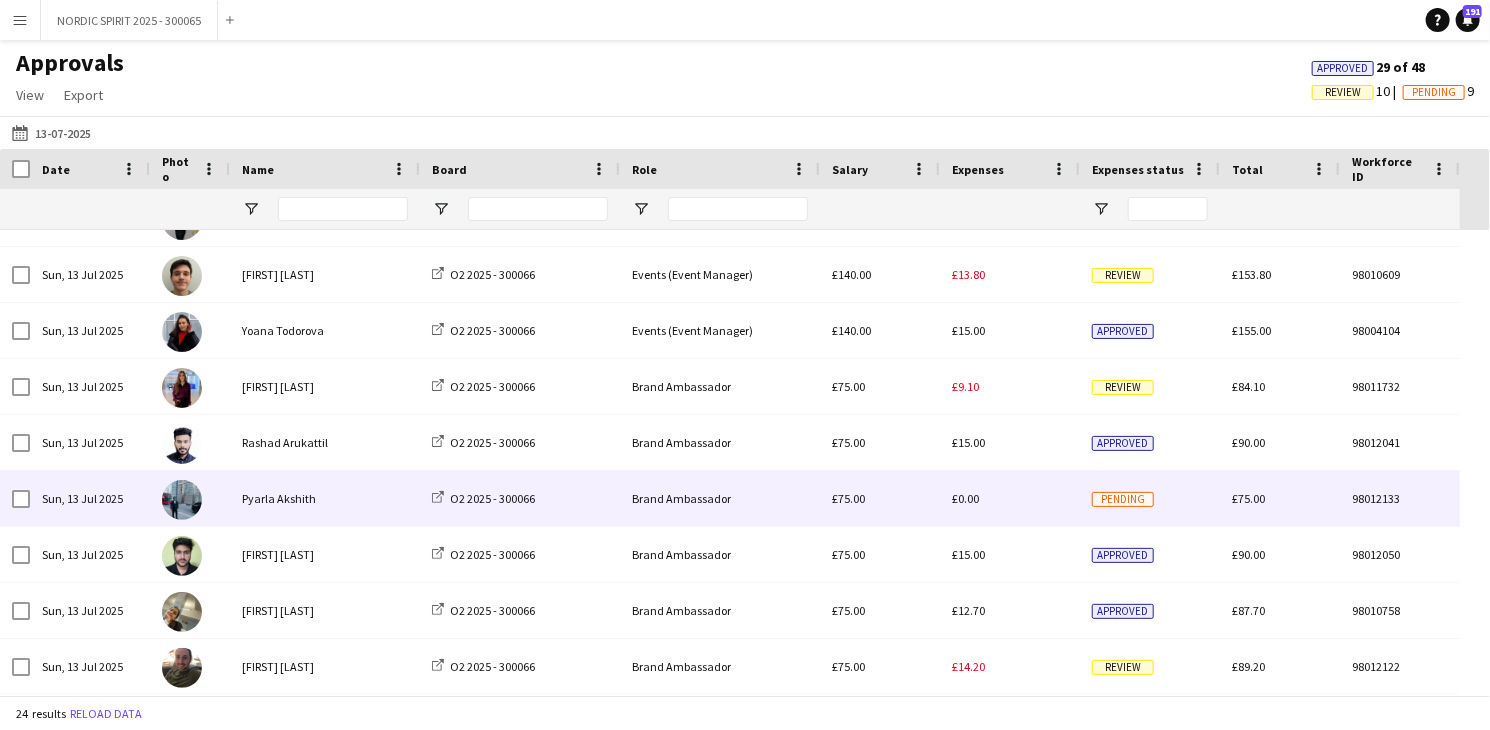 scroll, scrollTop: 878, scrollLeft: 0, axis: vertical 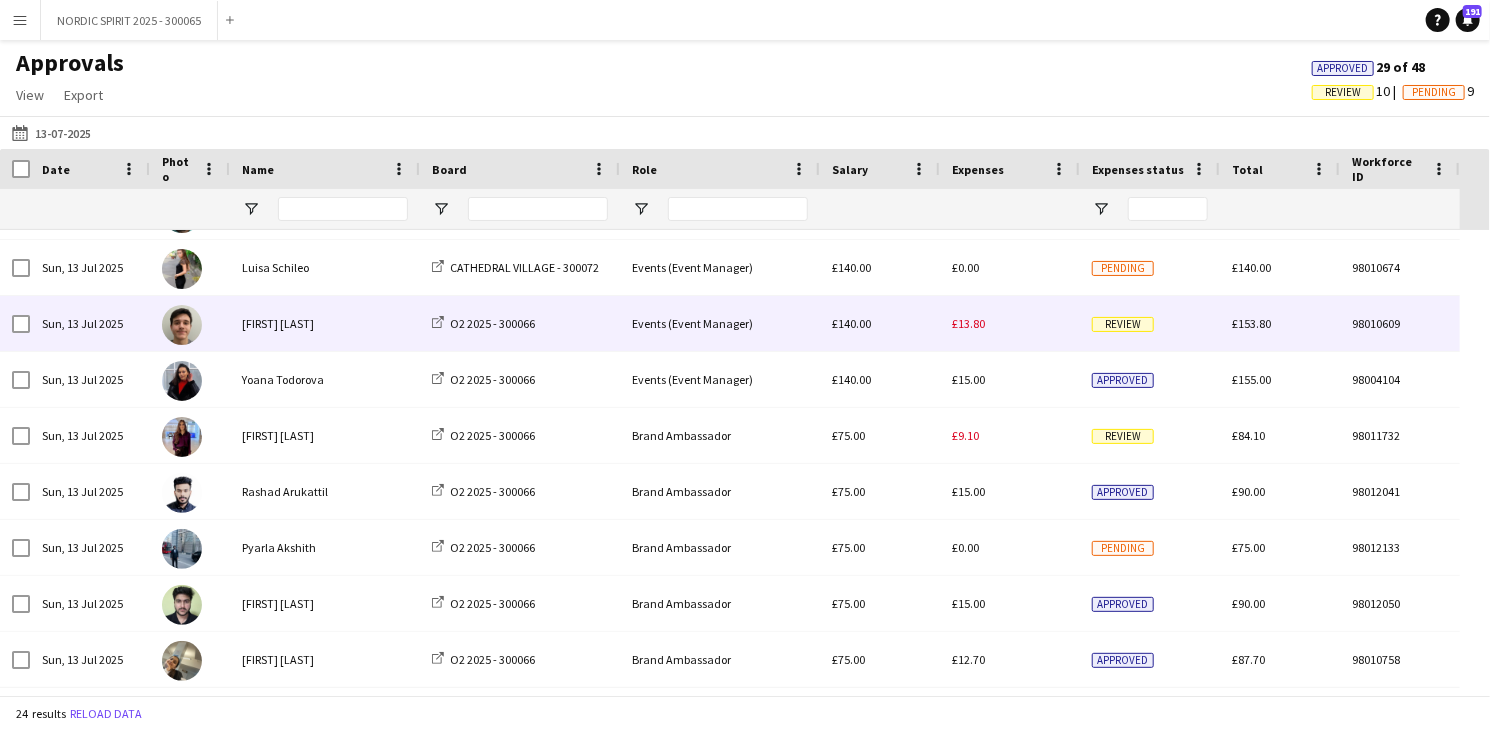 click on "£13.80" at bounding box center [968, 323] 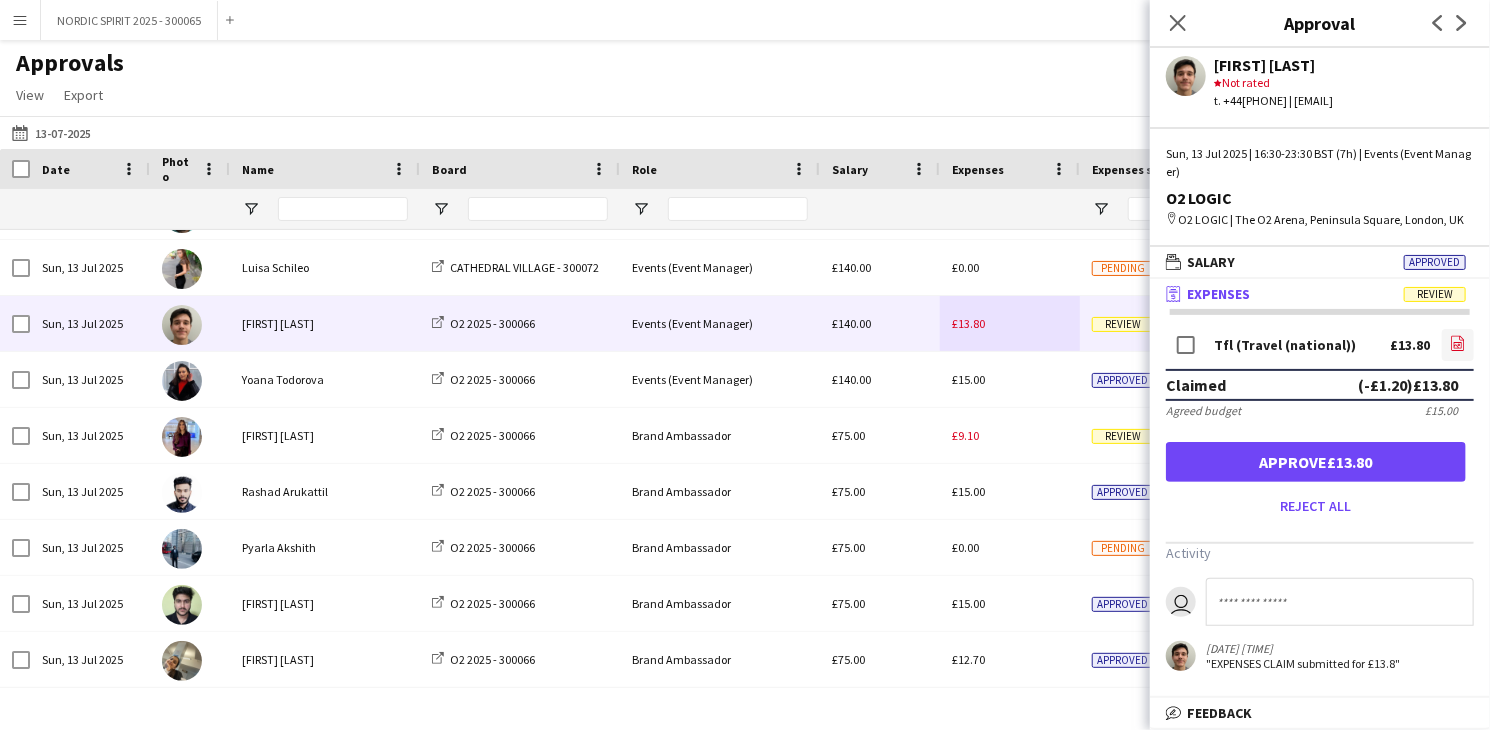 click on "file-image" 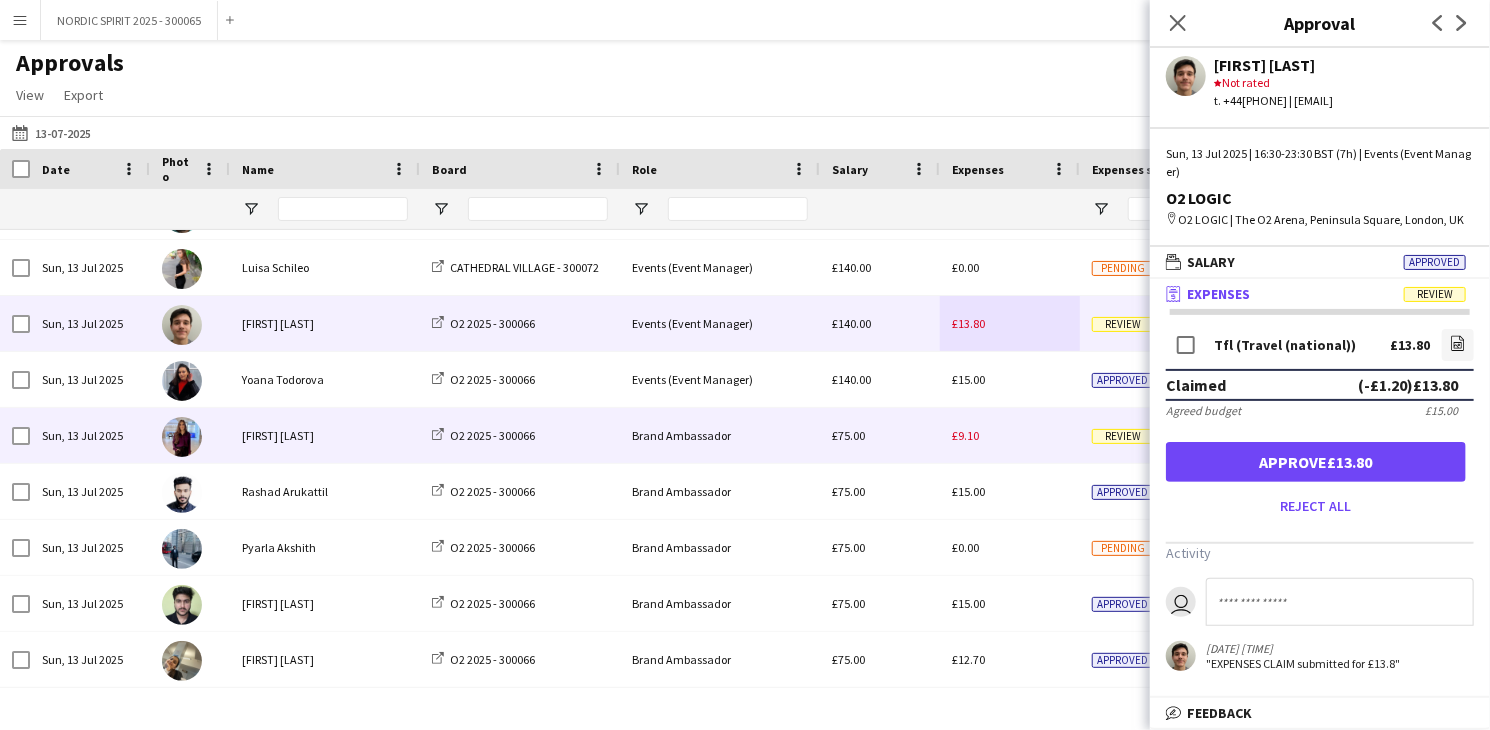 click on "£9.10" at bounding box center [965, 435] 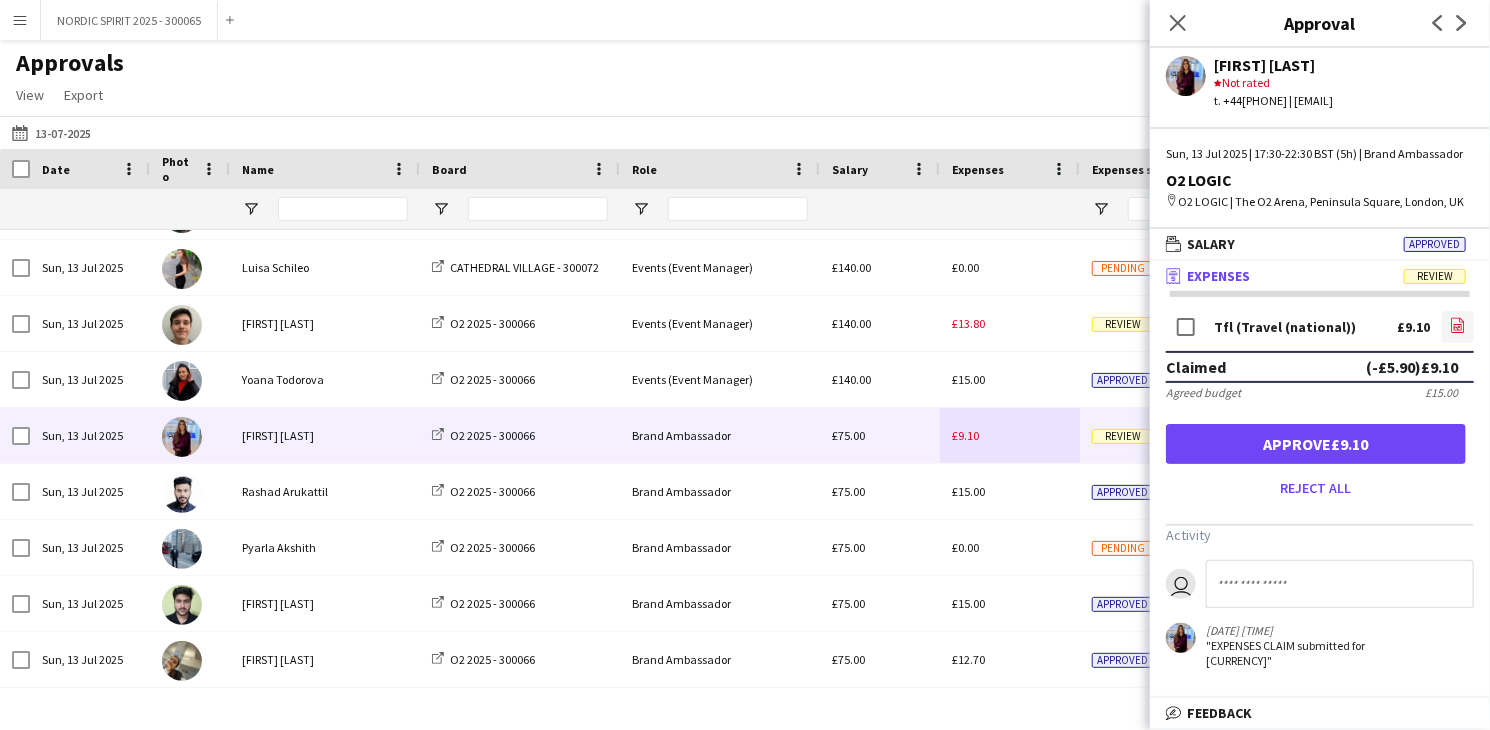 click on "file-image" 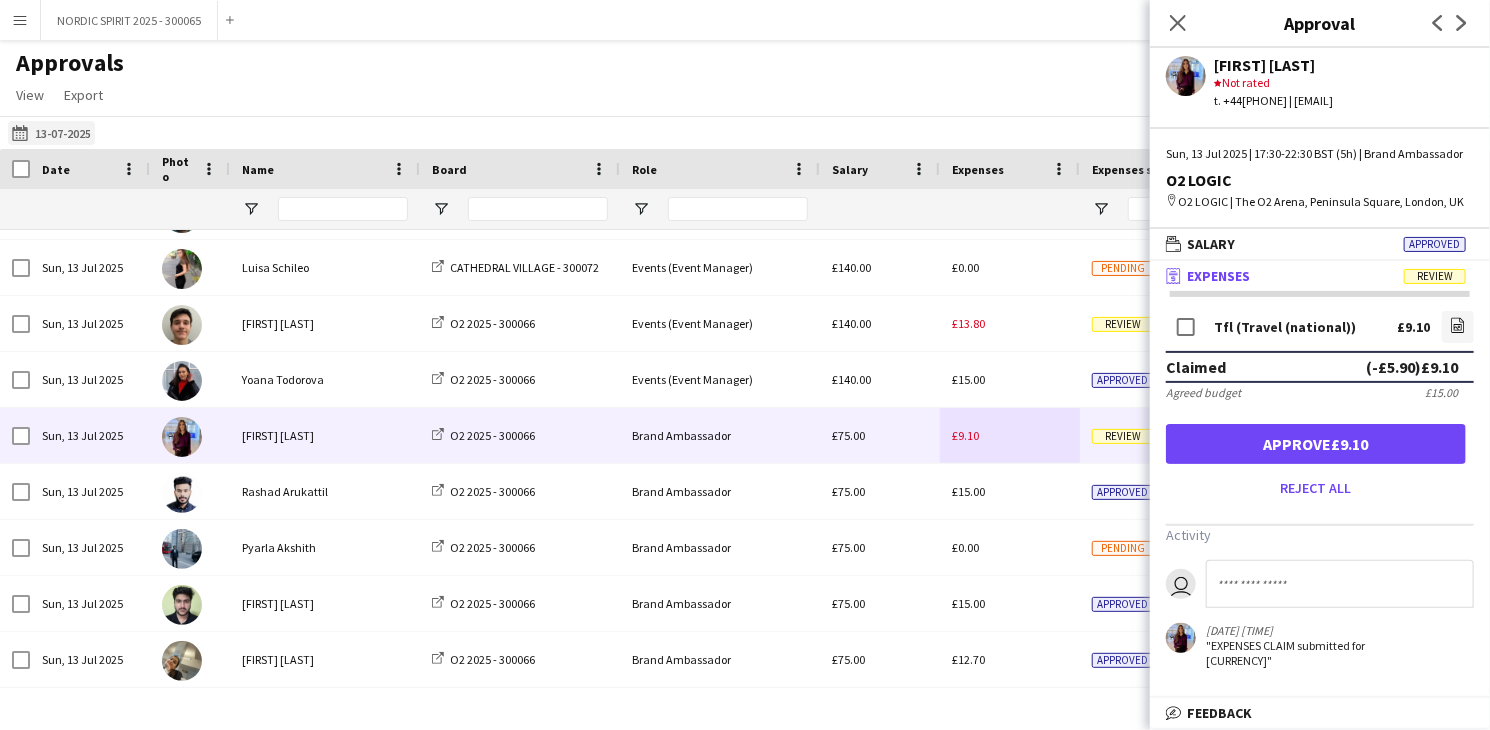 click on "[DATE]
[DATE]" 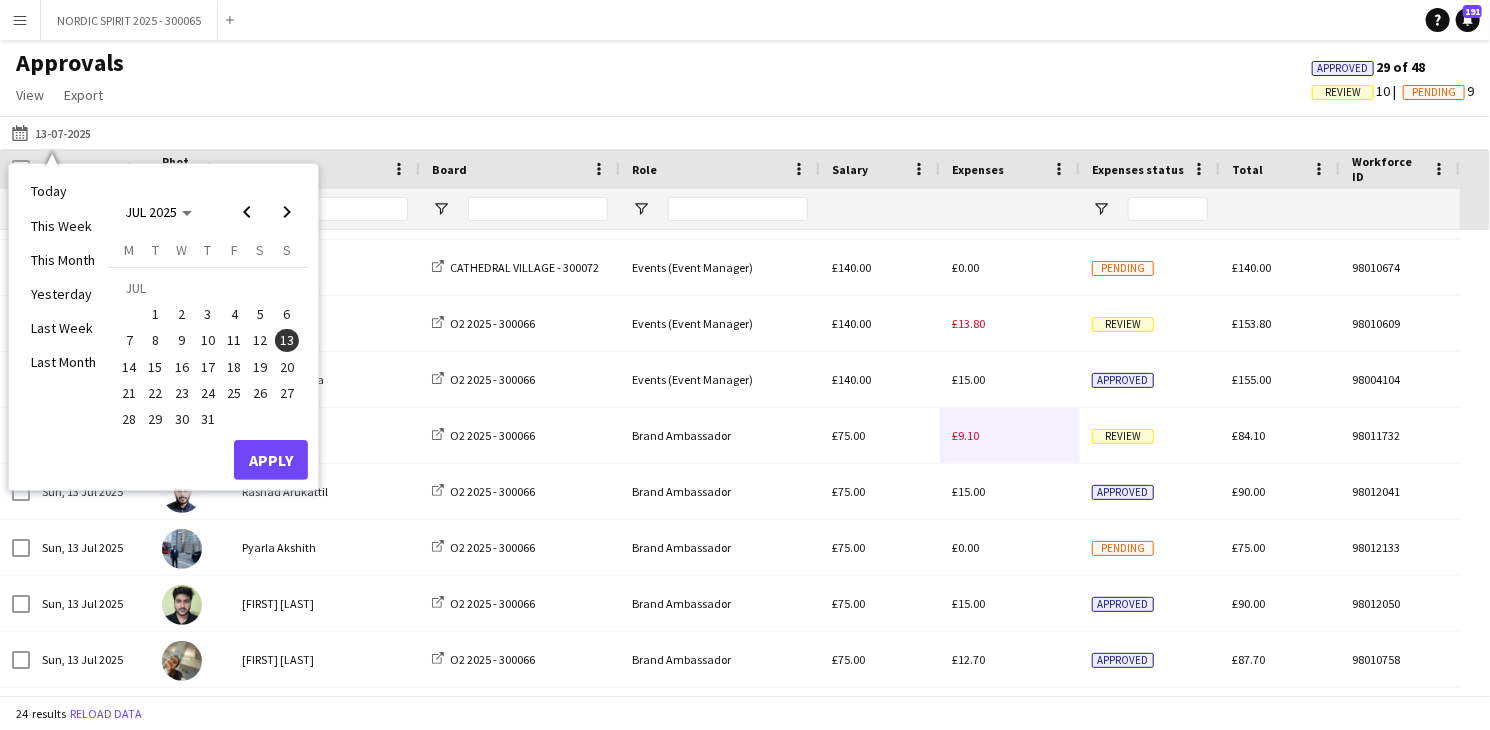 click on "14" at bounding box center [129, 367] 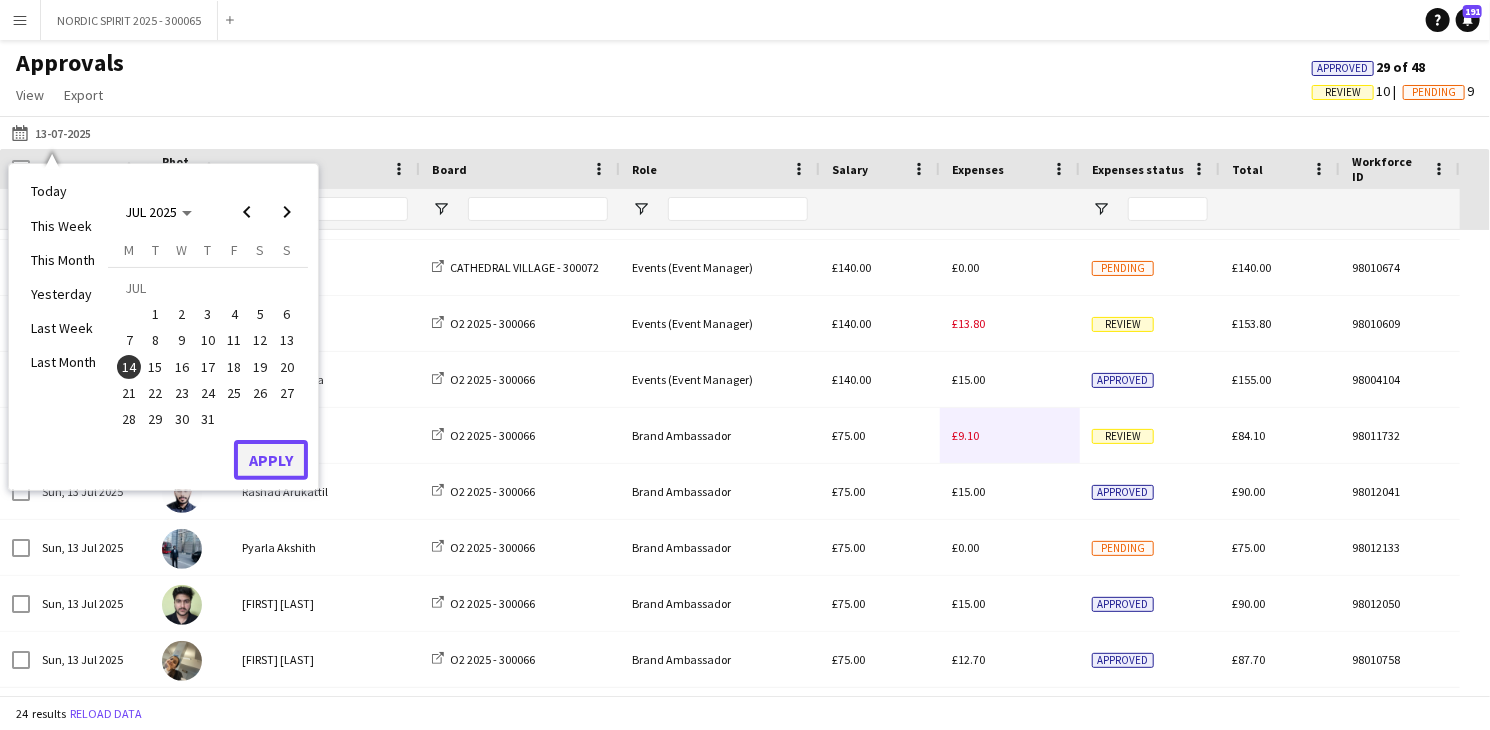 click on "Apply" at bounding box center (271, 460) 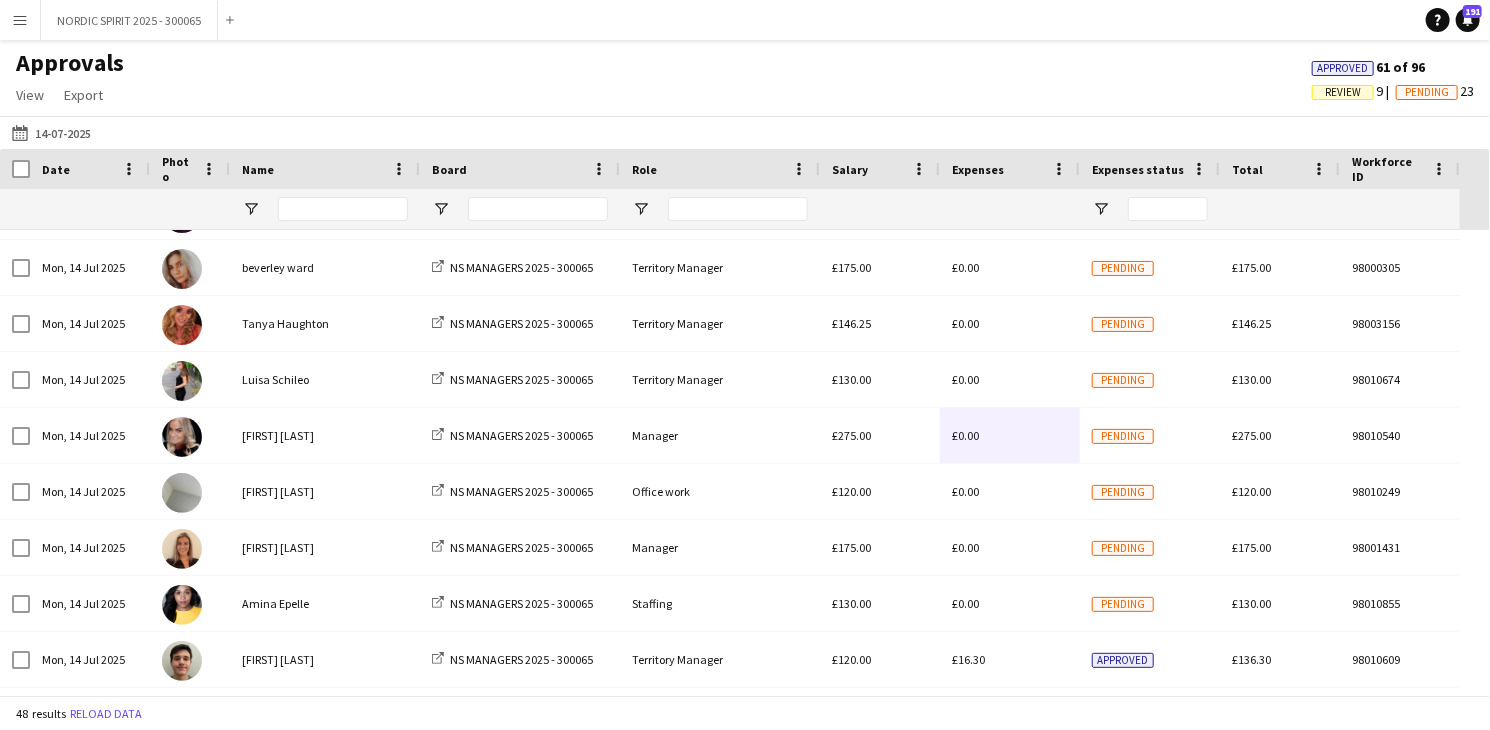 scroll, scrollTop: 928, scrollLeft: 0, axis: vertical 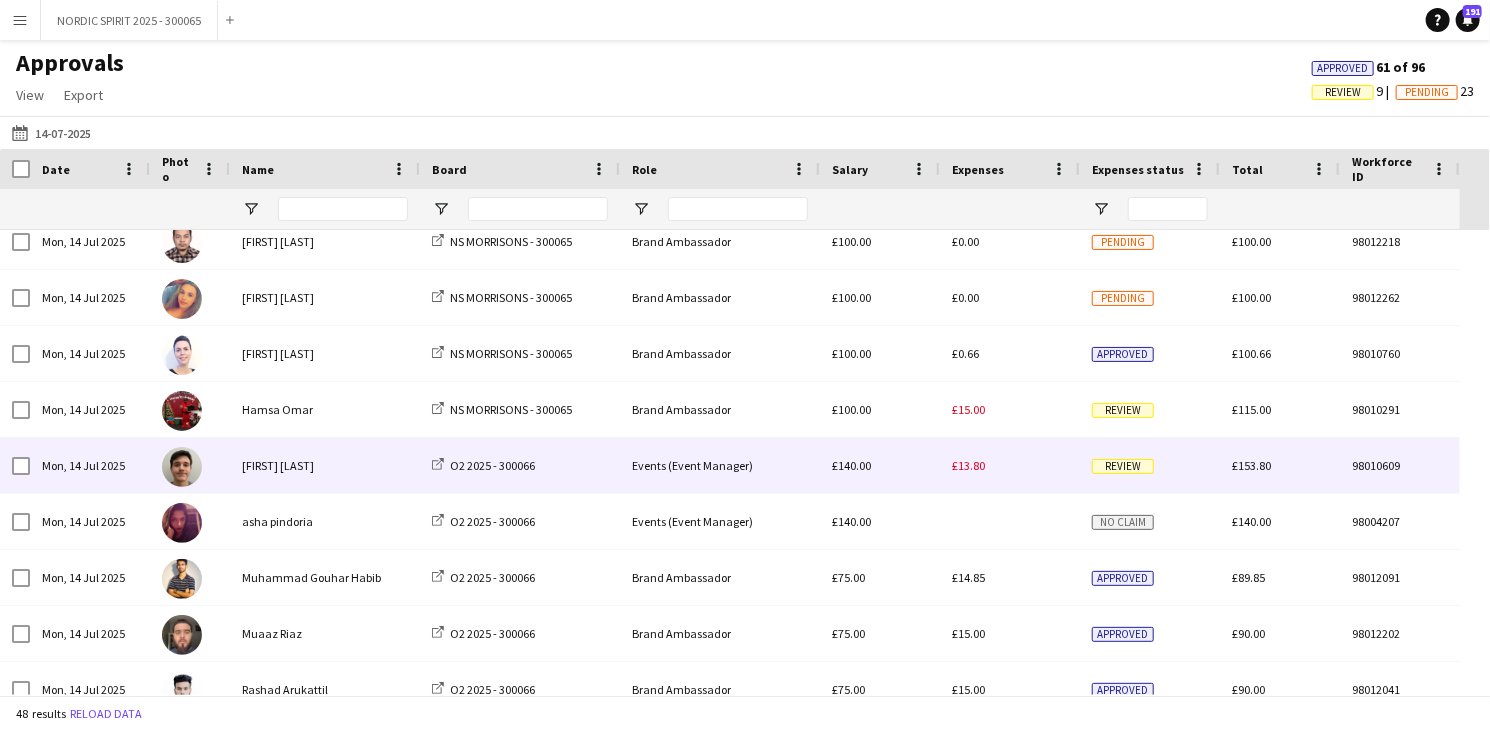 click on "£13.80" at bounding box center (968, 465) 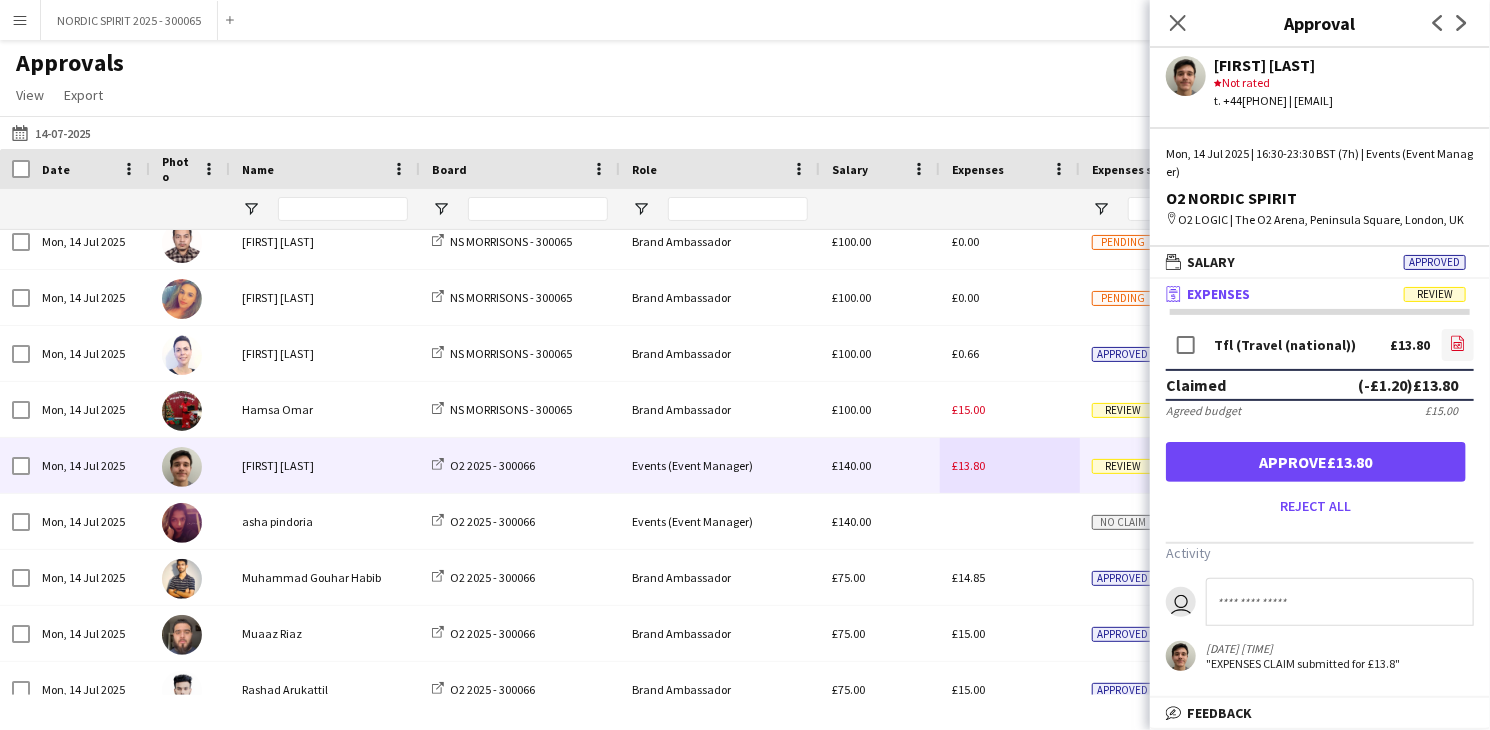 click 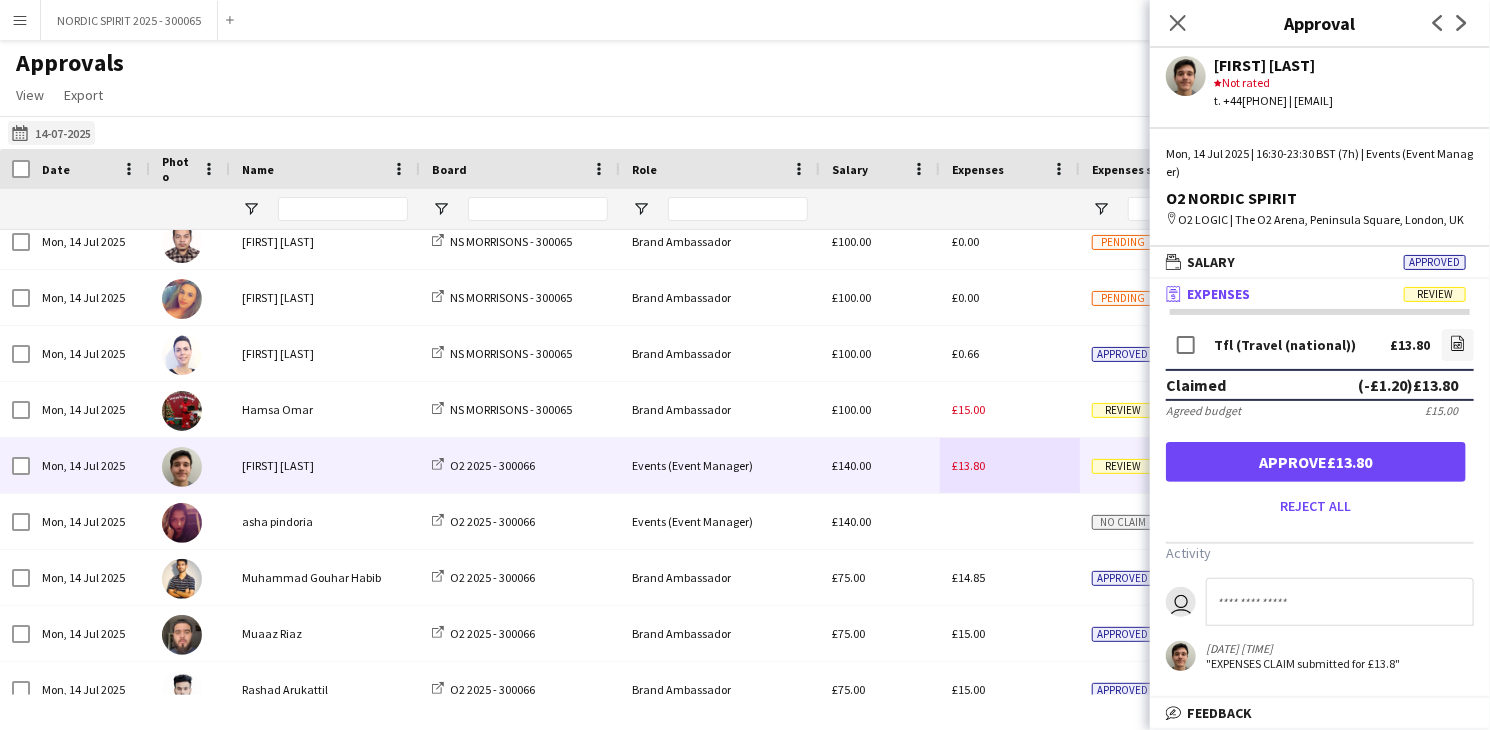 click on "[DATE]
[DATE]" 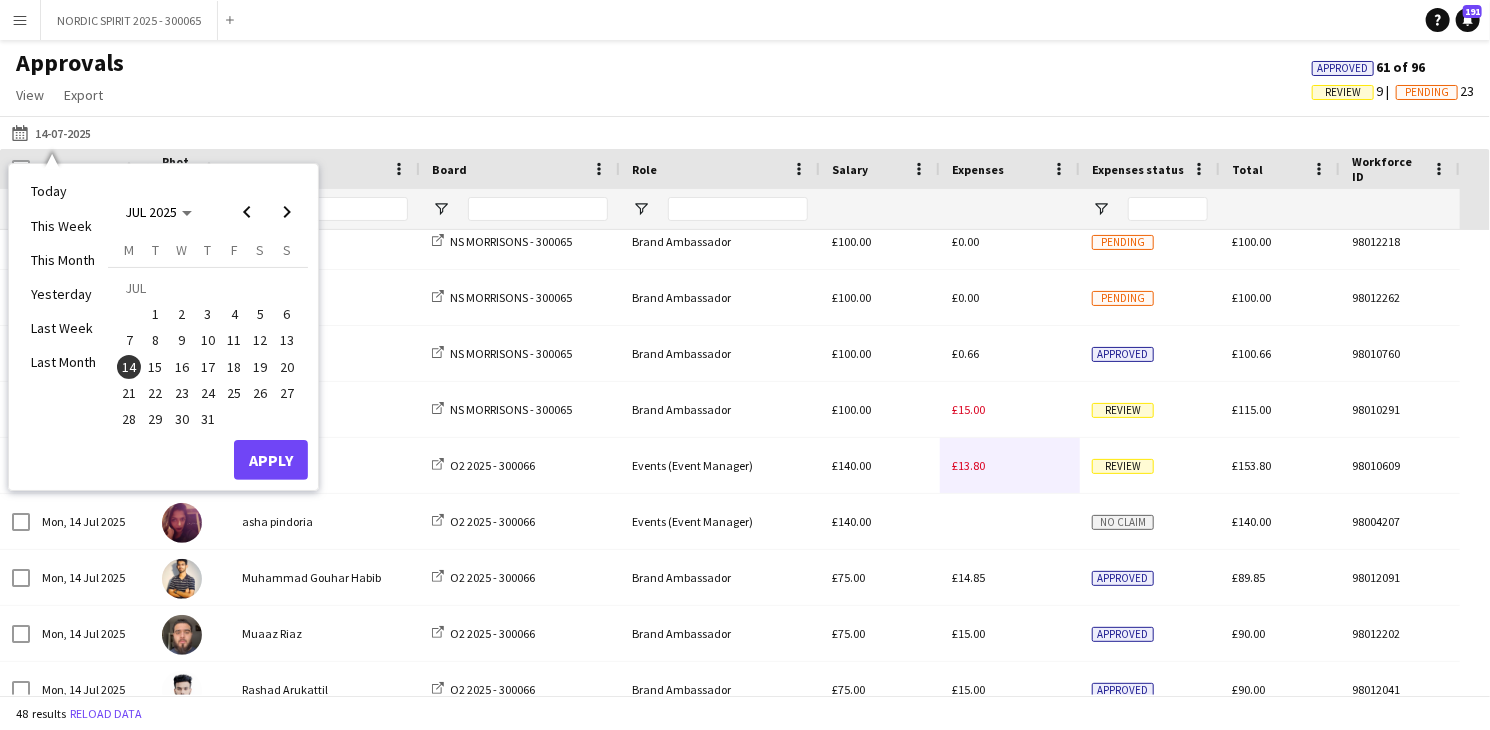 click on "16" at bounding box center [182, 367] 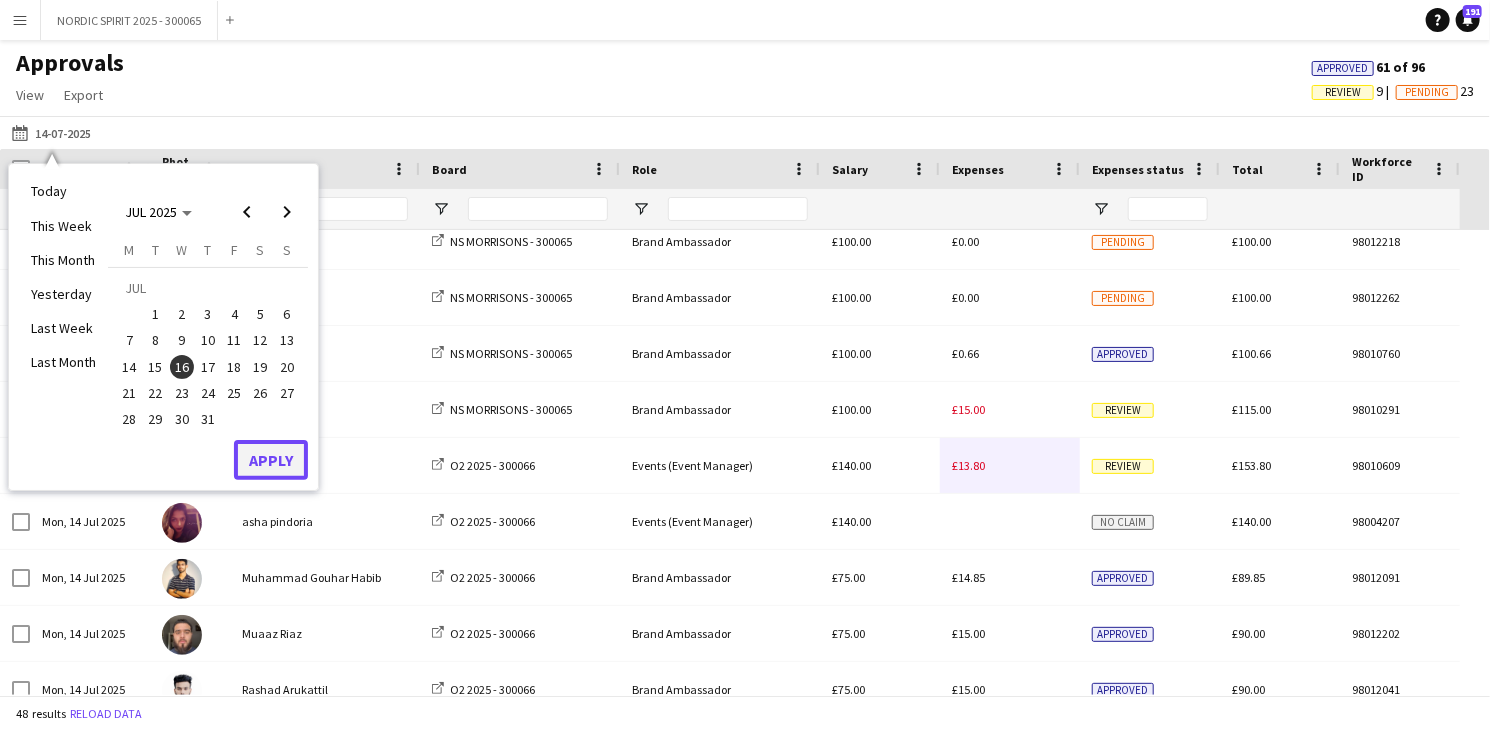 click on "Apply" at bounding box center (271, 460) 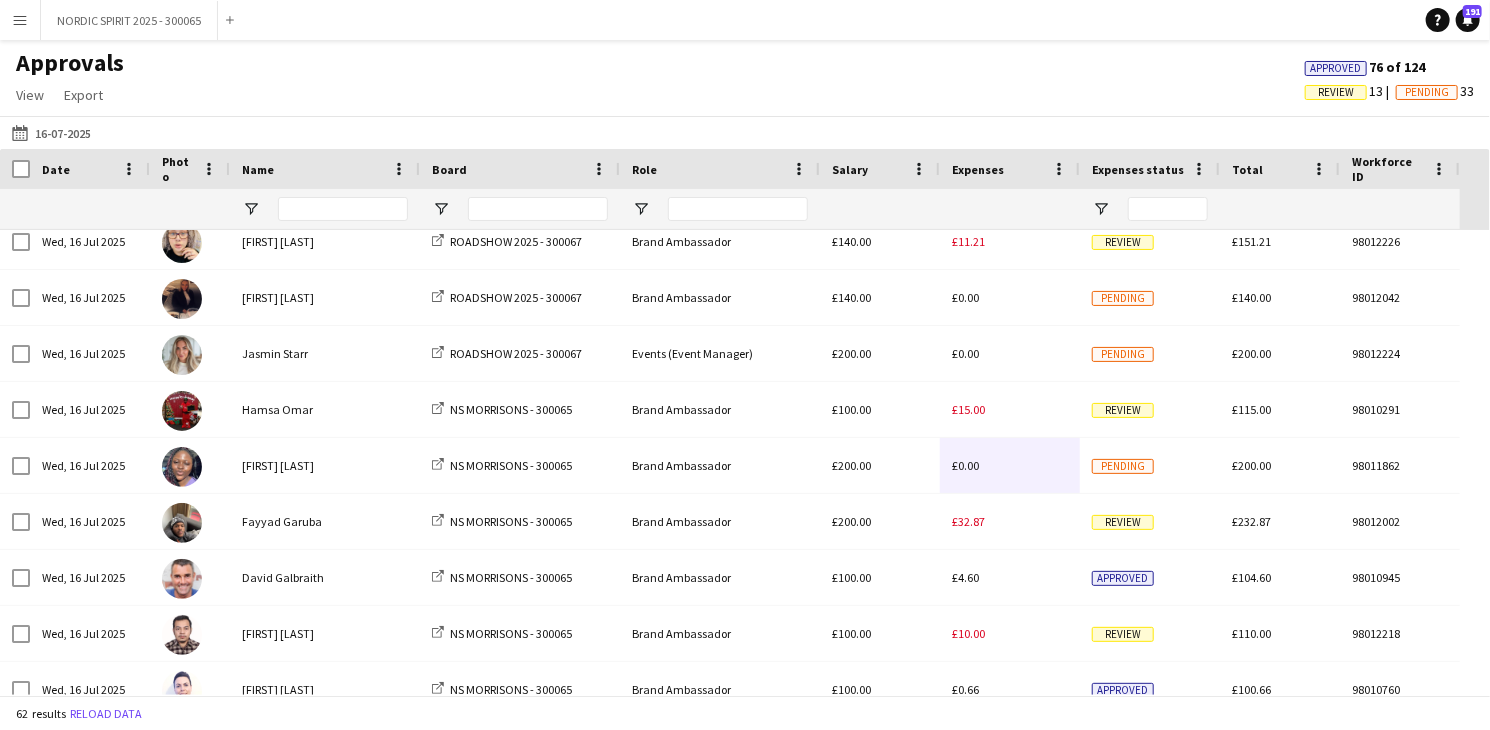 scroll, scrollTop: 2115, scrollLeft: 0, axis: vertical 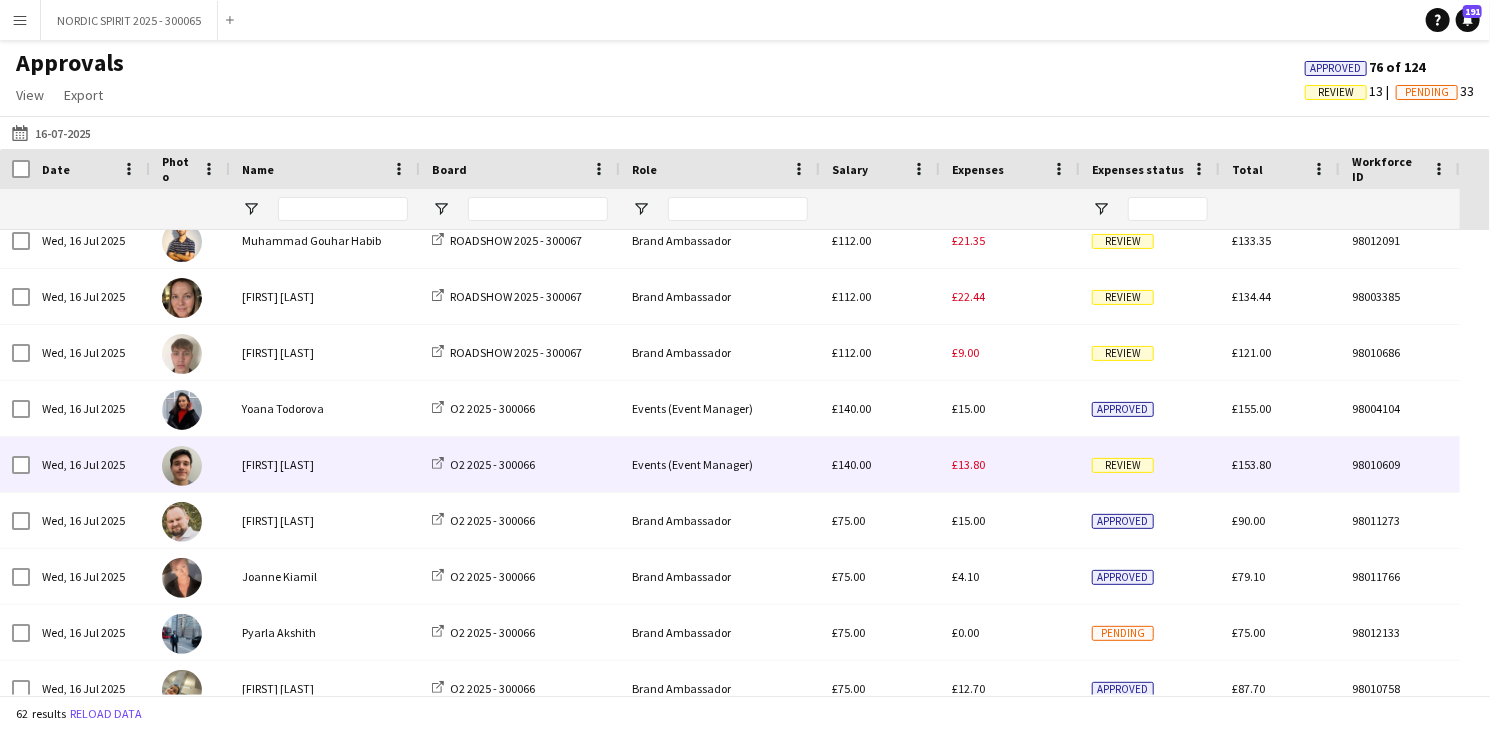 click on "£13.80" at bounding box center [968, 464] 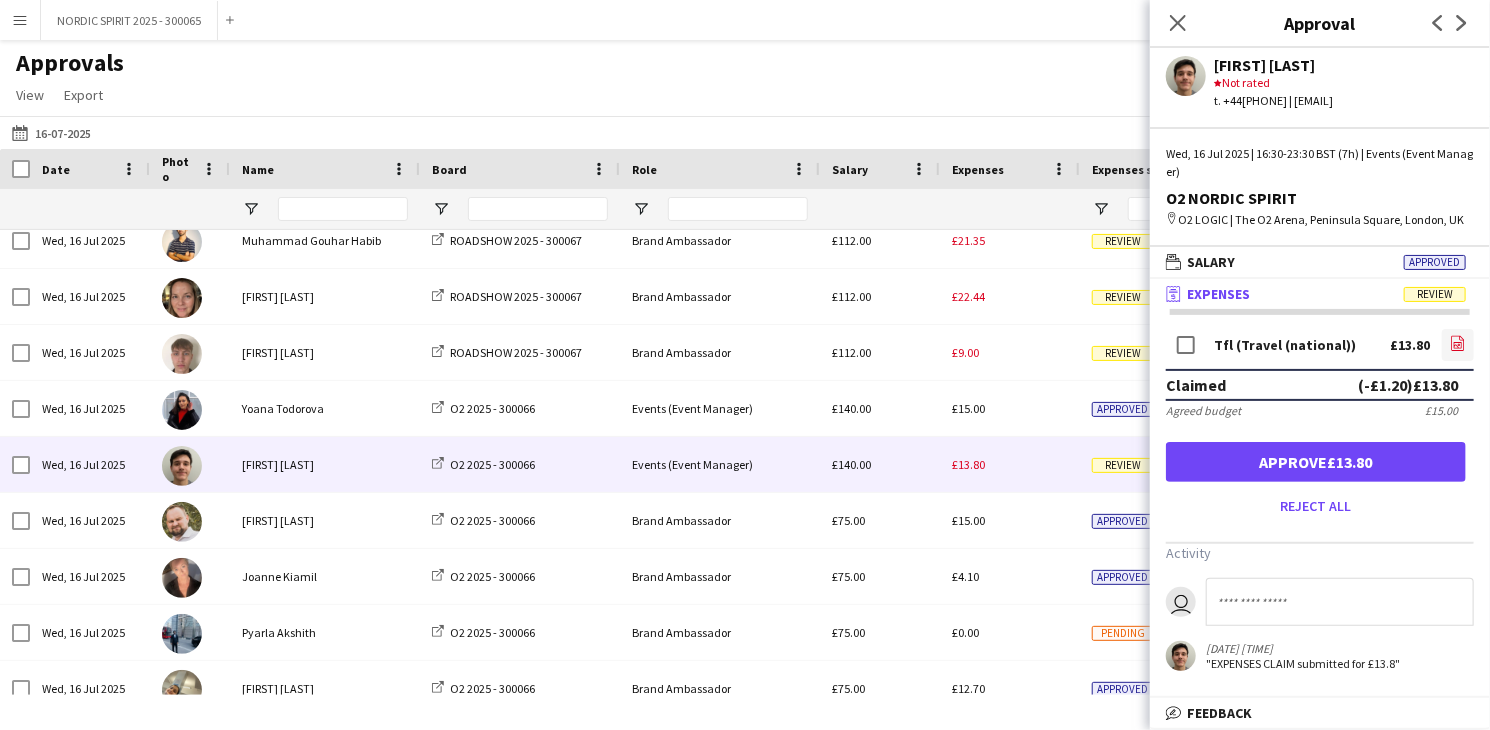click 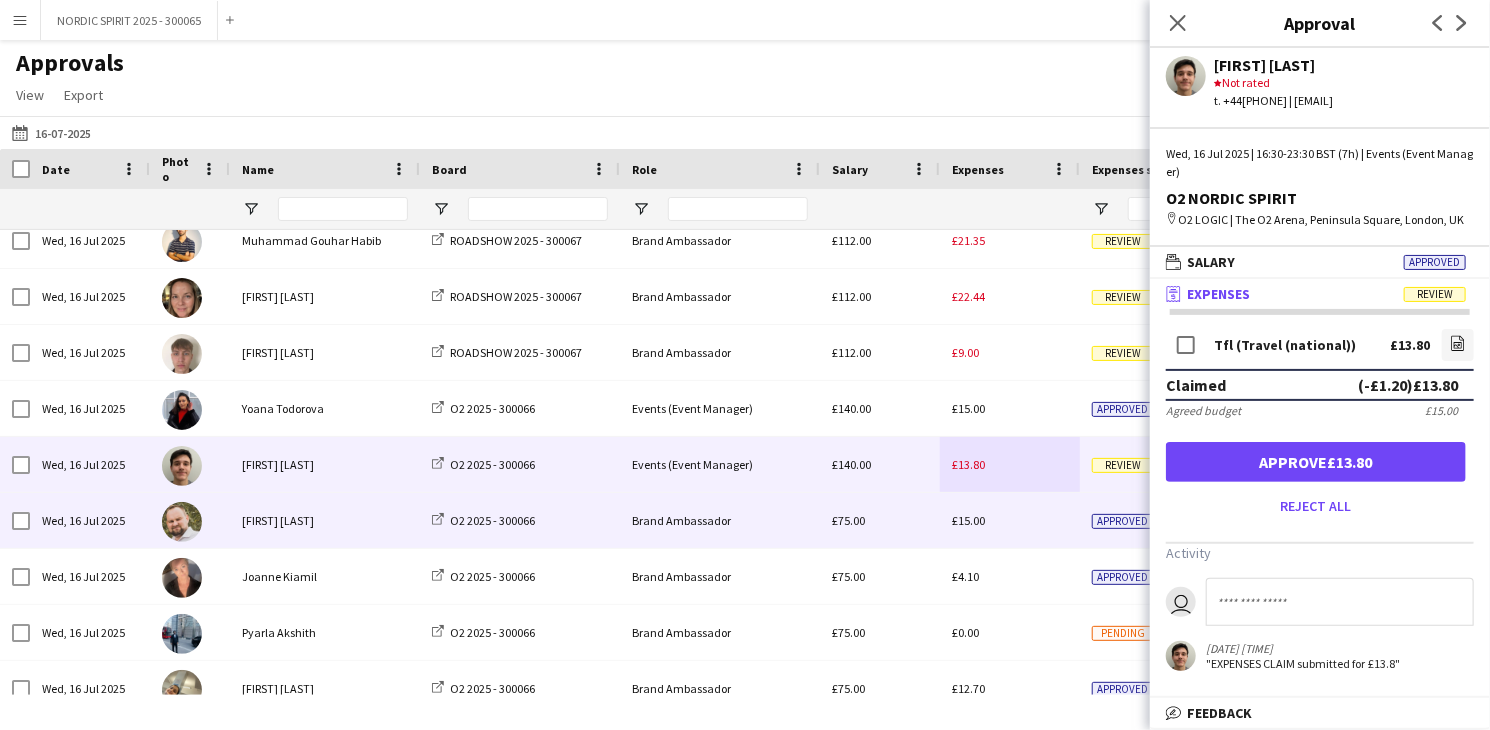 scroll, scrollTop: 3006, scrollLeft: 0, axis: vertical 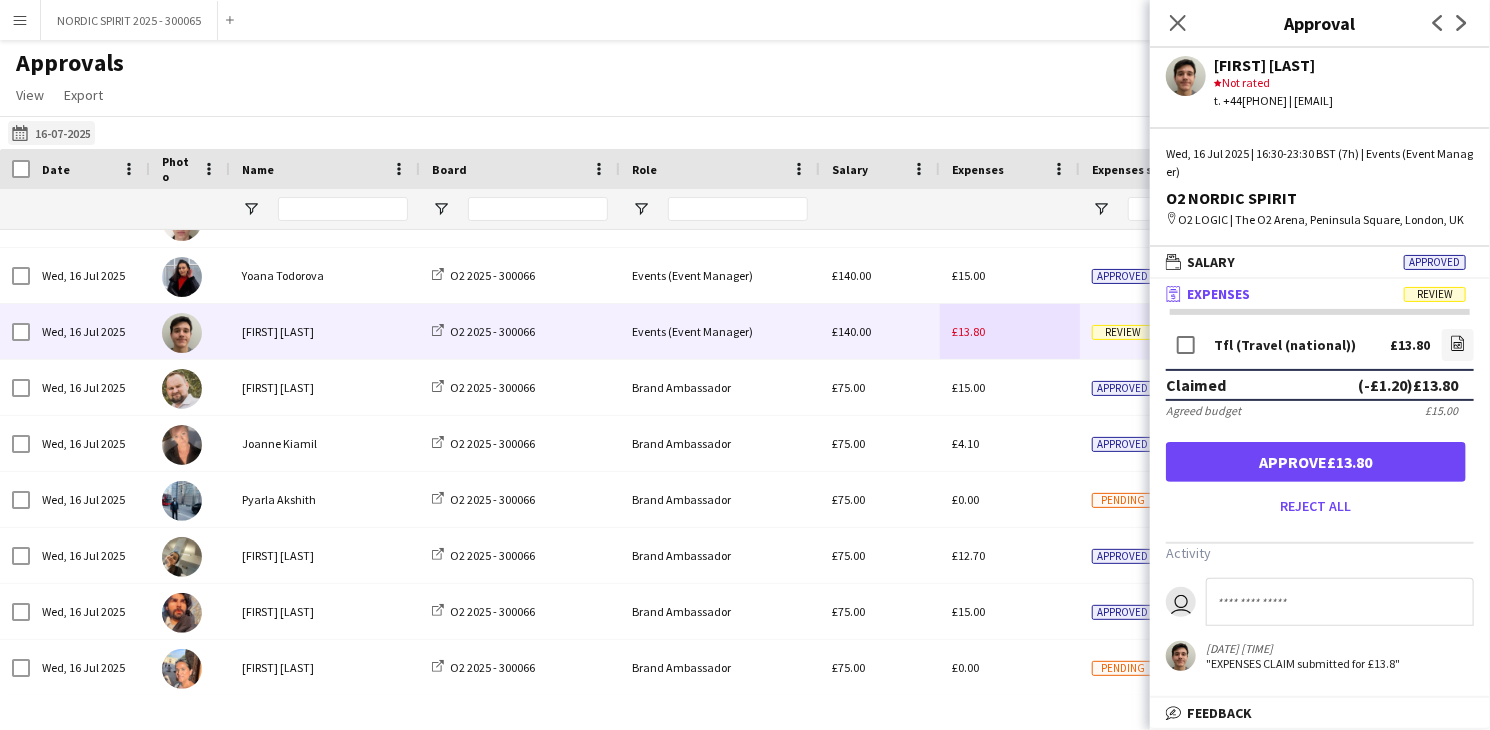 click on "04-07-2025
16-07-2025" 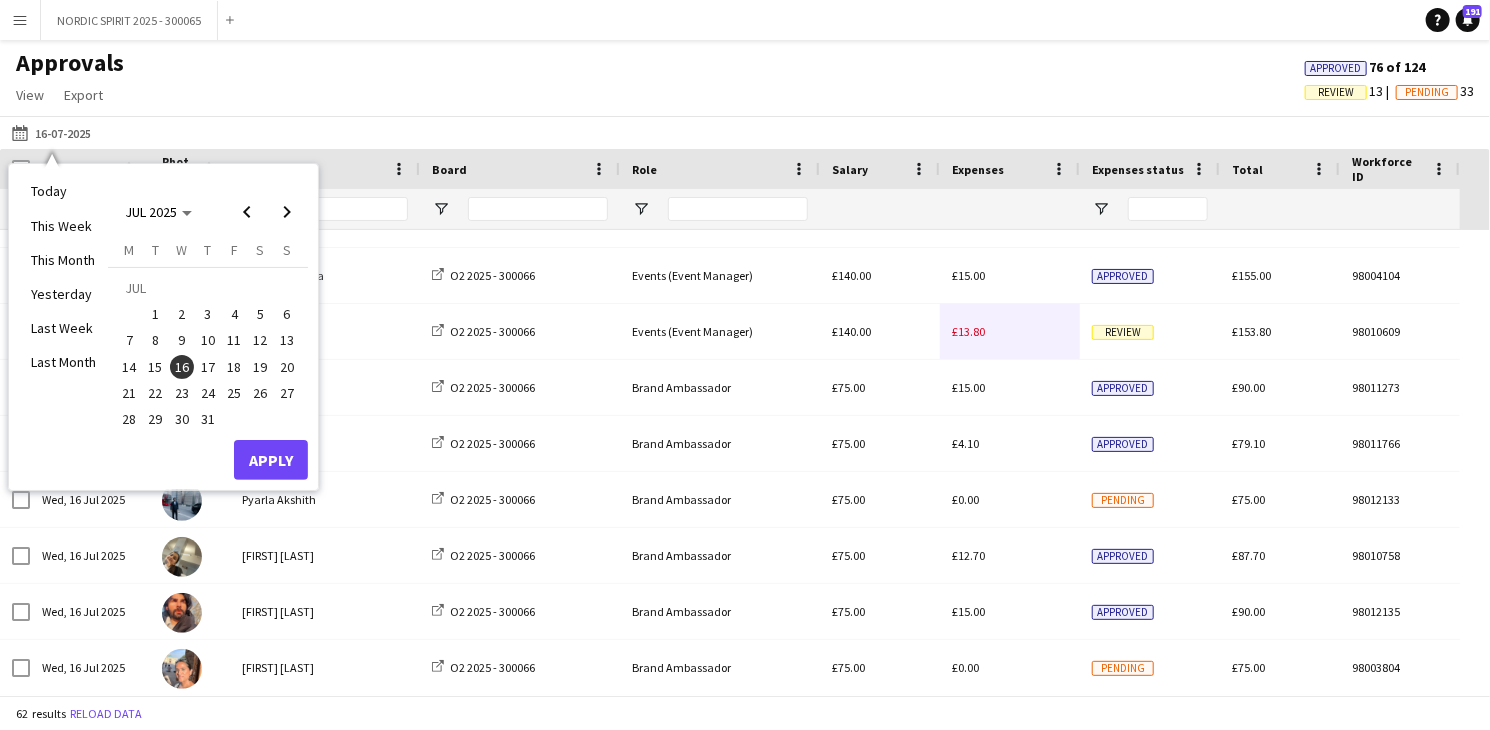 drag, startPoint x: 207, startPoint y: 363, endPoint x: 208, endPoint y: 390, distance: 27.018513 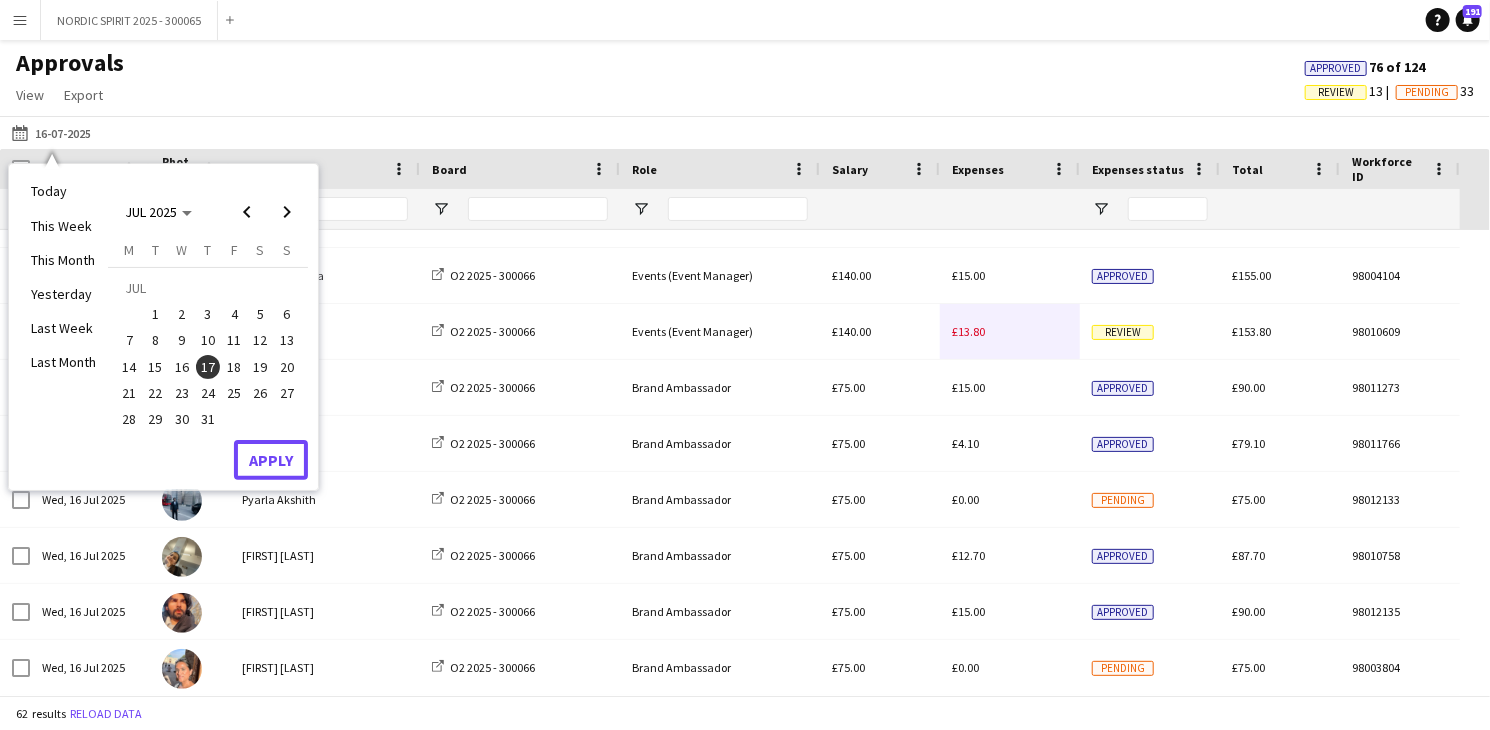 click on "Apply" at bounding box center (271, 460) 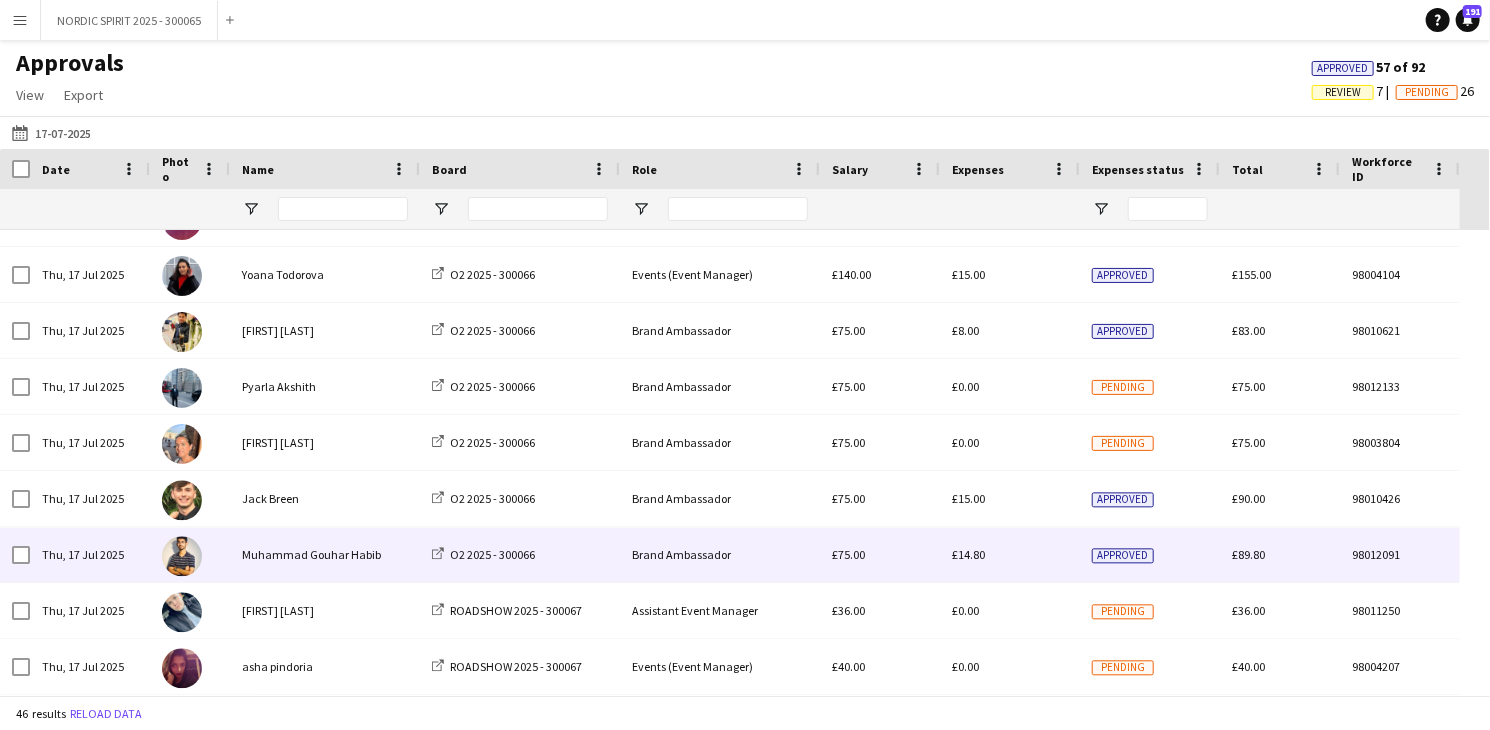 scroll, scrollTop: 2110, scrollLeft: 0, axis: vertical 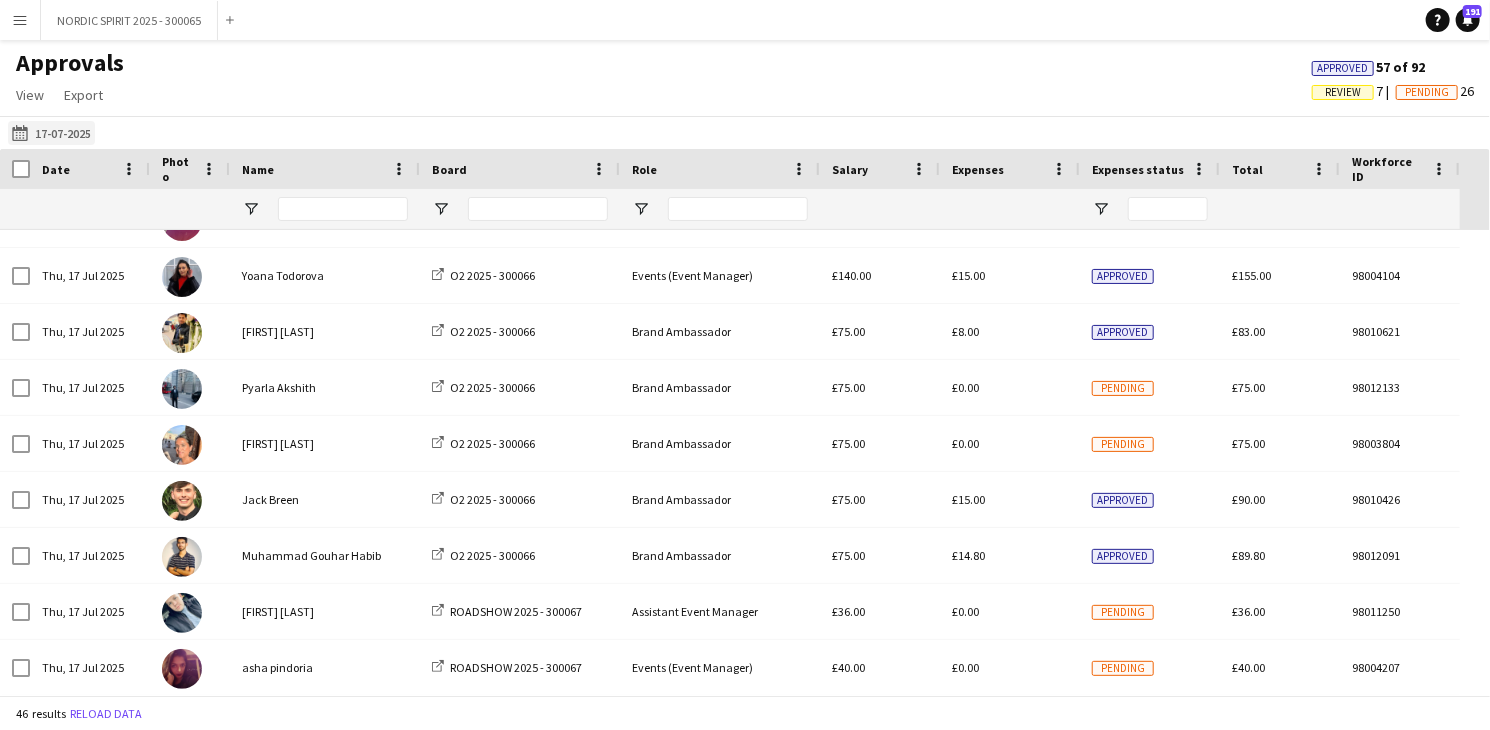 click on "[DATE]
[DATE]" 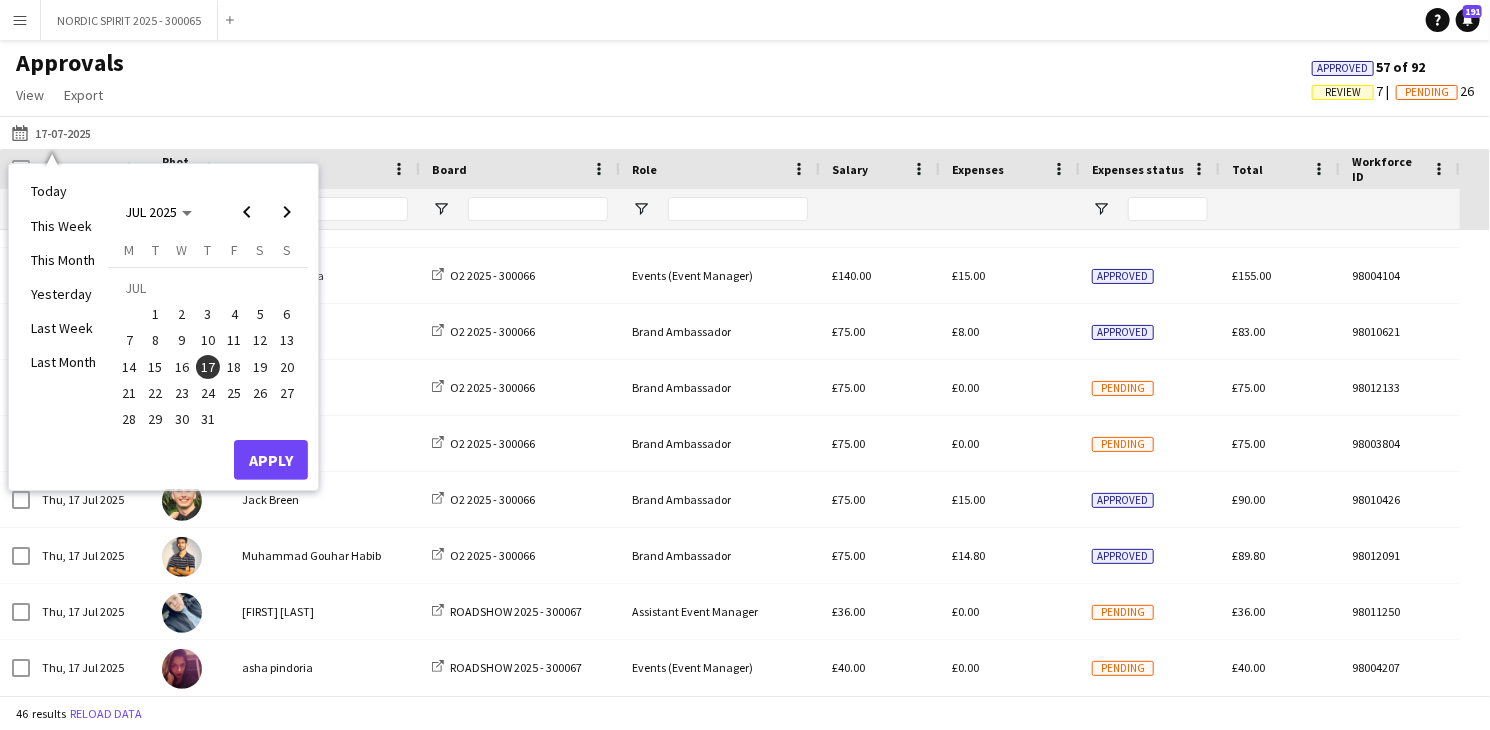 click on "19" at bounding box center [261, 367] 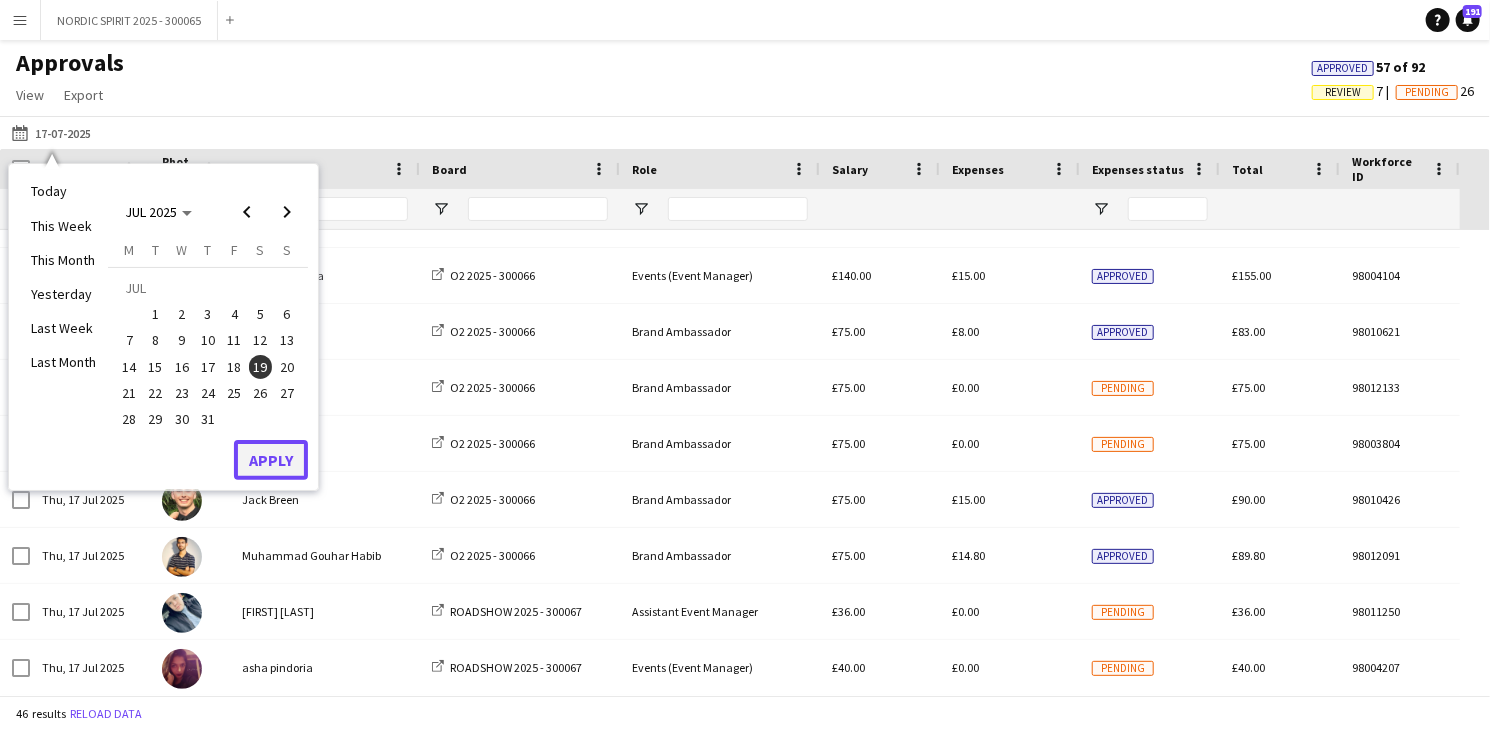 click on "Apply" at bounding box center [271, 460] 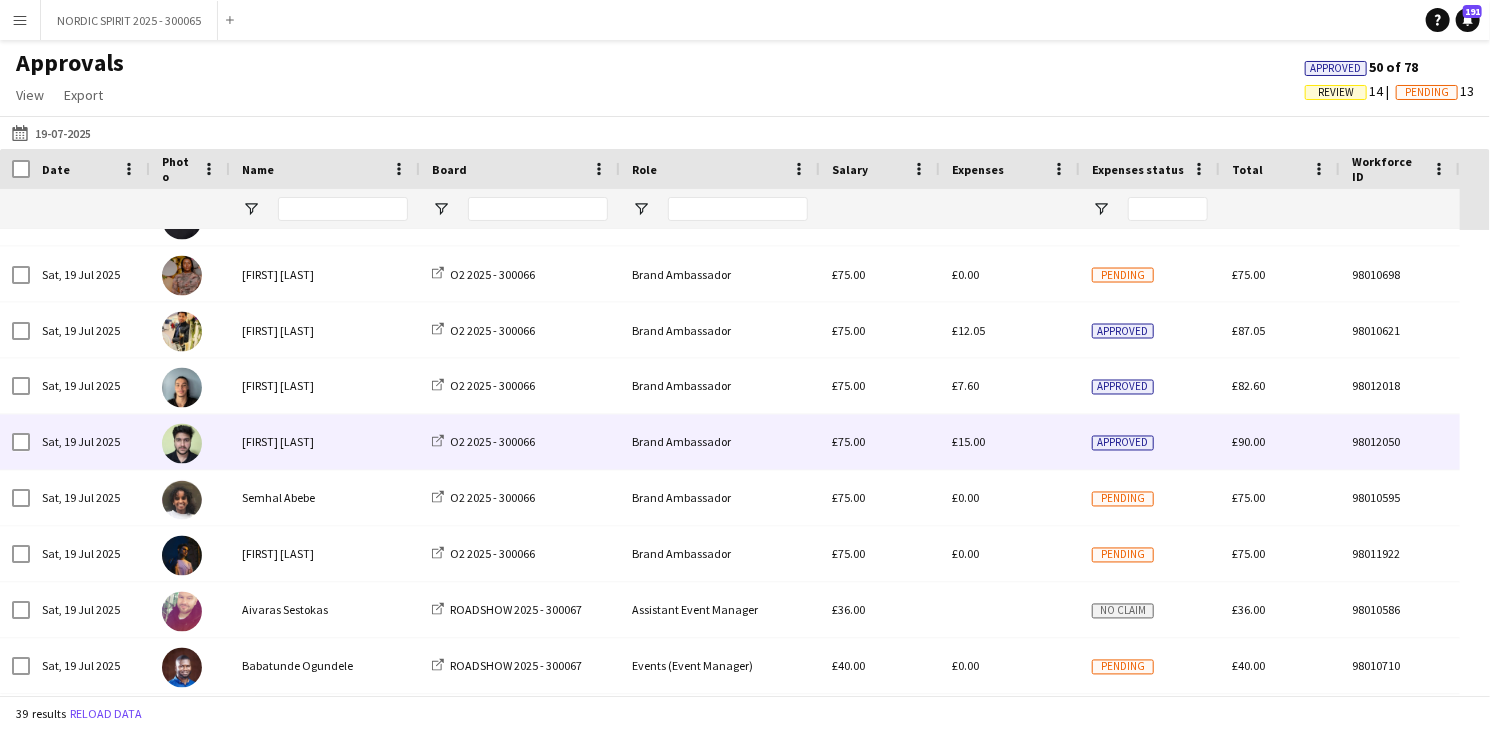 scroll, scrollTop: 1718, scrollLeft: 0, axis: vertical 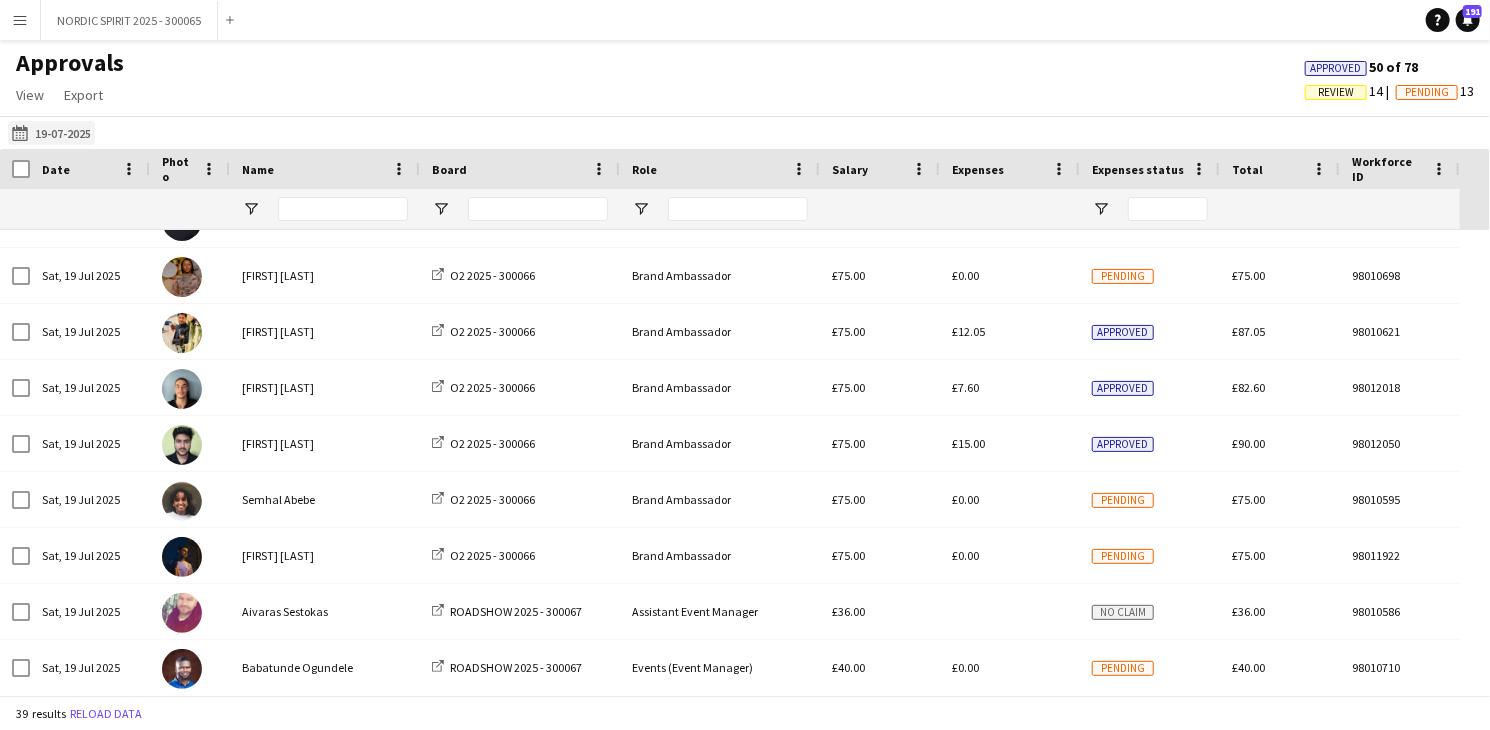 click on "[DATE]
[DATE]" 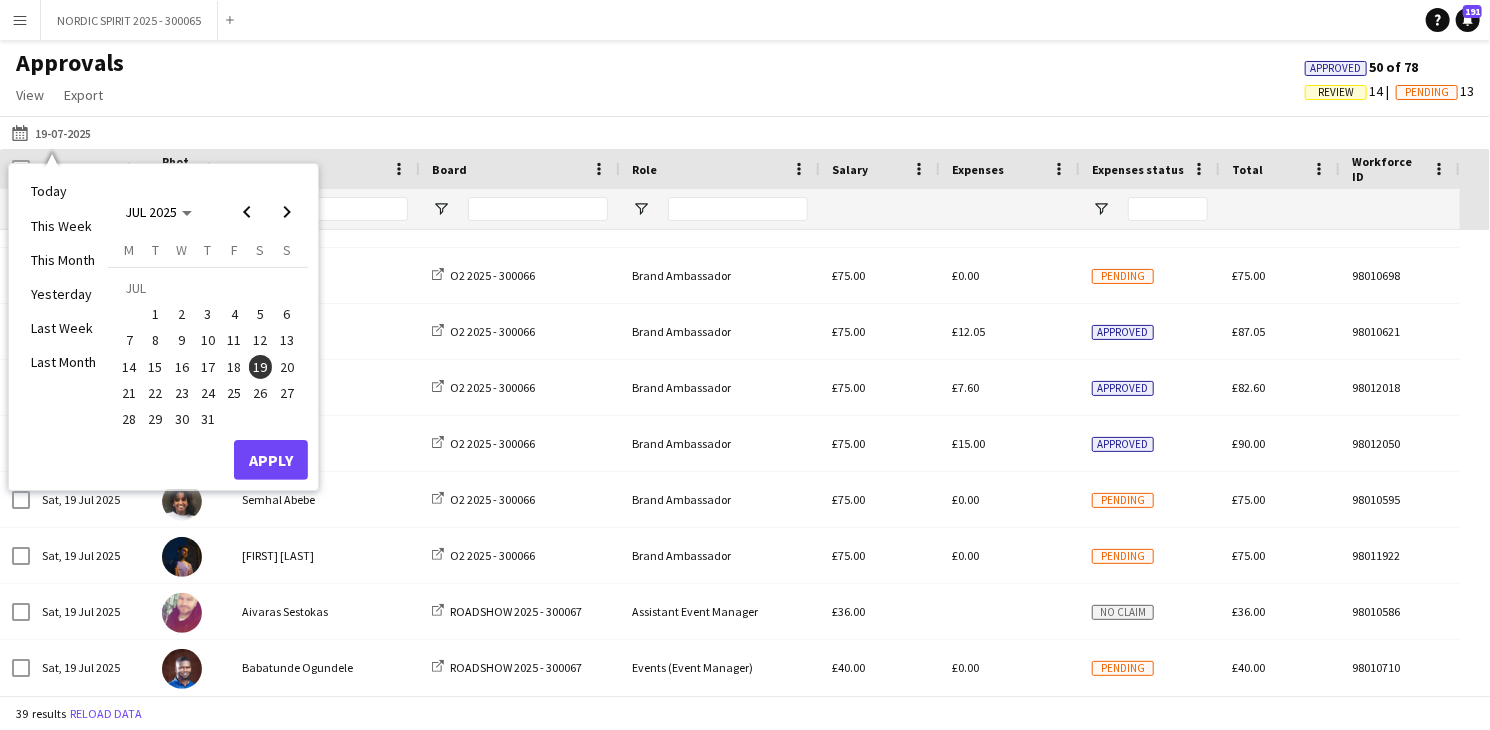 click on "4" at bounding box center (234, 314) 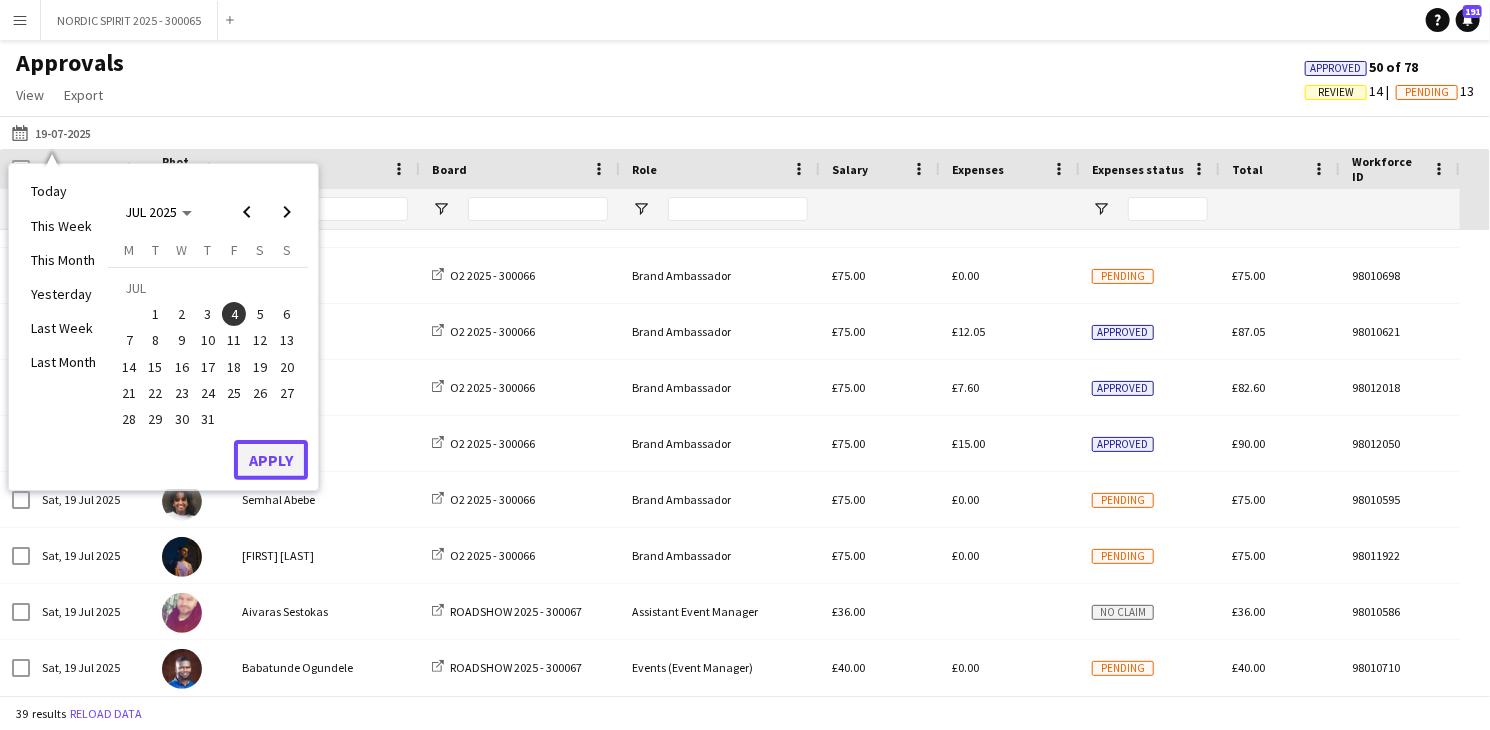 click on "Apply" at bounding box center (271, 460) 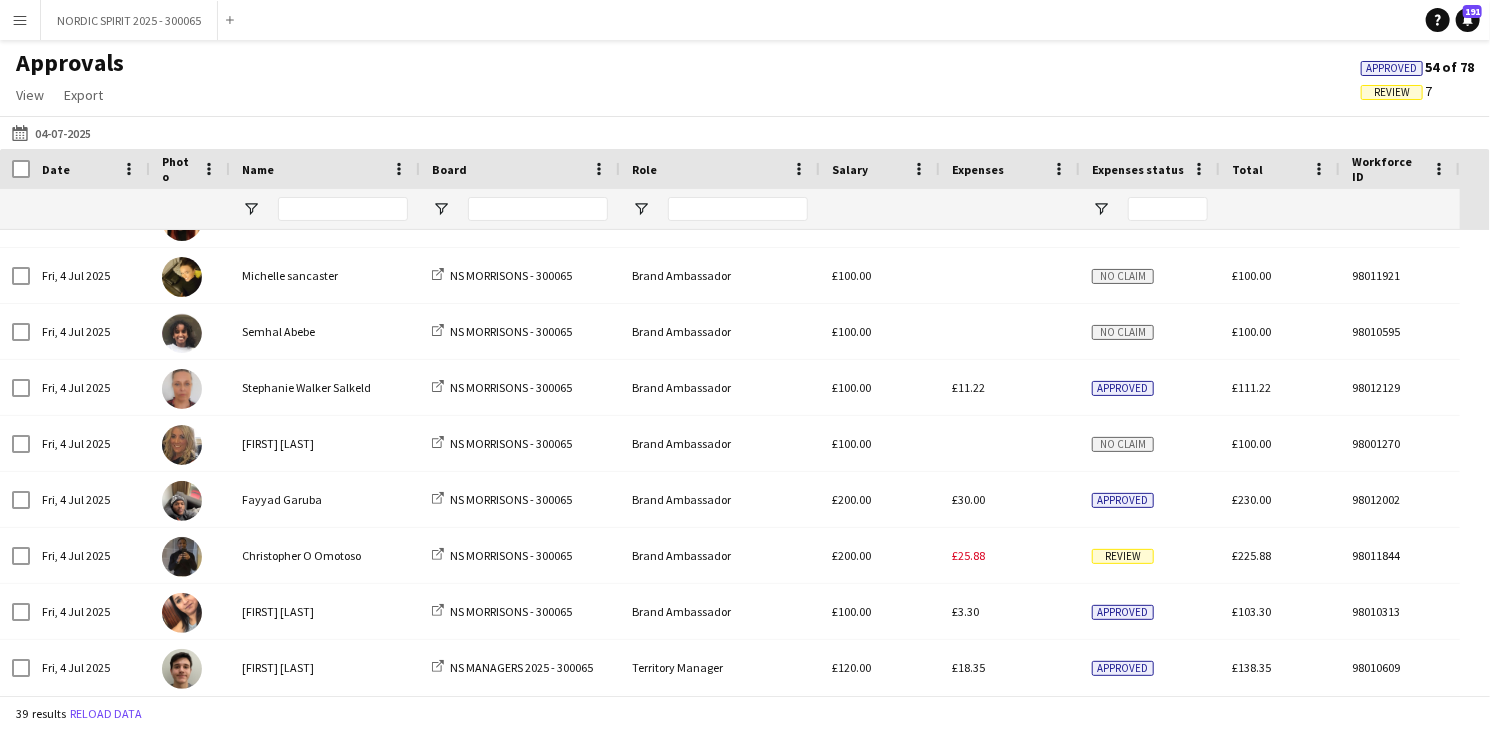 scroll, scrollTop: 809, scrollLeft: 0, axis: vertical 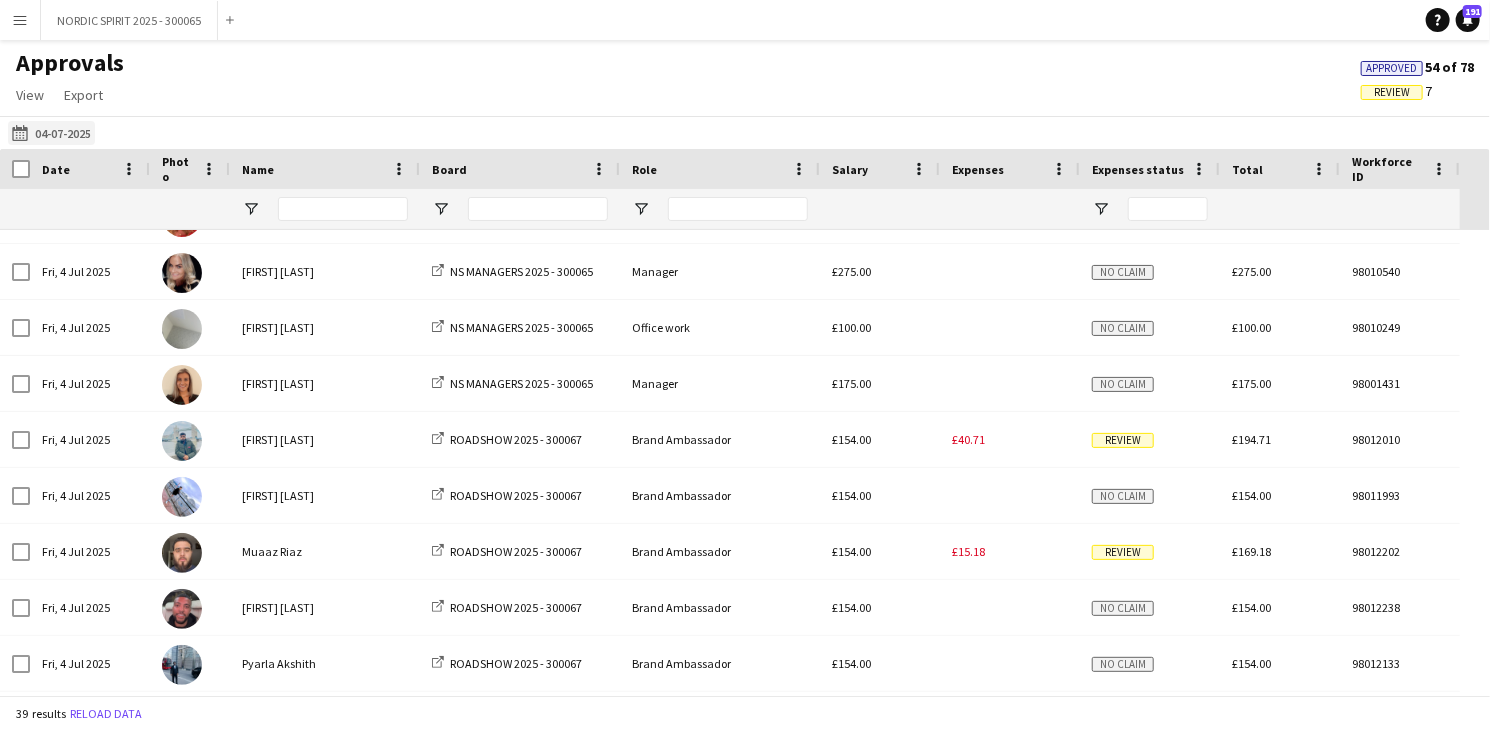 click on "[DATE]
[DATE]" 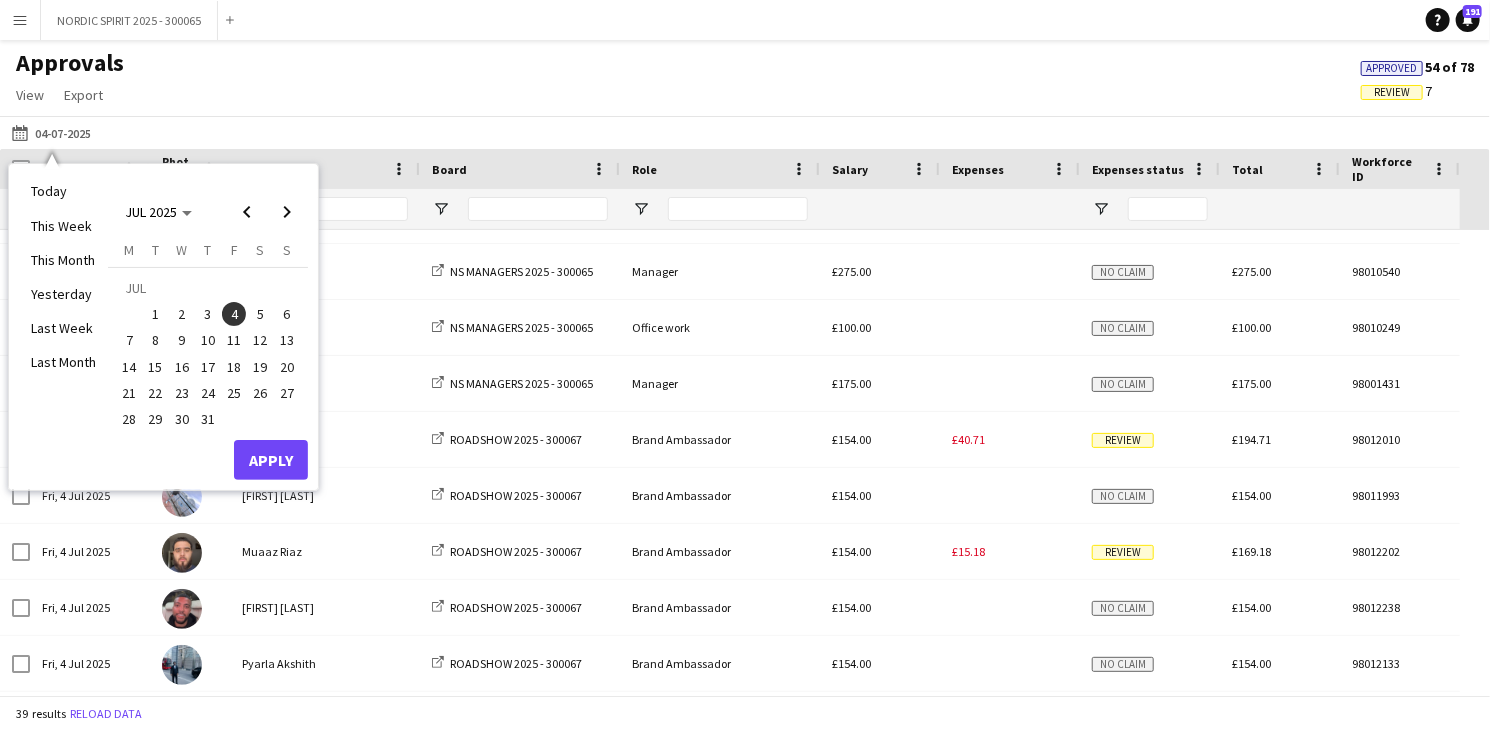 click on "21" at bounding box center [129, 393] 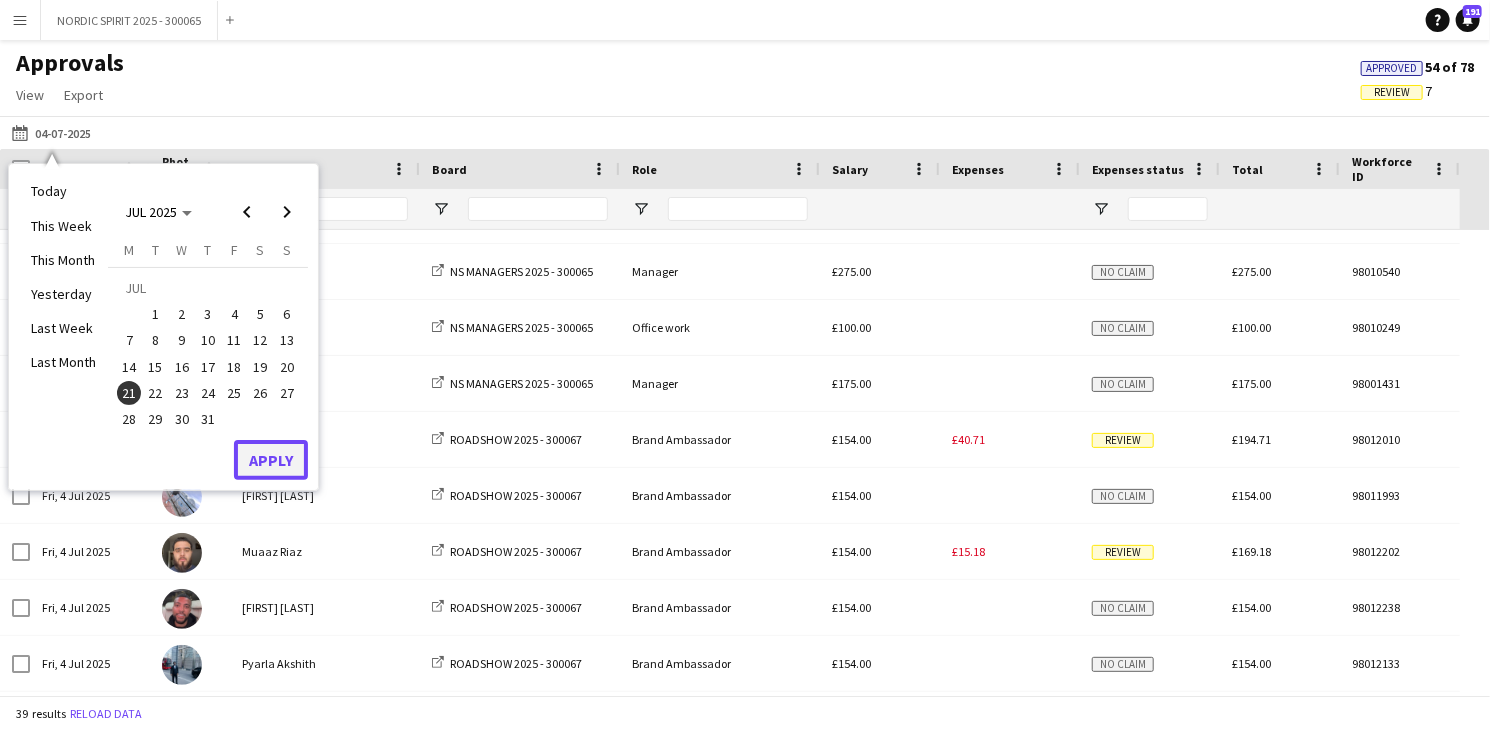 click on "Apply" at bounding box center [271, 460] 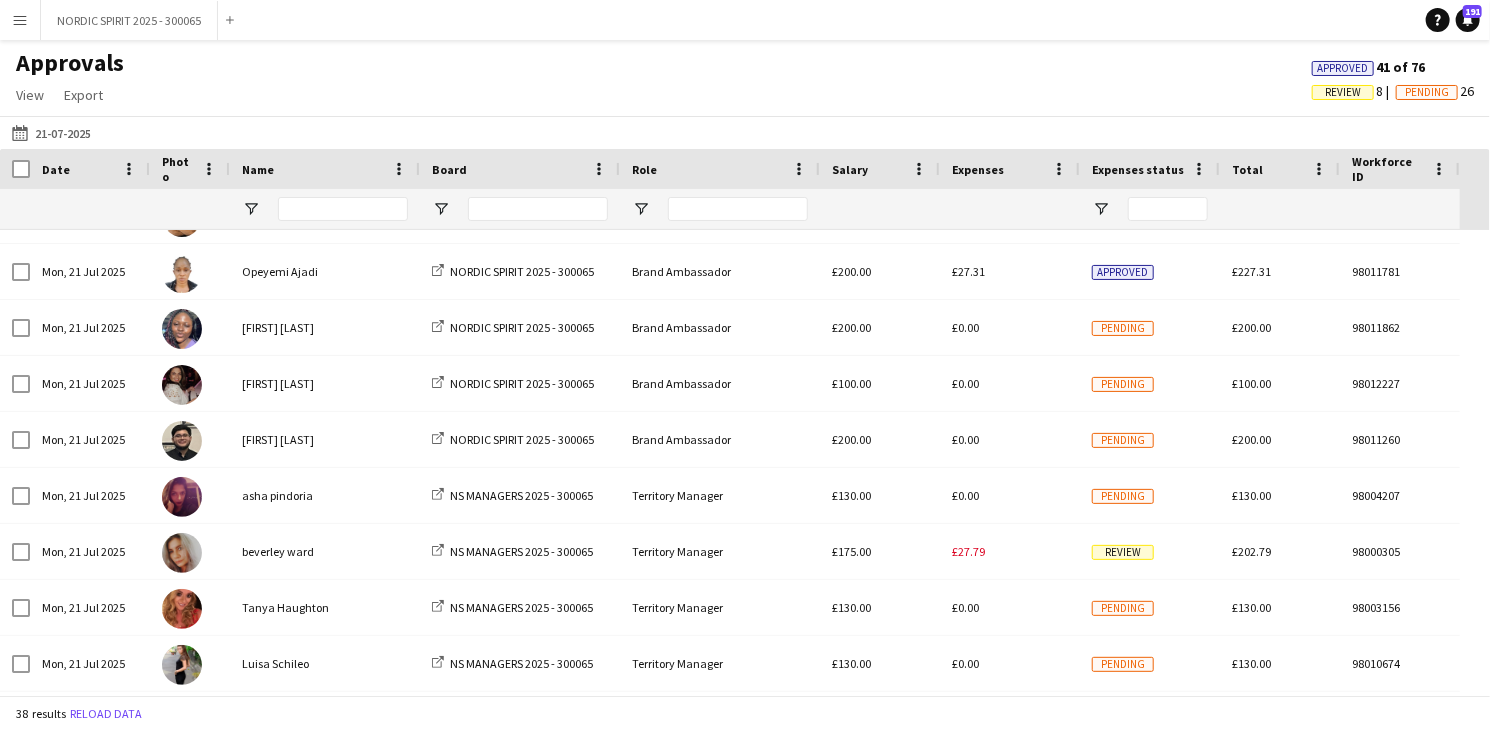 scroll, scrollTop: 289, scrollLeft: 0, axis: vertical 